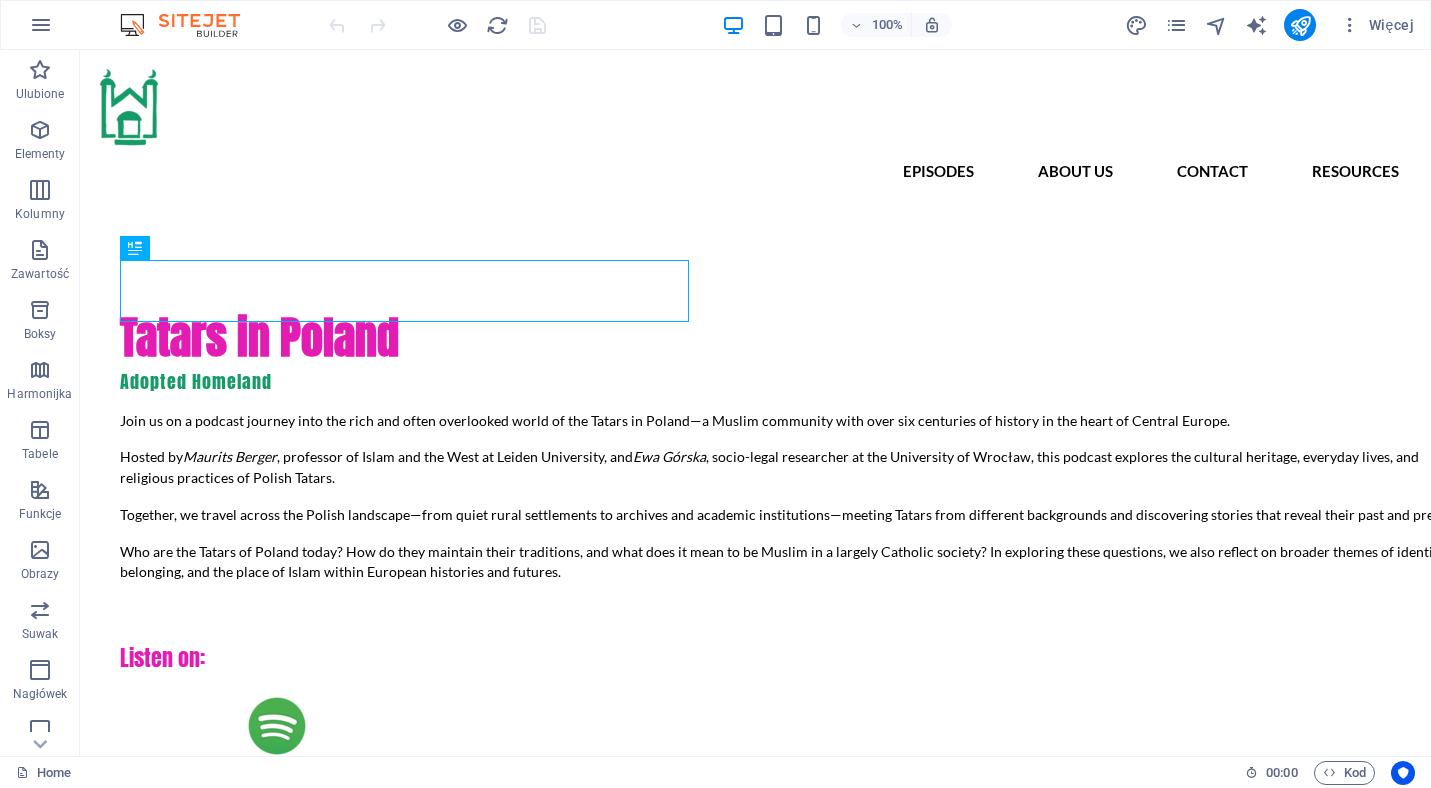 scroll, scrollTop: 0, scrollLeft: 0, axis: both 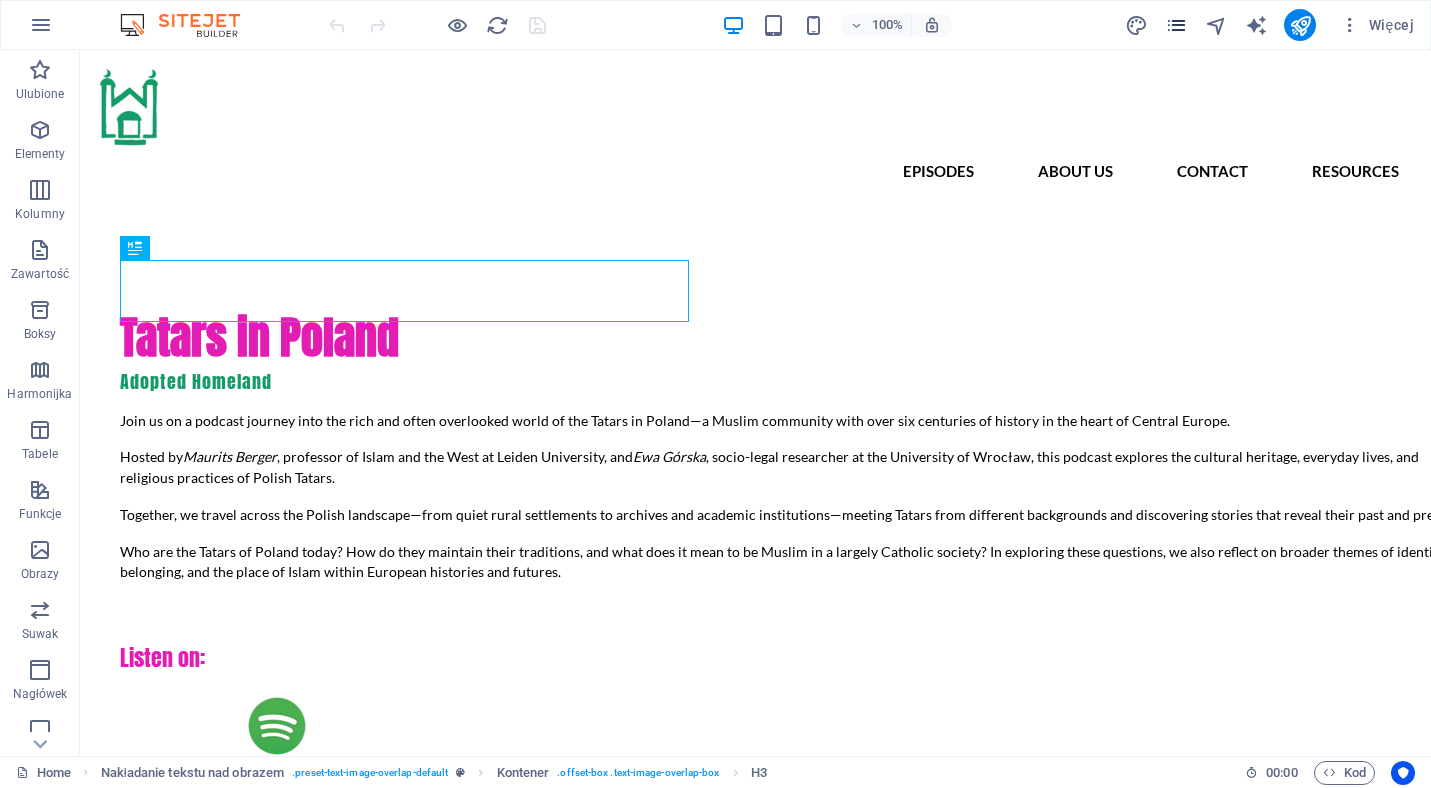 click at bounding box center [1176, 25] 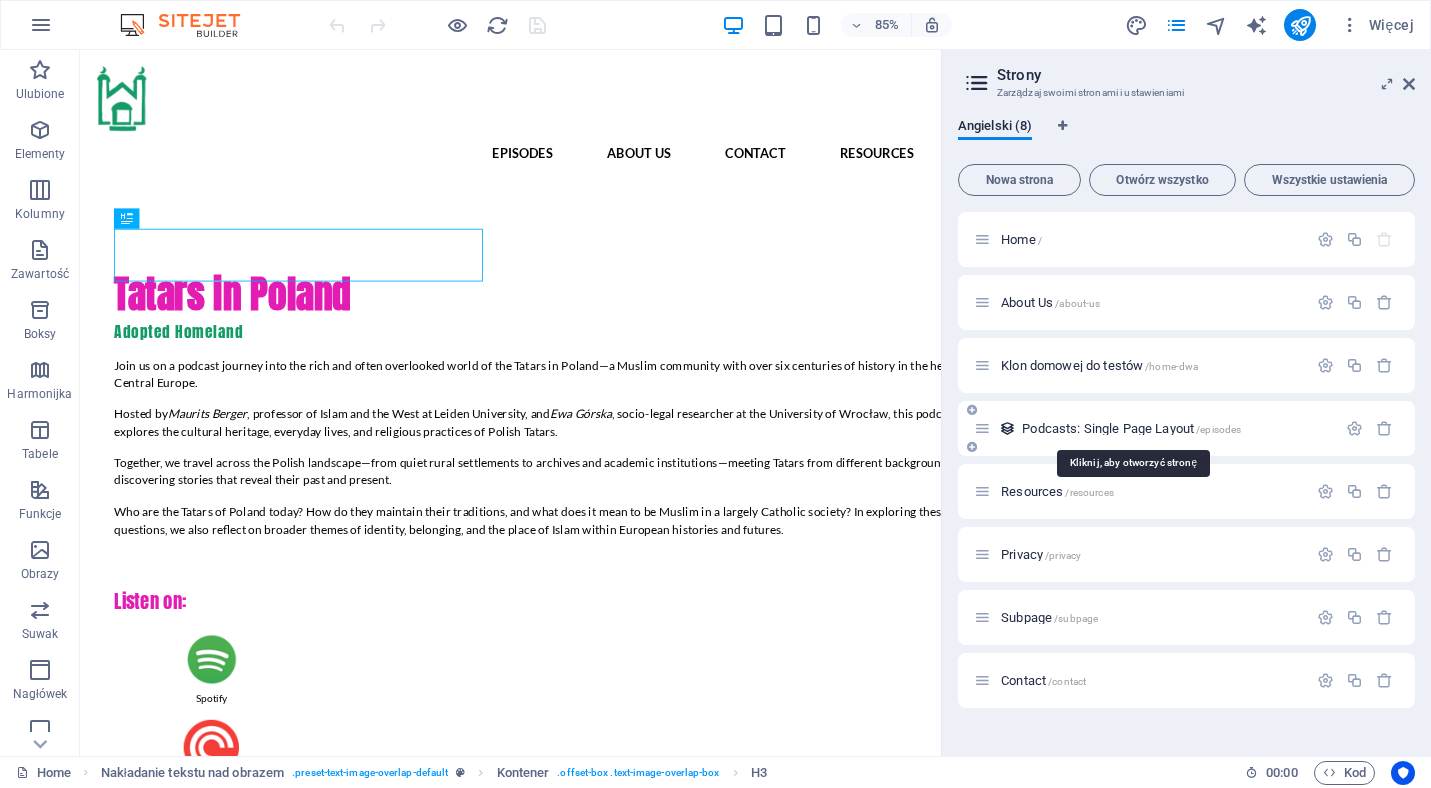 click on "Podcasts: Single Page Layout /episodes" at bounding box center [1131, 428] 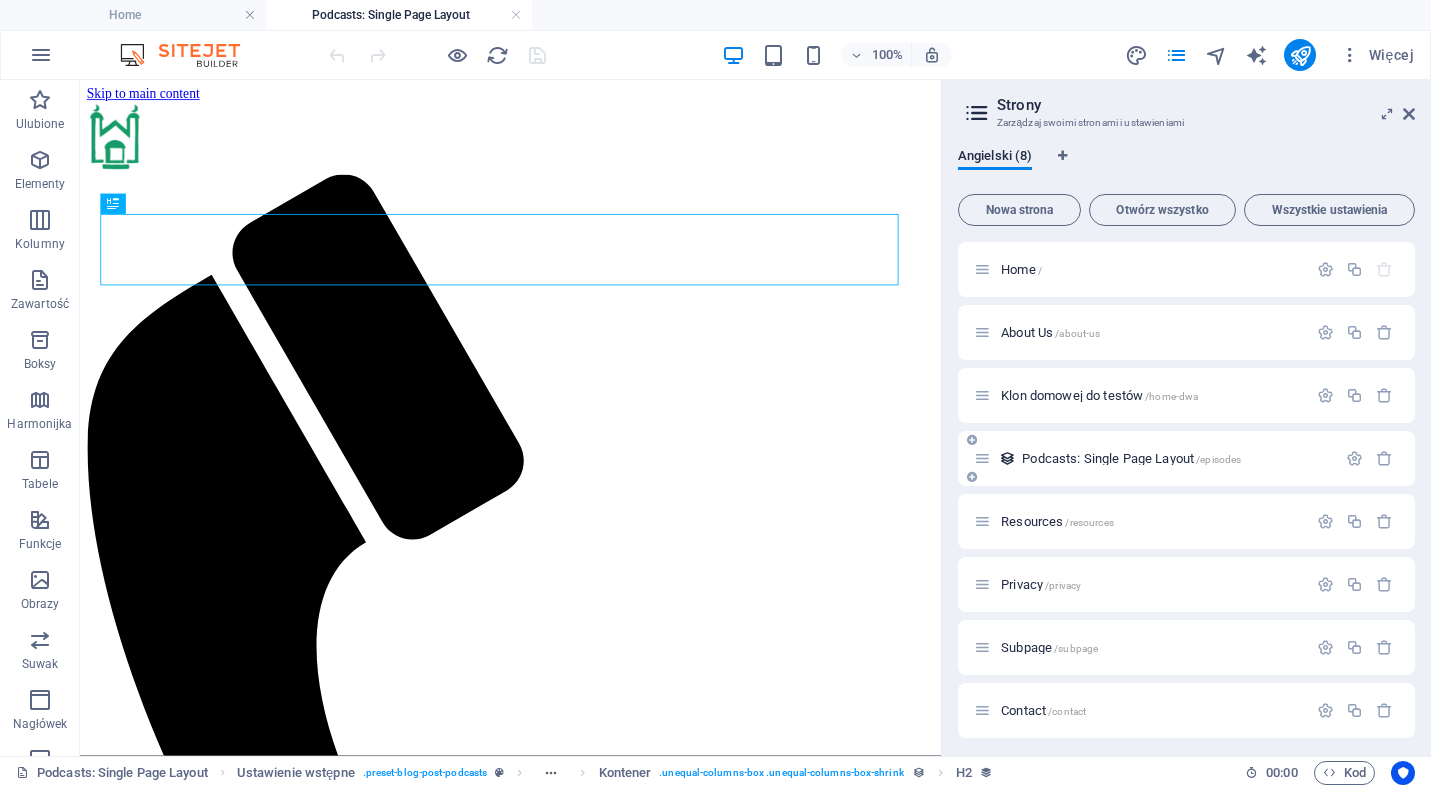 scroll, scrollTop: 0, scrollLeft: 0, axis: both 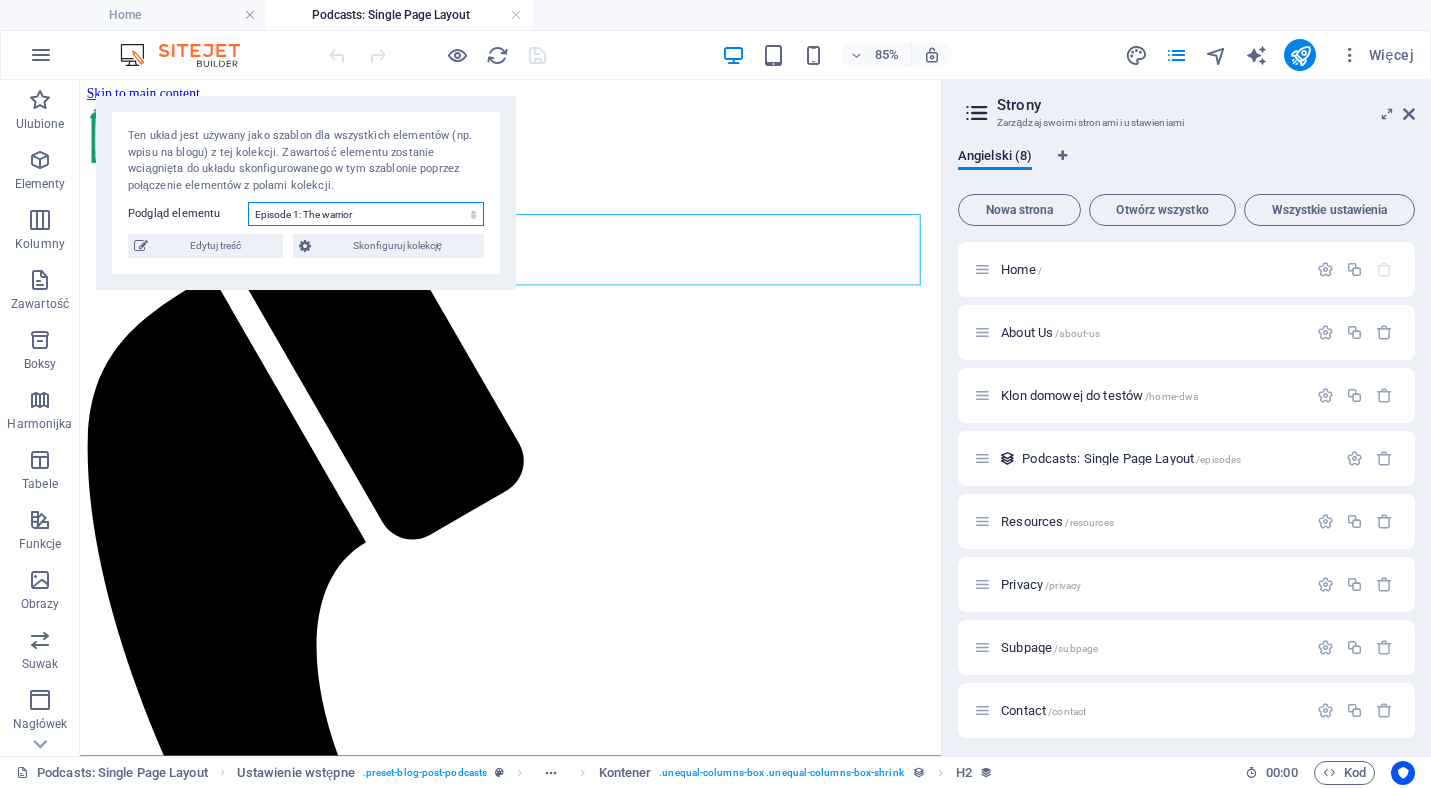 click on "Episode 1: The warrior Episode 8: Last words Episode 7: Next generation Episode 6: Organization and conflict Episode 5: The Headscarf Episode 4: Religion or Culture? Episode 3: The Cemetery Episode 2: The Tourists" at bounding box center (366, 214) 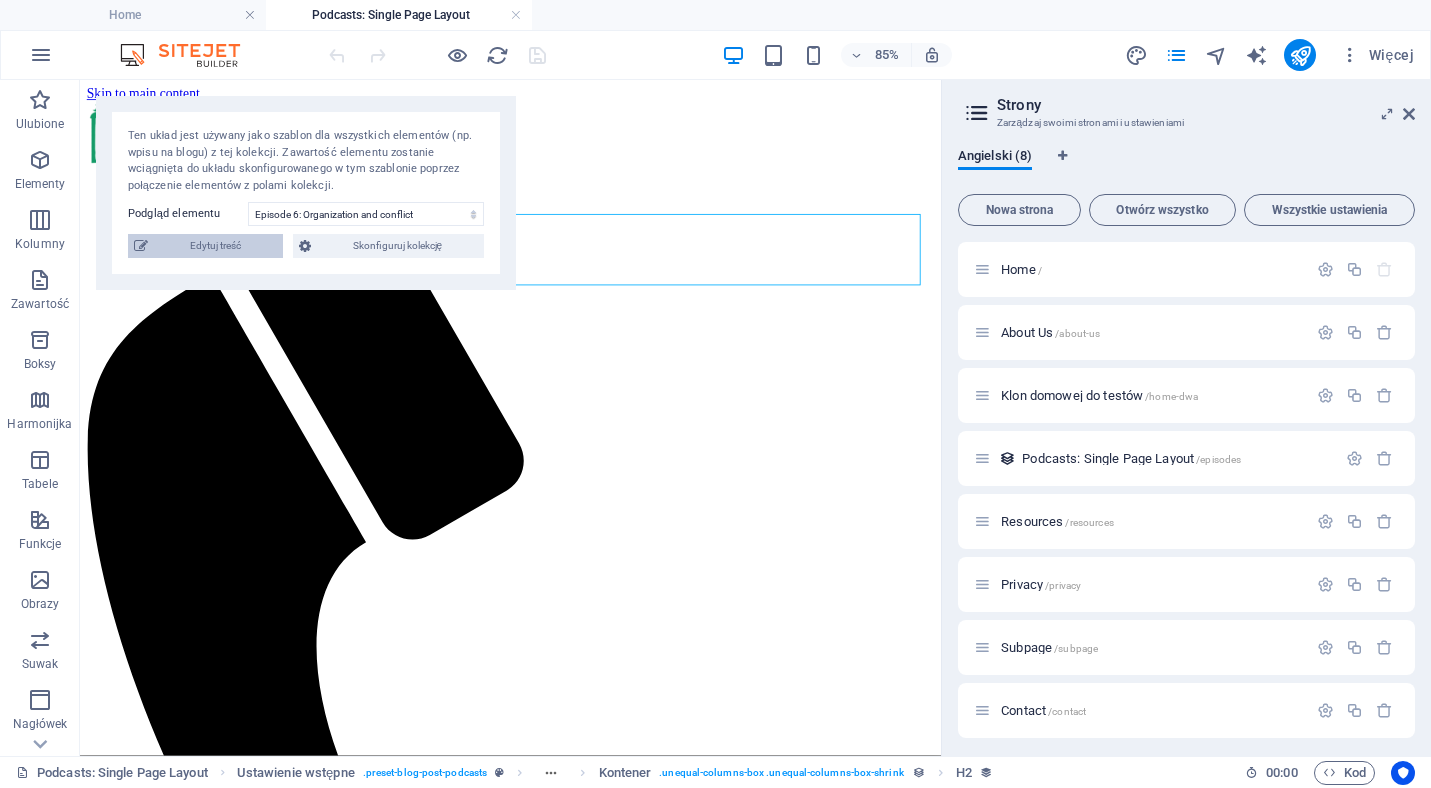 click on "Edytuj treść" at bounding box center (215, 246) 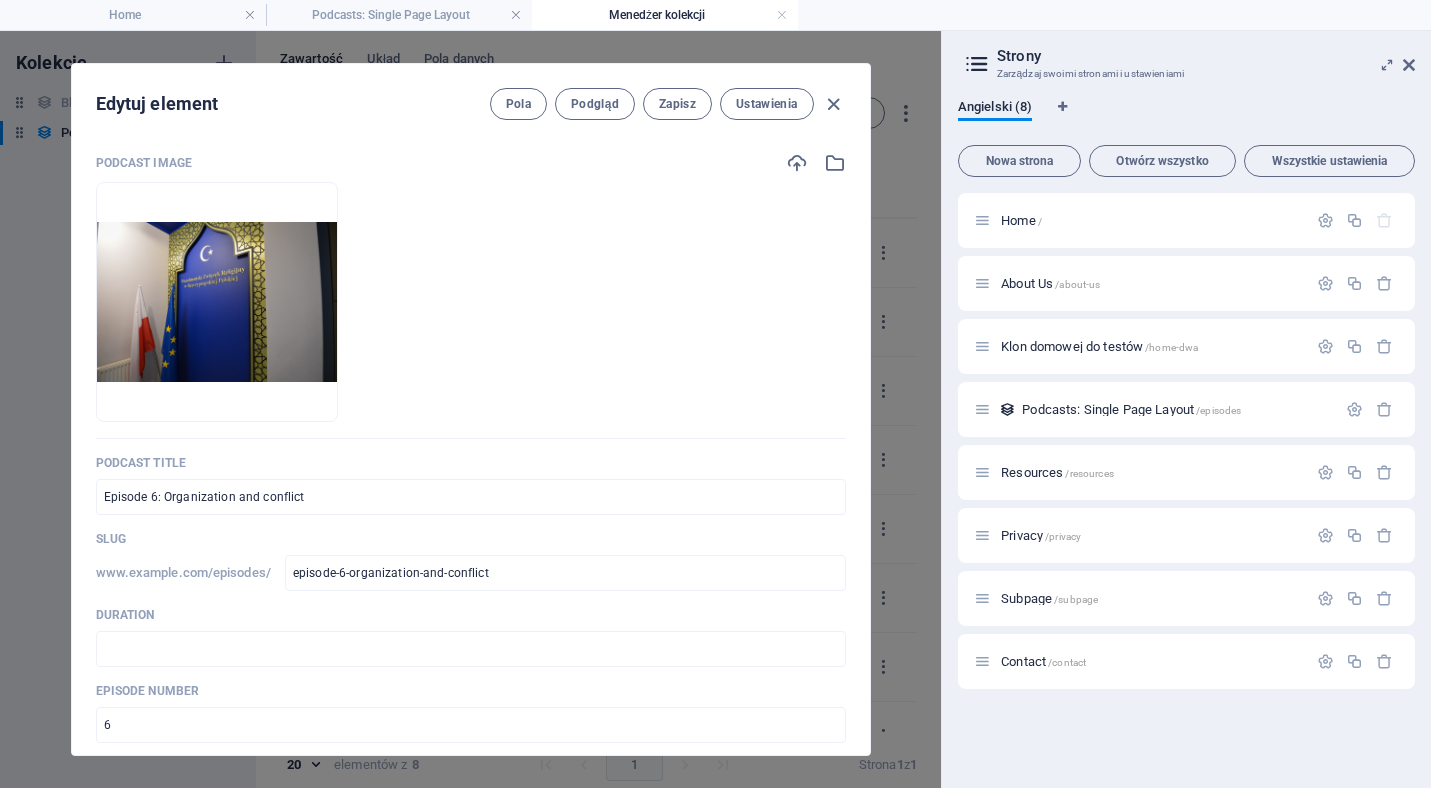 click on "Upuść pliki tutaj, aby natychmiast je przesłać" 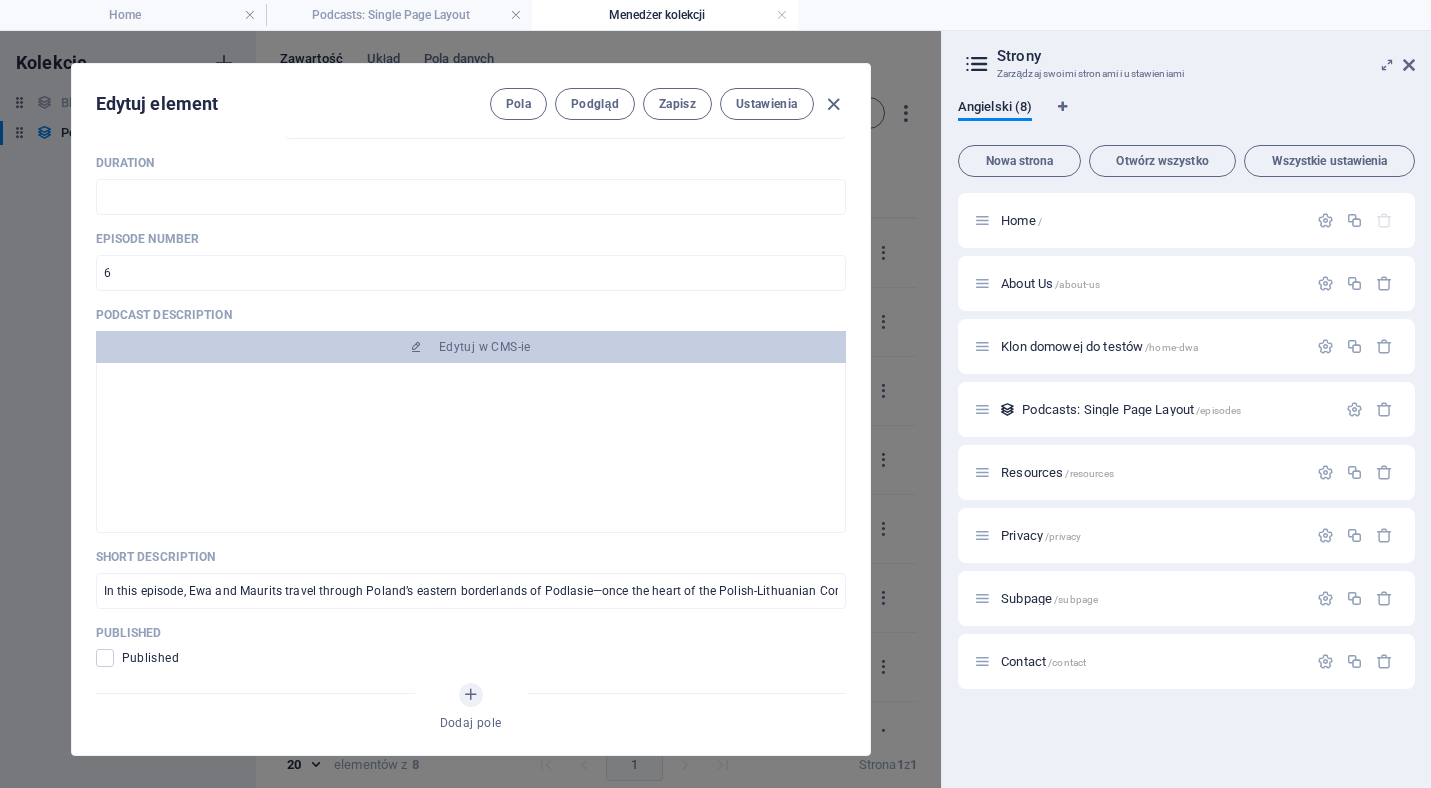 scroll, scrollTop: 454, scrollLeft: 0, axis: vertical 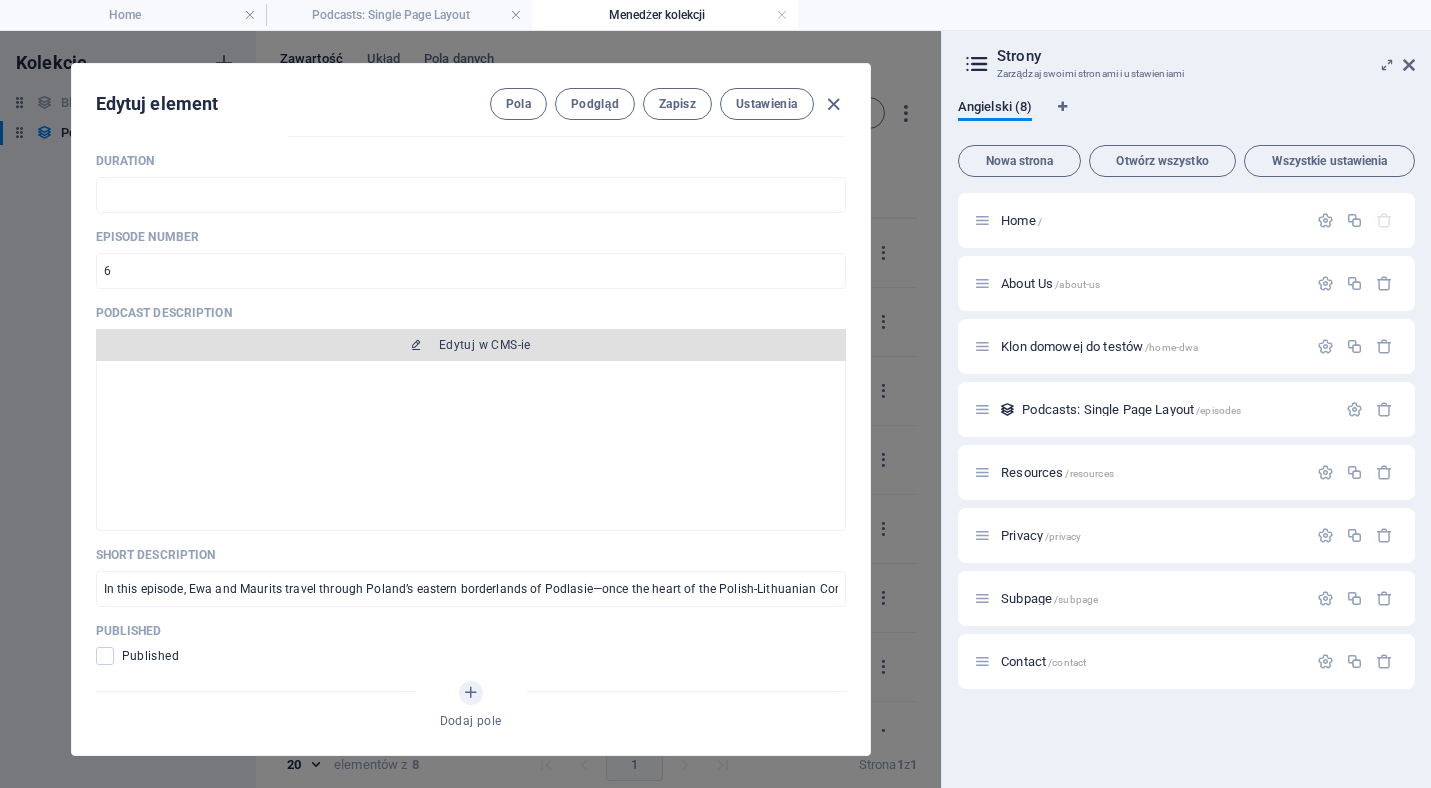 click on "Edytuj w CMS-ie" at bounding box center [471, 345] 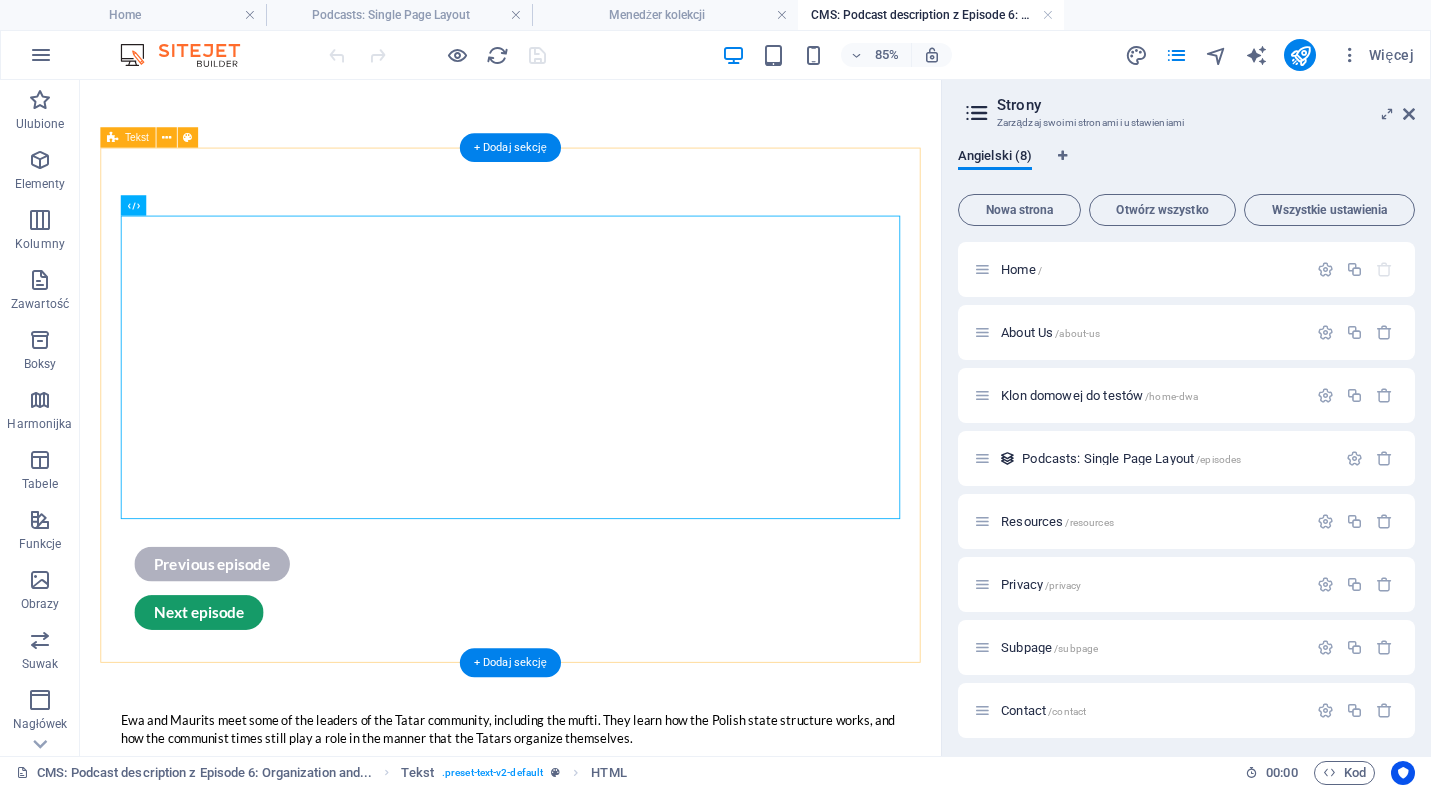 scroll, scrollTop: 0, scrollLeft: 0, axis: both 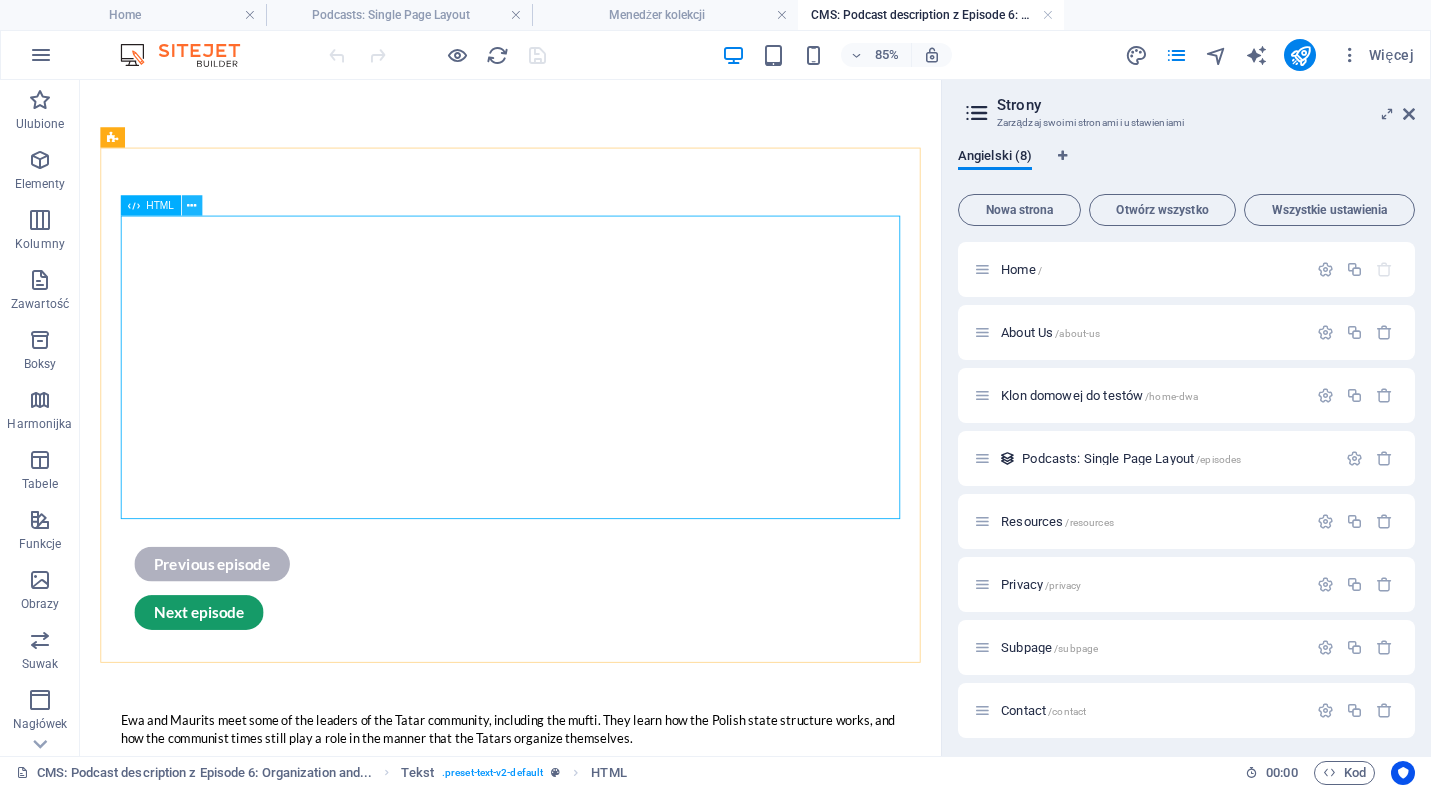 click at bounding box center [191, 206] 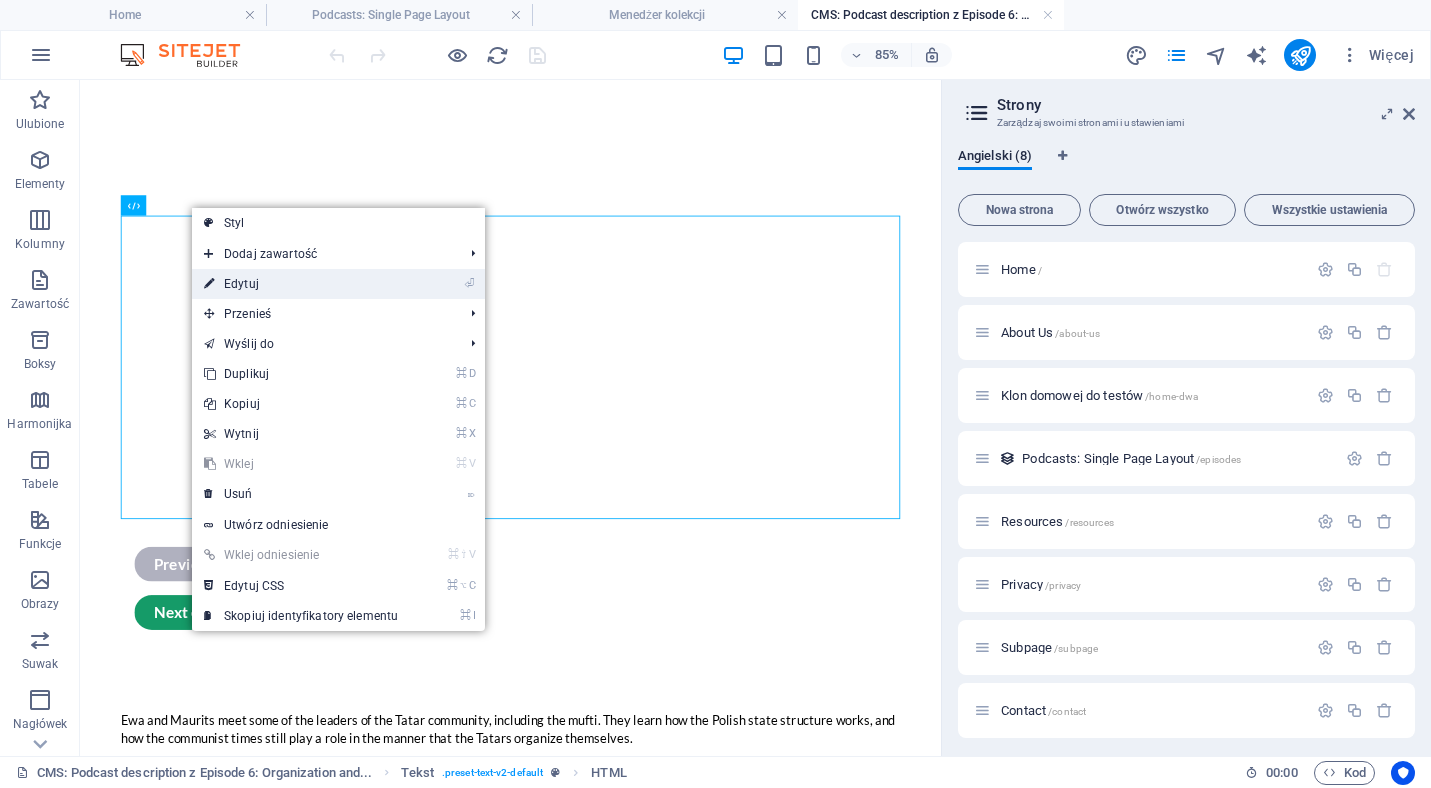 click on "⏎  Edytuj" at bounding box center [301, 284] 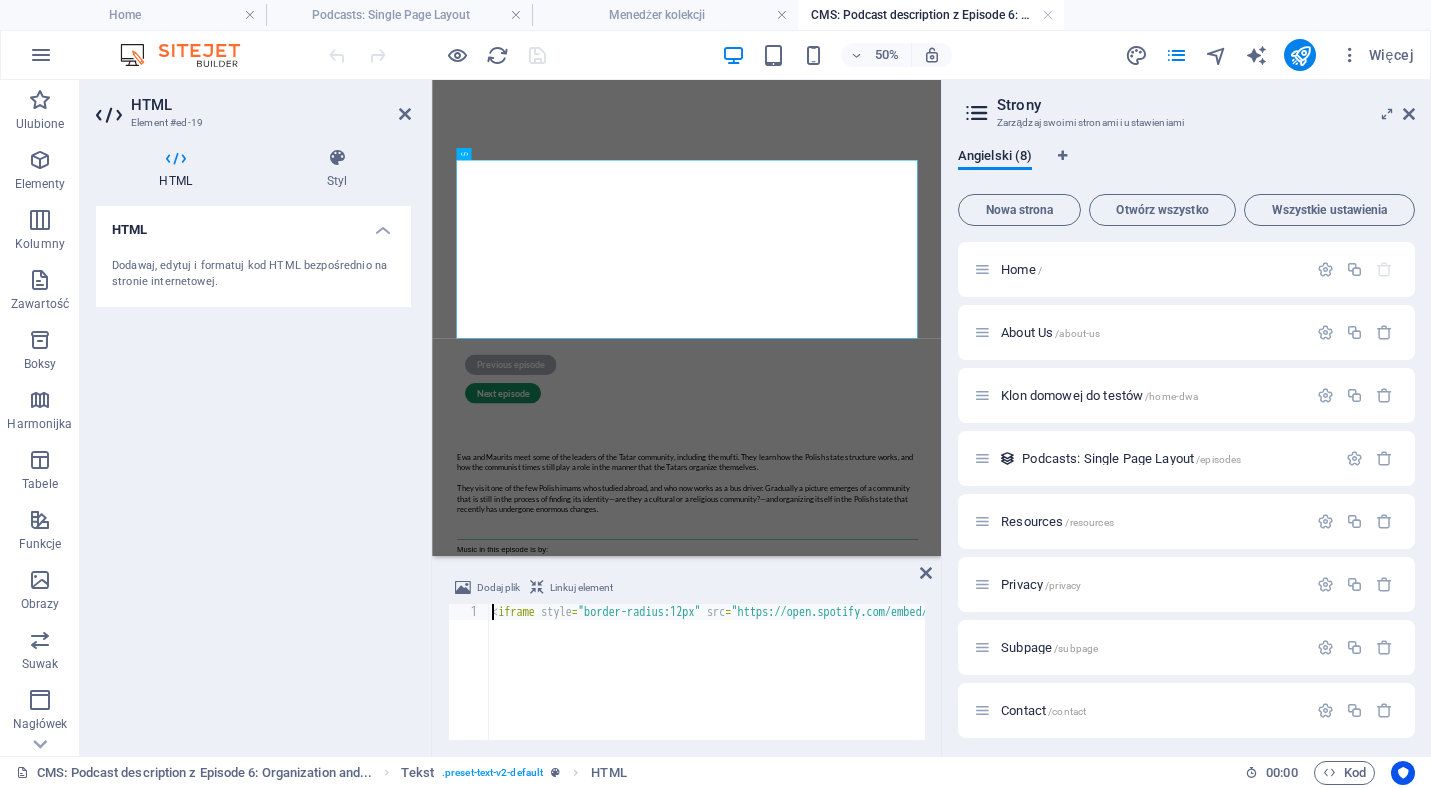 click on "HTML" at bounding box center [180, 169] 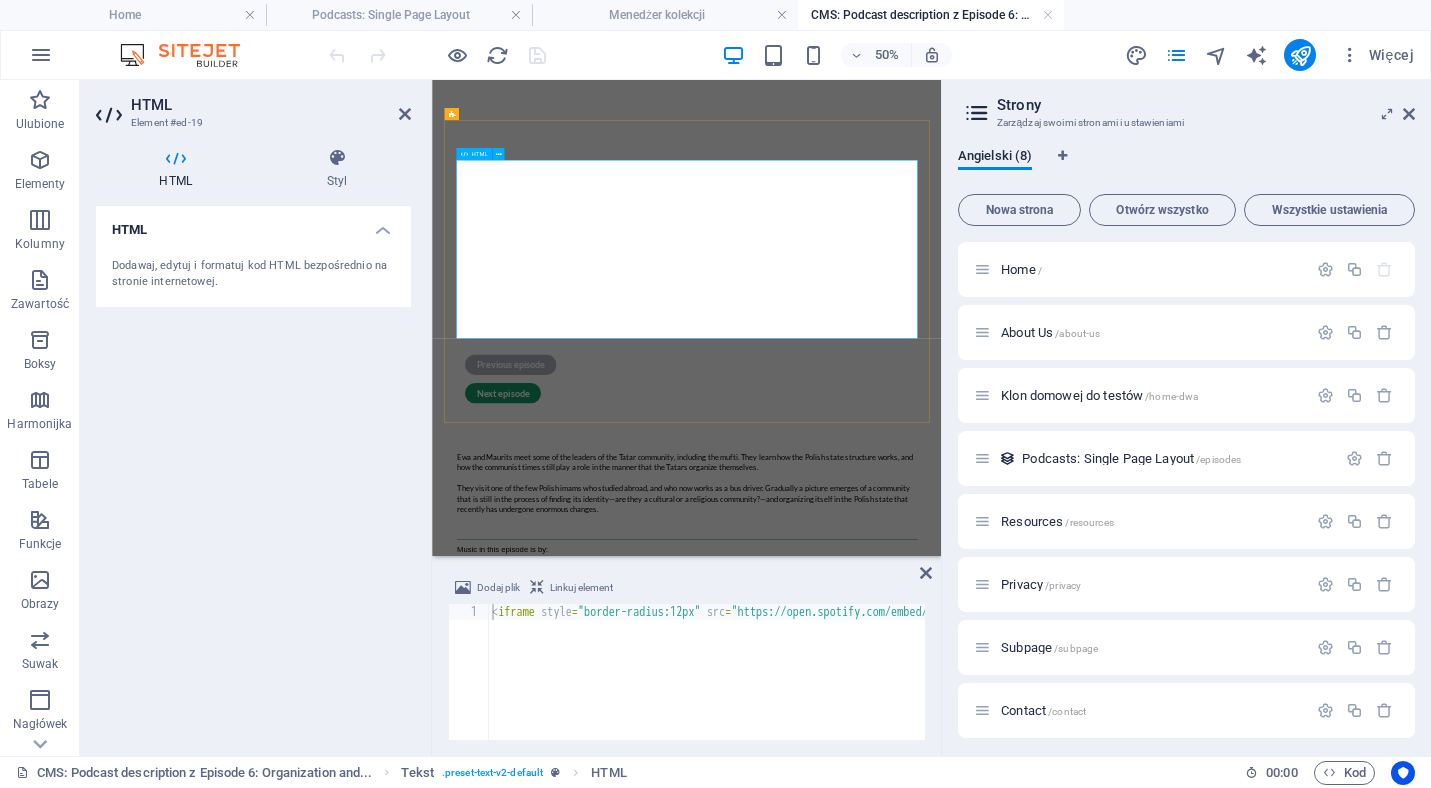 click at bounding box center [941, 418] 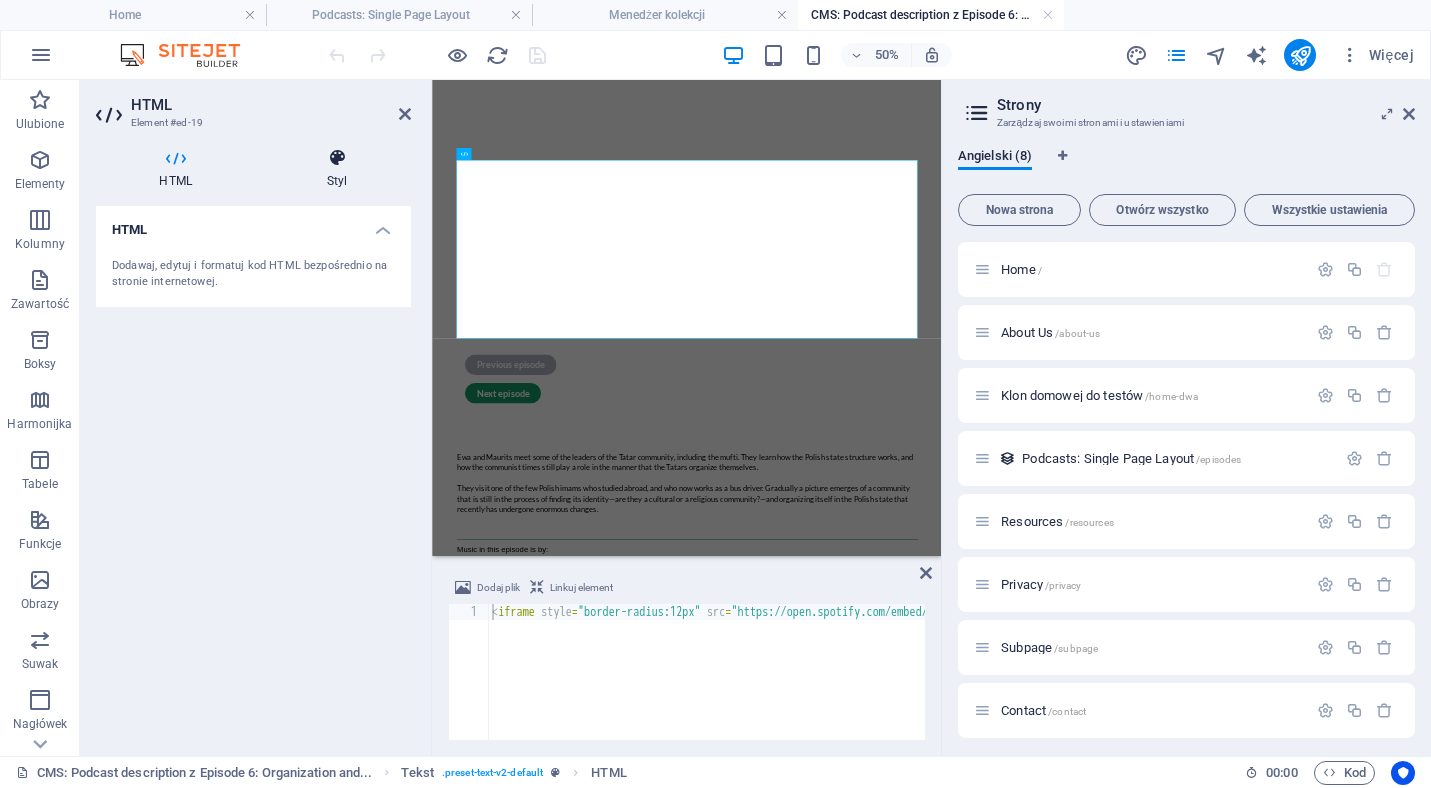 click on "Styl" at bounding box center [338, 169] 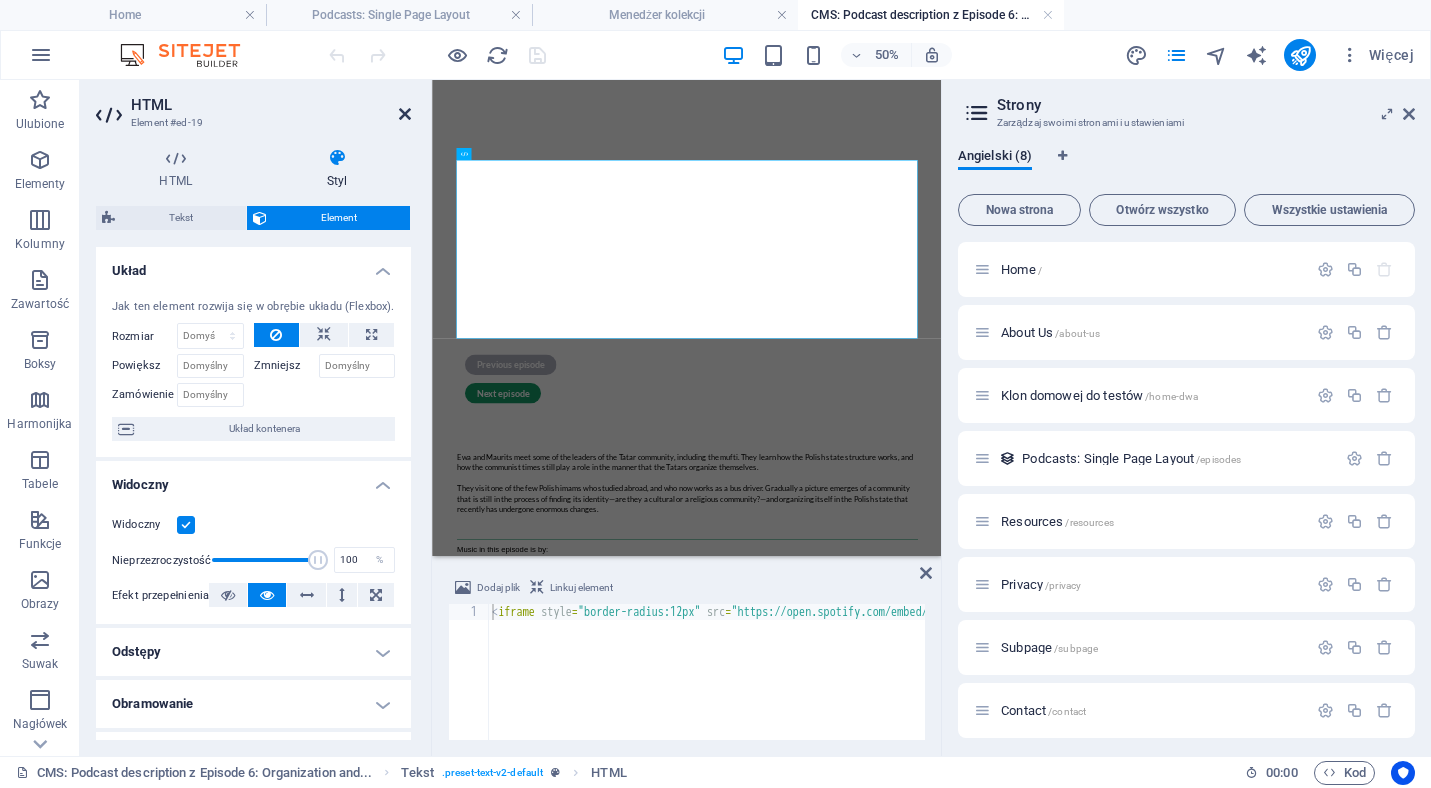click at bounding box center (405, 114) 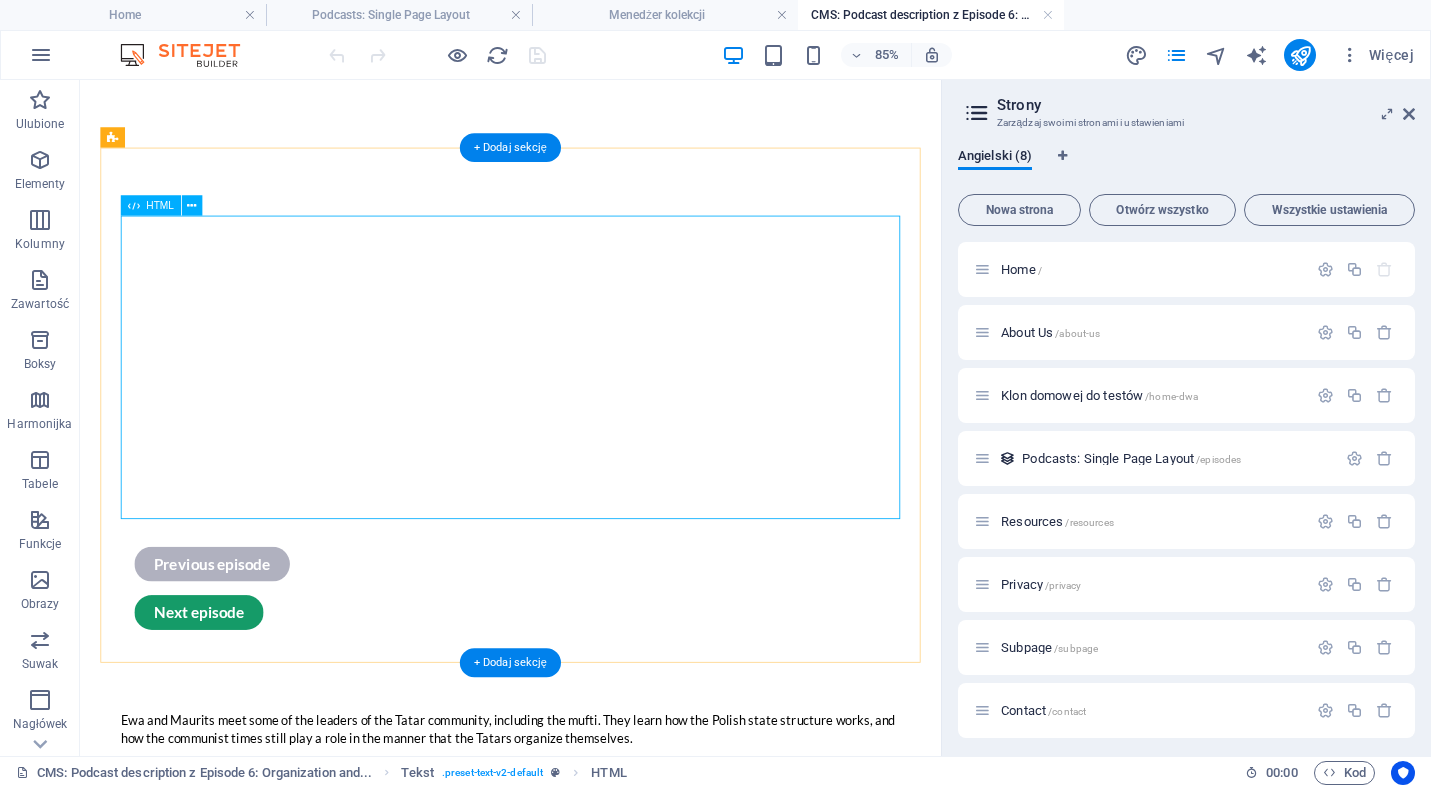 click at bounding box center [586, 418] 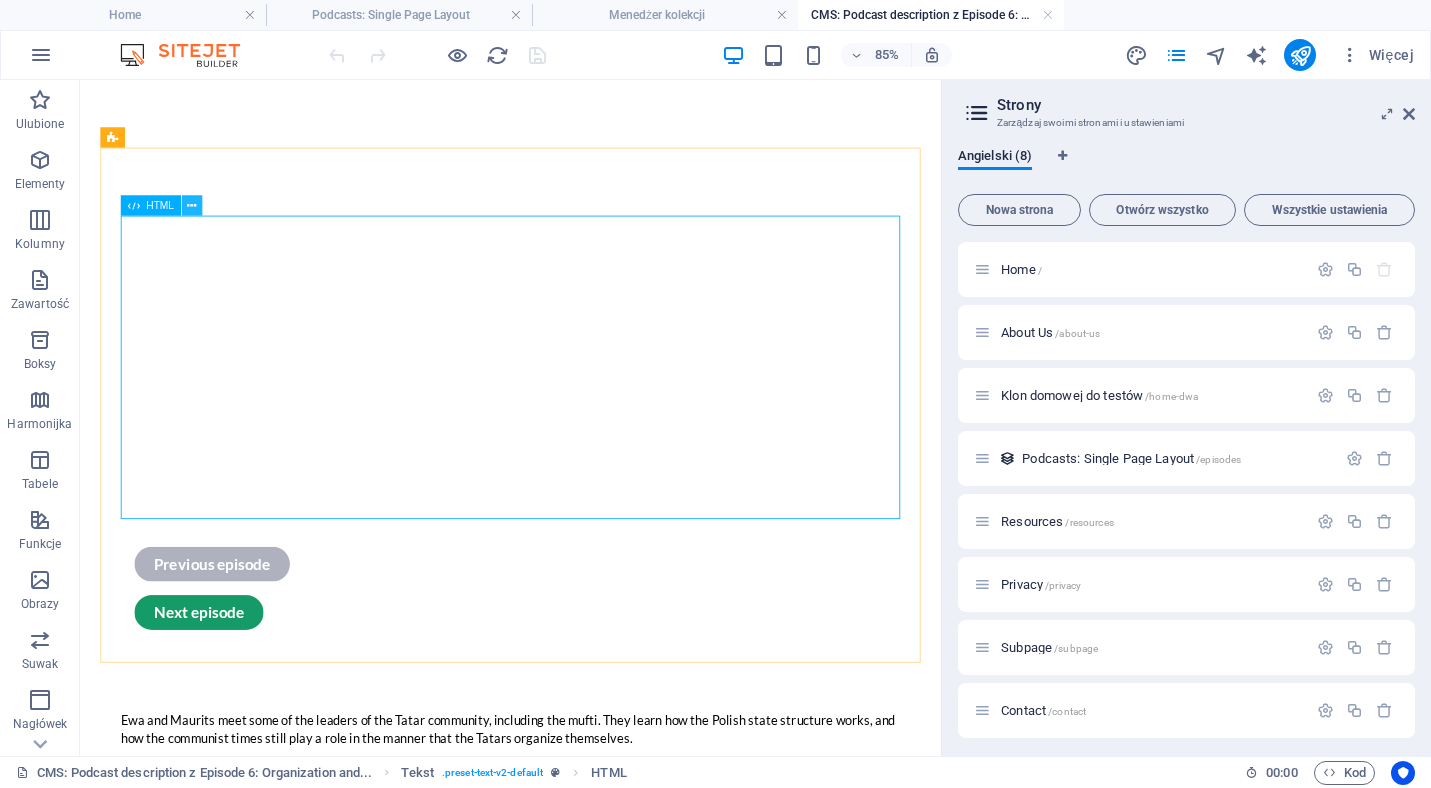 click at bounding box center [191, 206] 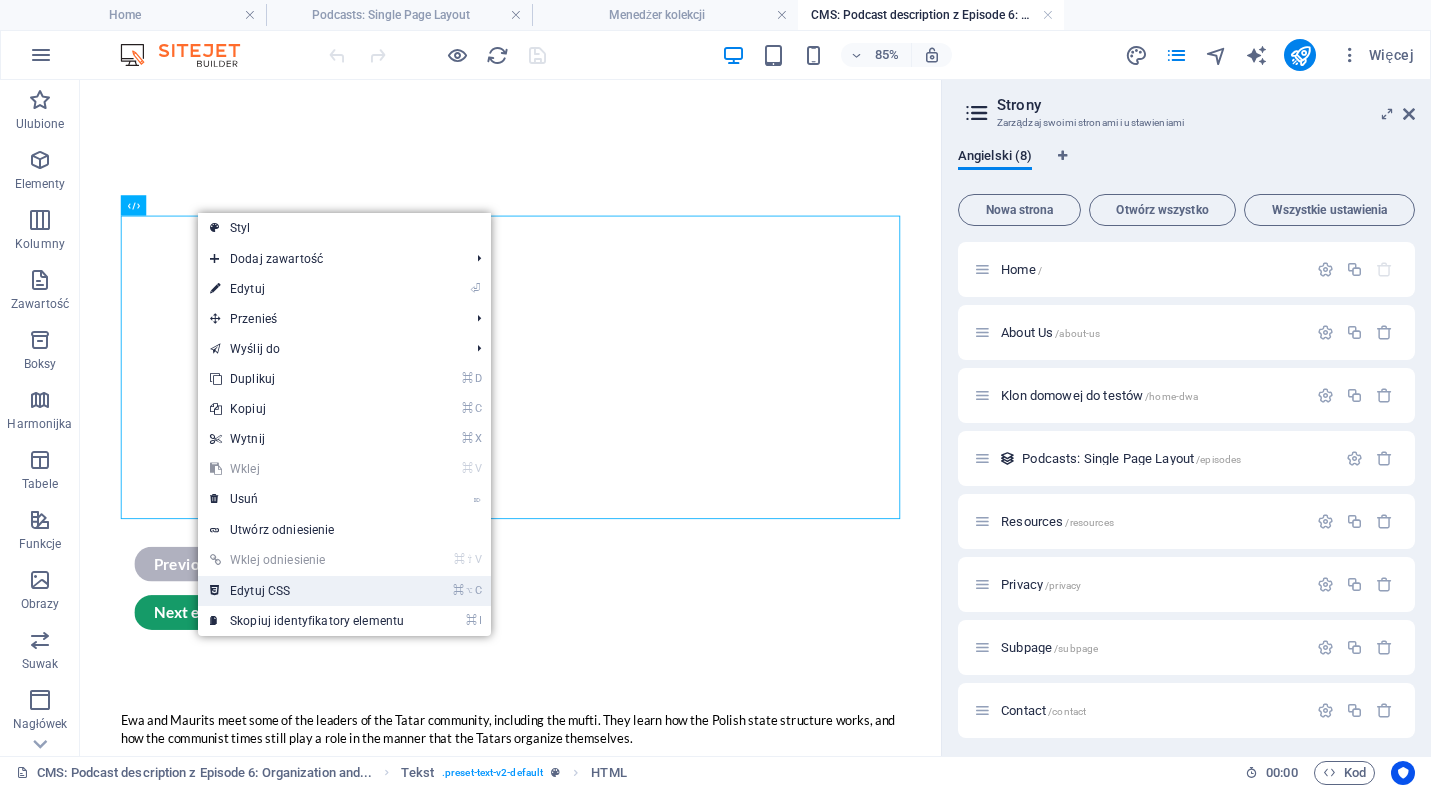click on "⌘ ⌥ C  Edytuj CSS" at bounding box center [307, 591] 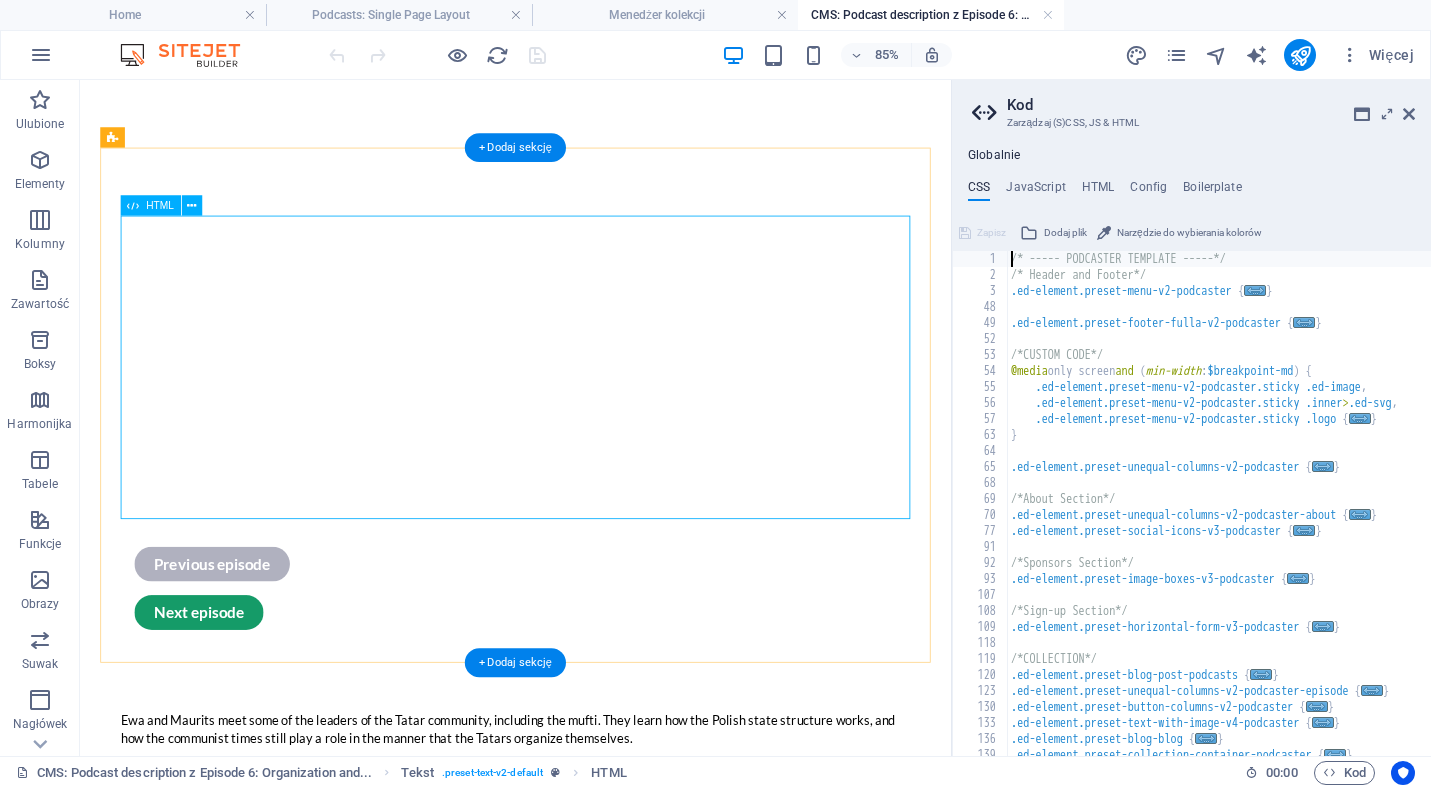 click at bounding box center [592, 418] 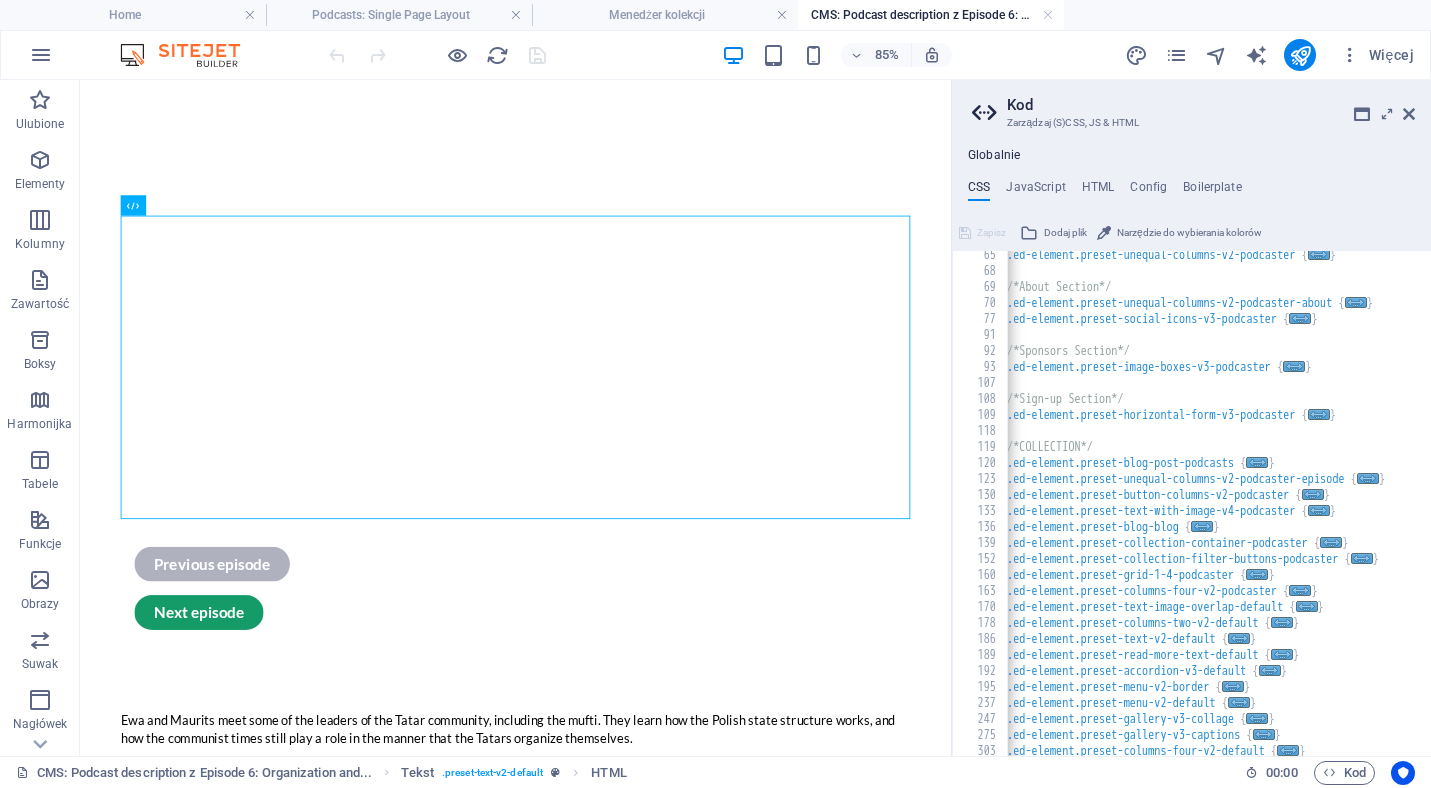 scroll, scrollTop: 353, scrollLeft: 0, axis: vertical 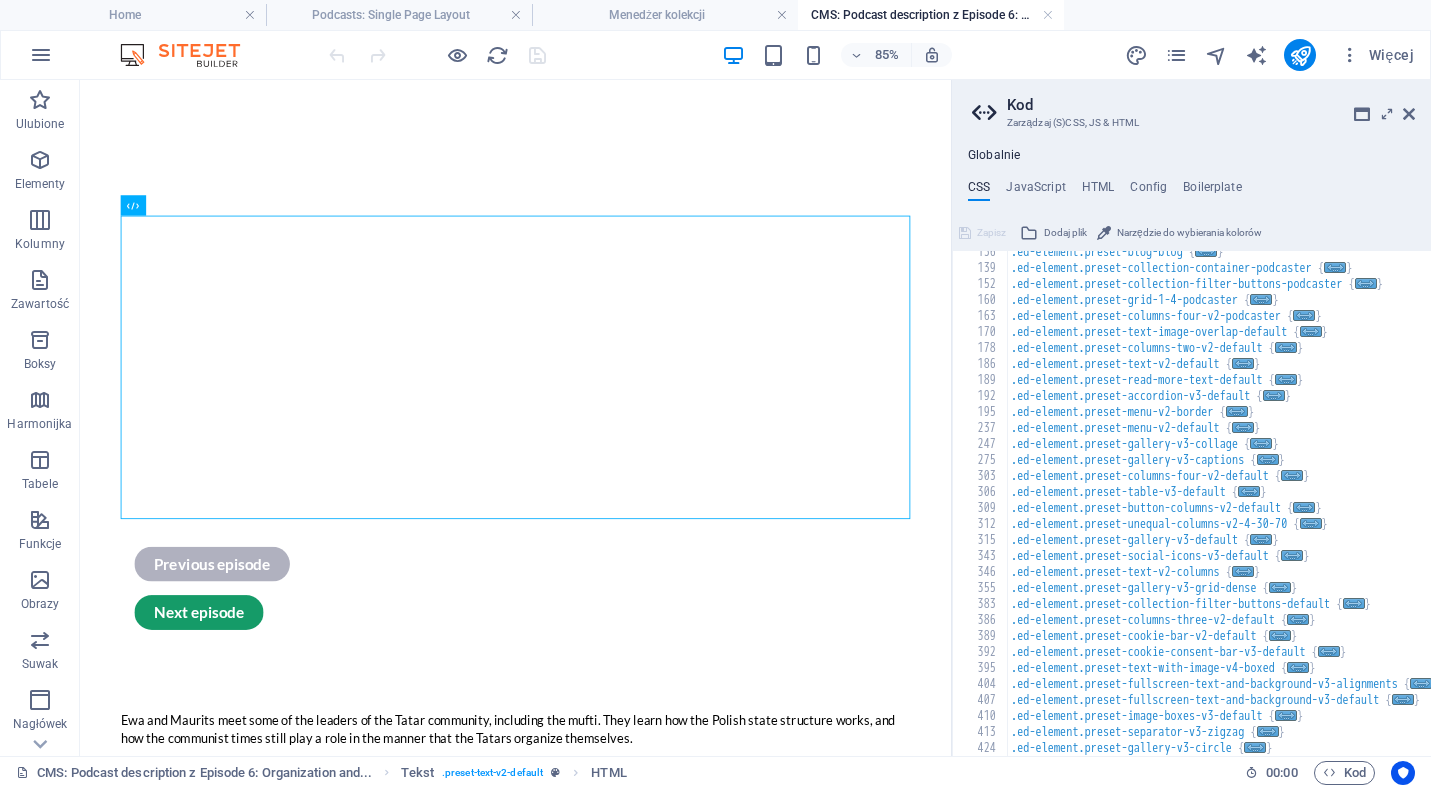 click on ".ed-element.preset-blog-blog   { ... } .ed-element.preset-collection-container-podcaster   { ... } .ed-element.preset-collection-filter-buttons-podcaster   { ... } .ed-element.preset-grid-1-4-podcaster   { ... } .ed-element.preset-columns-four-v2-podcaster   { ... } .ed-element.preset-text-image-overlap-default   { ... } .ed-element.preset-columns-two-v2-default   { ... } .ed-element.preset-text-v2-default   { ... } .ed-element.preset-read-more-text-default   { ... } .ed-element.preset-accordion-v3-default   { ... } .ed-element.preset-menu-v2-border   { ... } .ed-element.preset-menu-v2-default   { ... } .ed-element.preset-gallery-v3-collage   { ... } .ed-element.preset-gallery-v3-captions   { ... } .ed-element.preset-columns-four-v2-default   { ... } .ed-element.preset-table-v3-default   { ... } .ed-element.preset-button-columns-v2-default   { ... } .ed-element.preset-unequal-columns-v2-4-30-70   { ... } .ed-element.preset-gallery-v3-default   { ... } .ed-element.preset-social-icons-v3-default   { ... }   { }" at bounding box center [1249, 512] 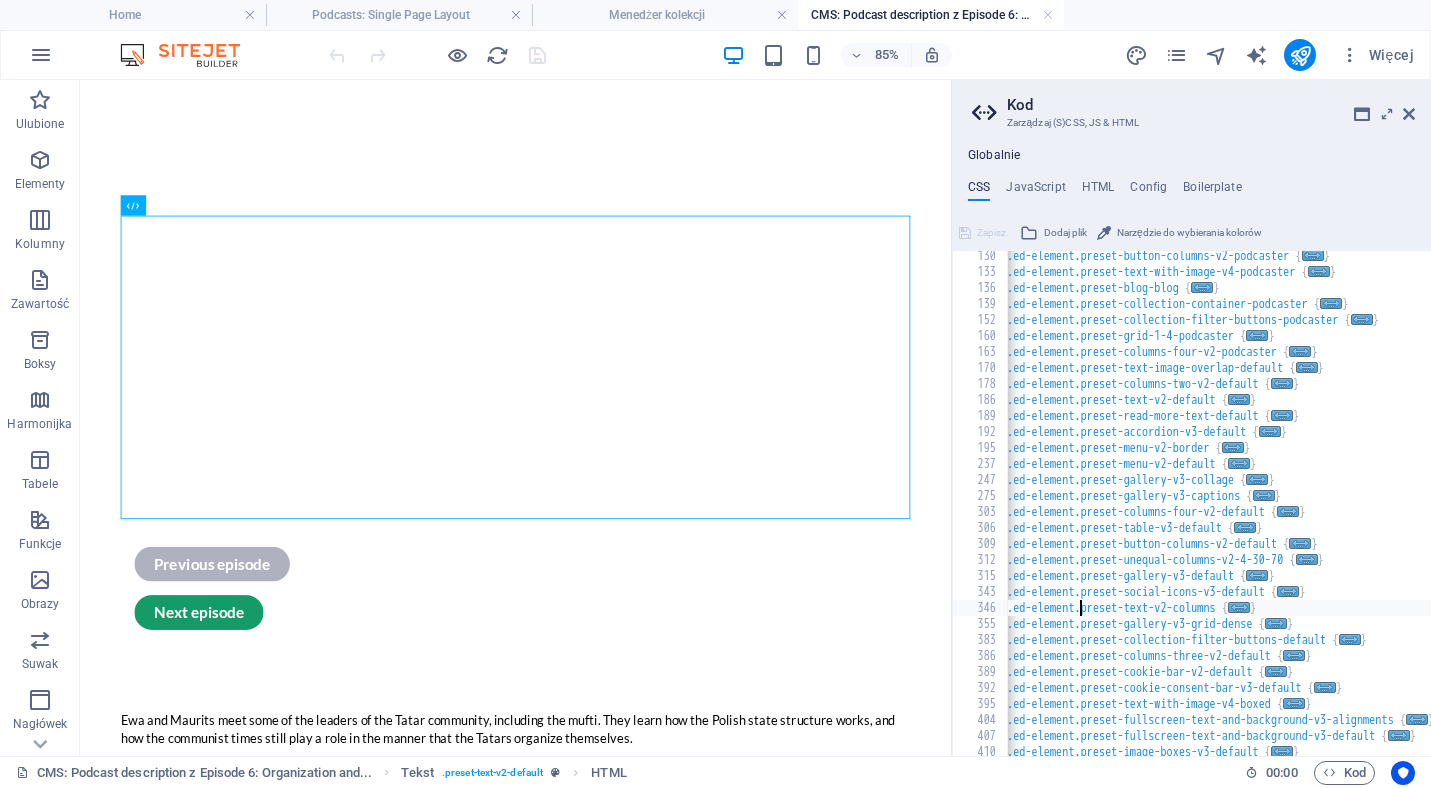 scroll, scrollTop: 413, scrollLeft: 0, axis: vertical 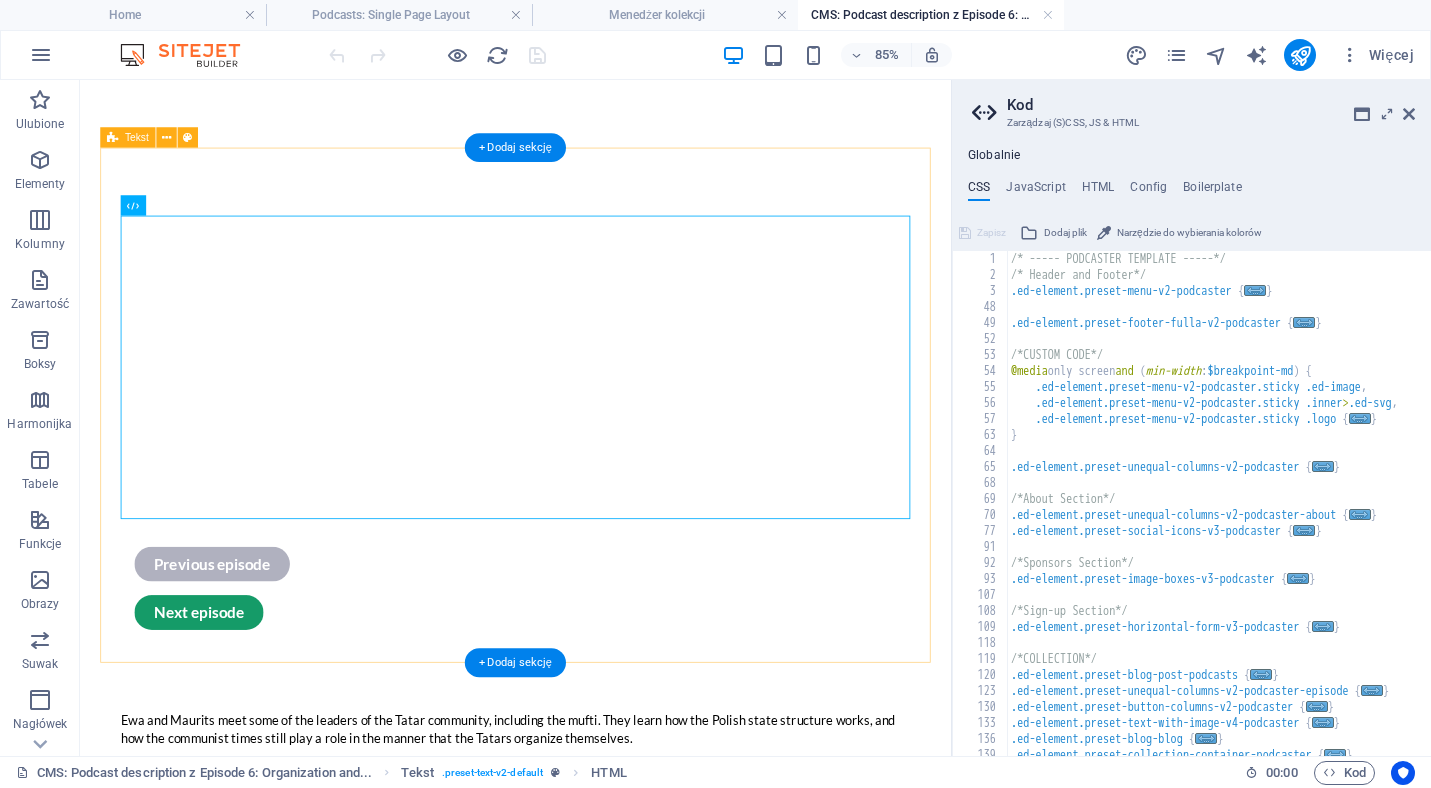click on "Previous episode Next episode" at bounding box center (592, 491) 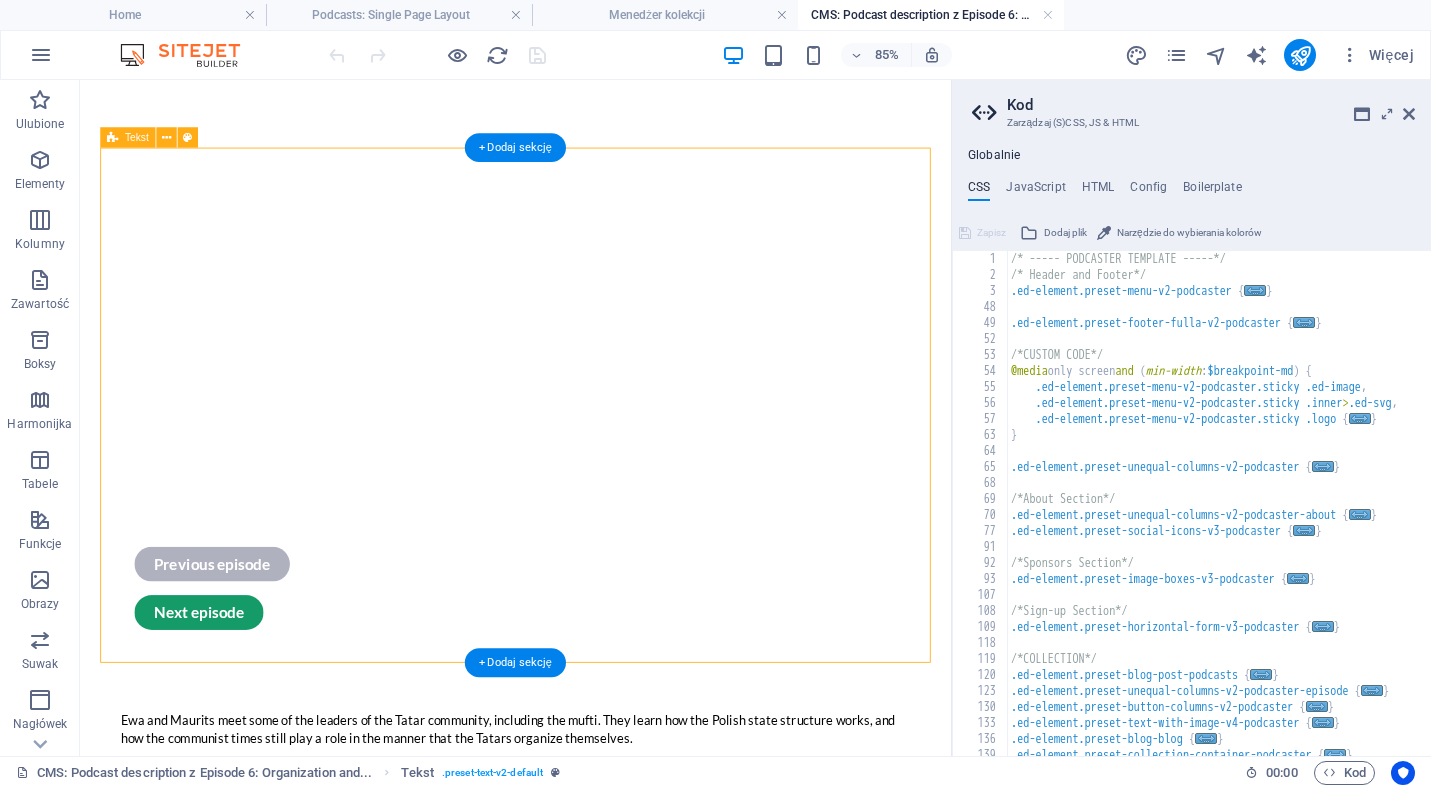 click at bounding box center (592, 418) 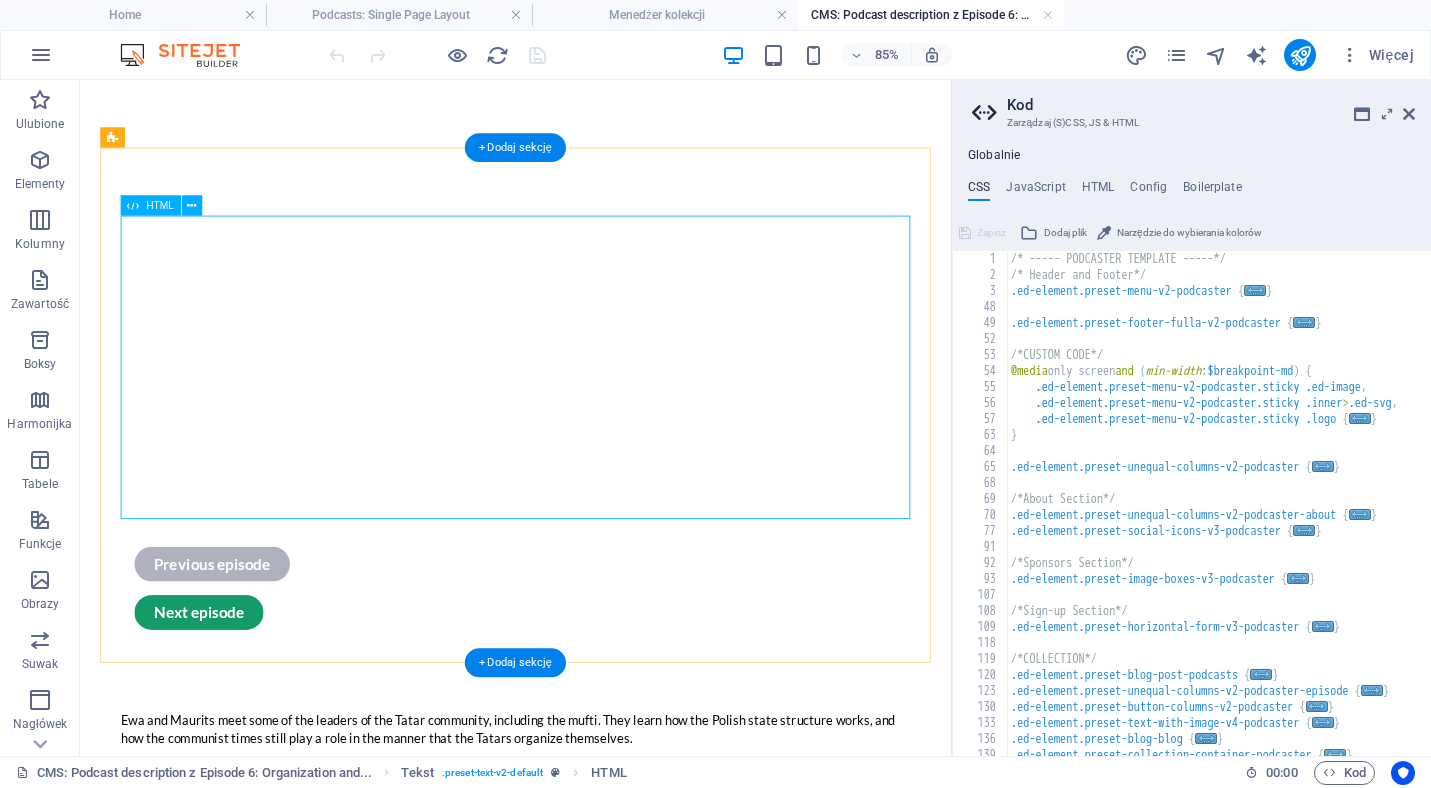 click at bounding box center (592, 418) 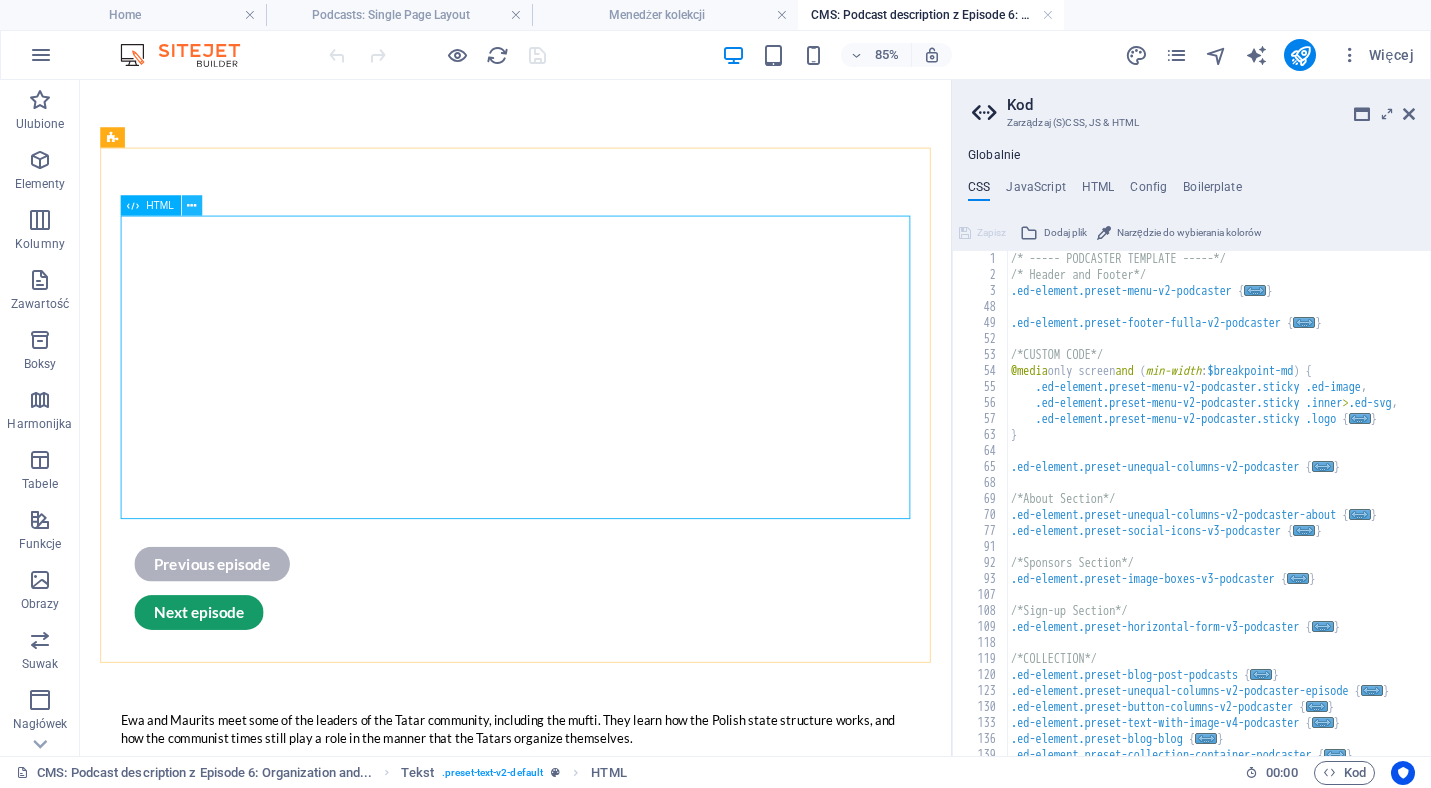 click at bounding box center [191, 206] 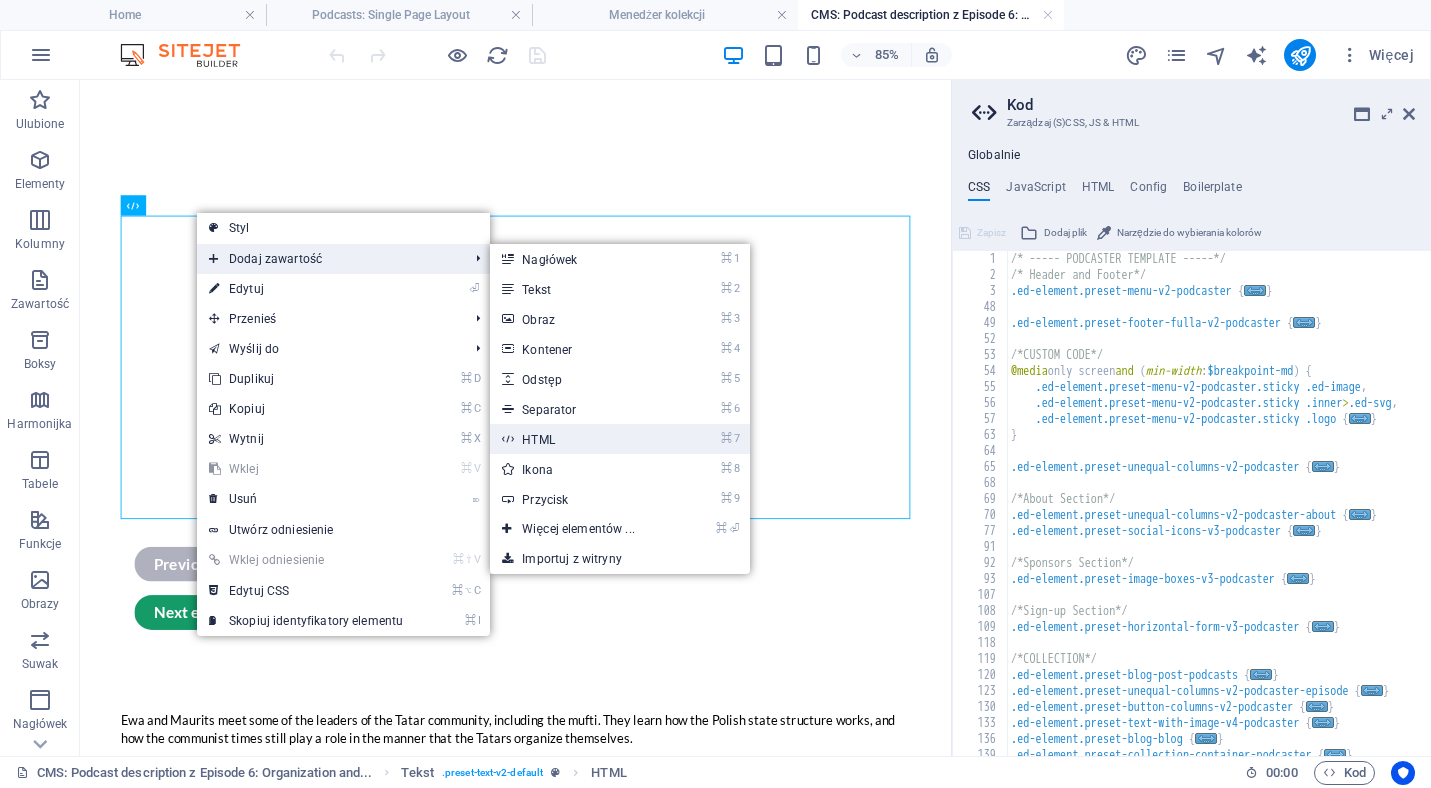 click on "⌘ 7  HTML" at bounding box center (582, 439) 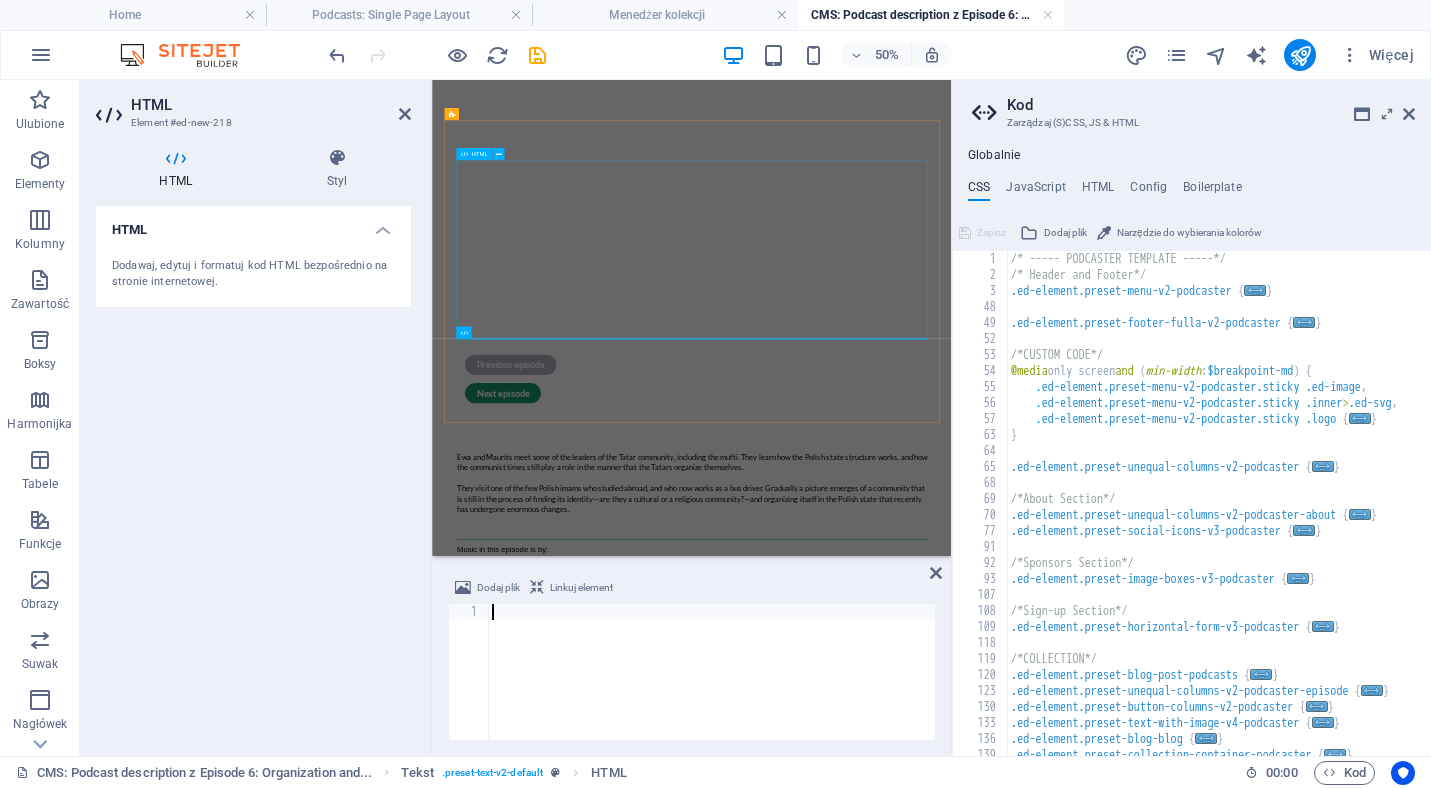 type on "<iframe data-testid="embed-iframe" style="border-radius:12px" src="https://open.spotify.com/embed/episode/256J28G2GQtsgEP2egm0DI?utm_source=generator&theme=0" width="100%" height="352" frameBorder="0" allowfullscreen="" allow="autoplay; clipboard-write; encrypted-media; fullscreen; picture-in-picture" loading="lazy"></iframe>" 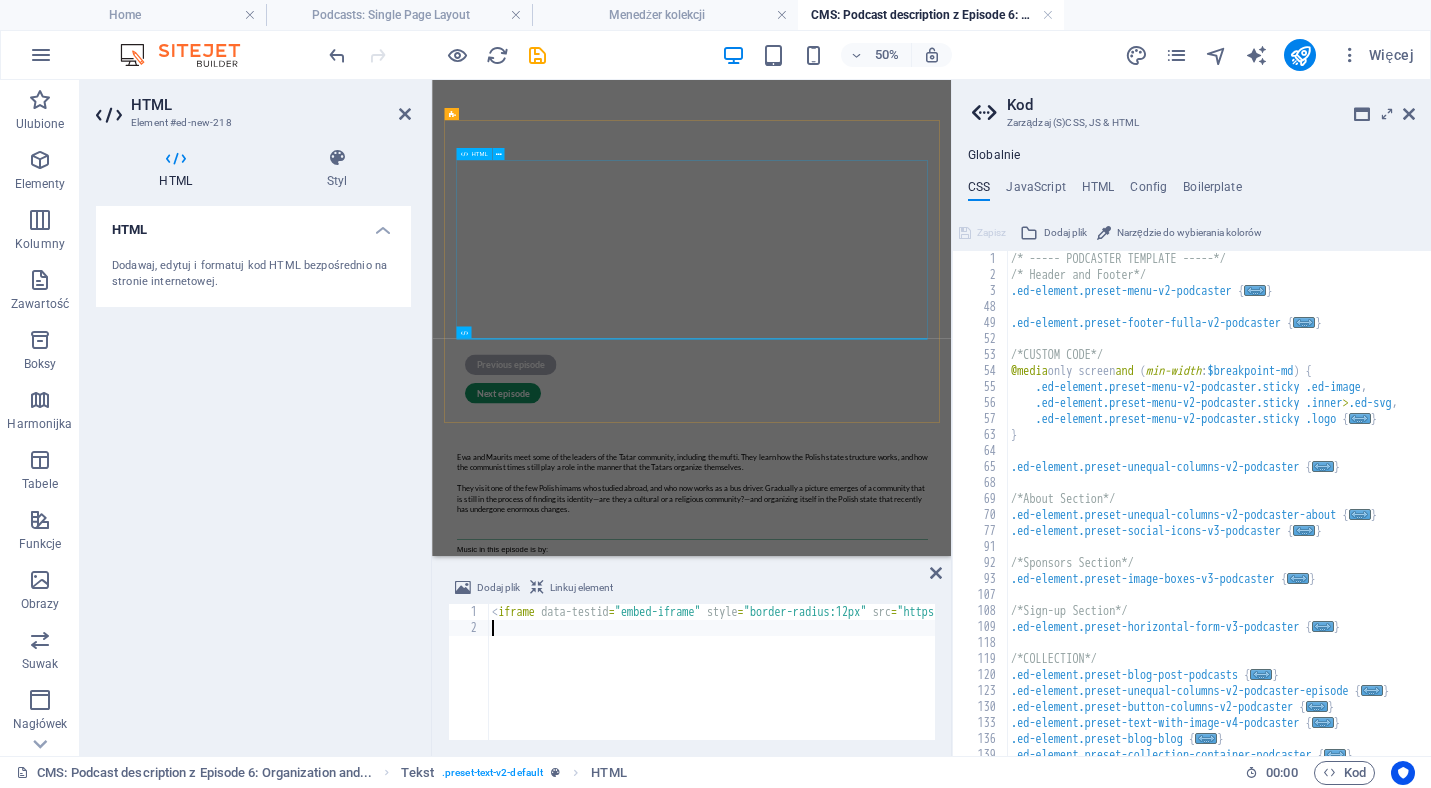scroll, scrollTop: 0, scrollLeft: 0, axis: both 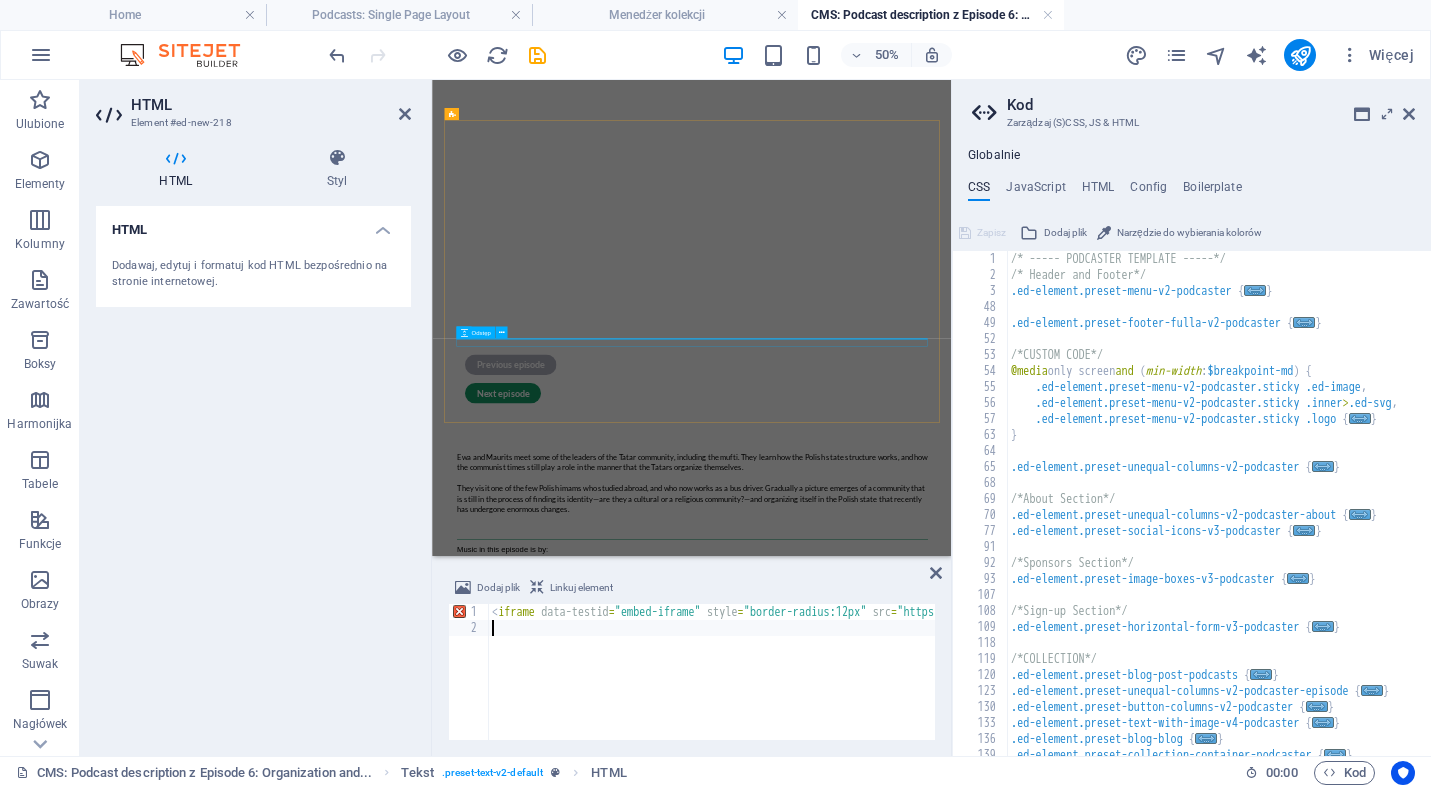 type on "<iframe data-testid="embed-iframe" style="border-radius:12px" src="https://open.spotify.com/embed/episode/256J28G2GQtsgEP2egm0DI?utm_source=generator&theme=0" width="100%" height="352" frameBorder="0" allowfullscreen="" allow="autoplay; clipboard-write; encrypted-media; fullscreen; picture-in-picture" loading="lazy"></iframe>" 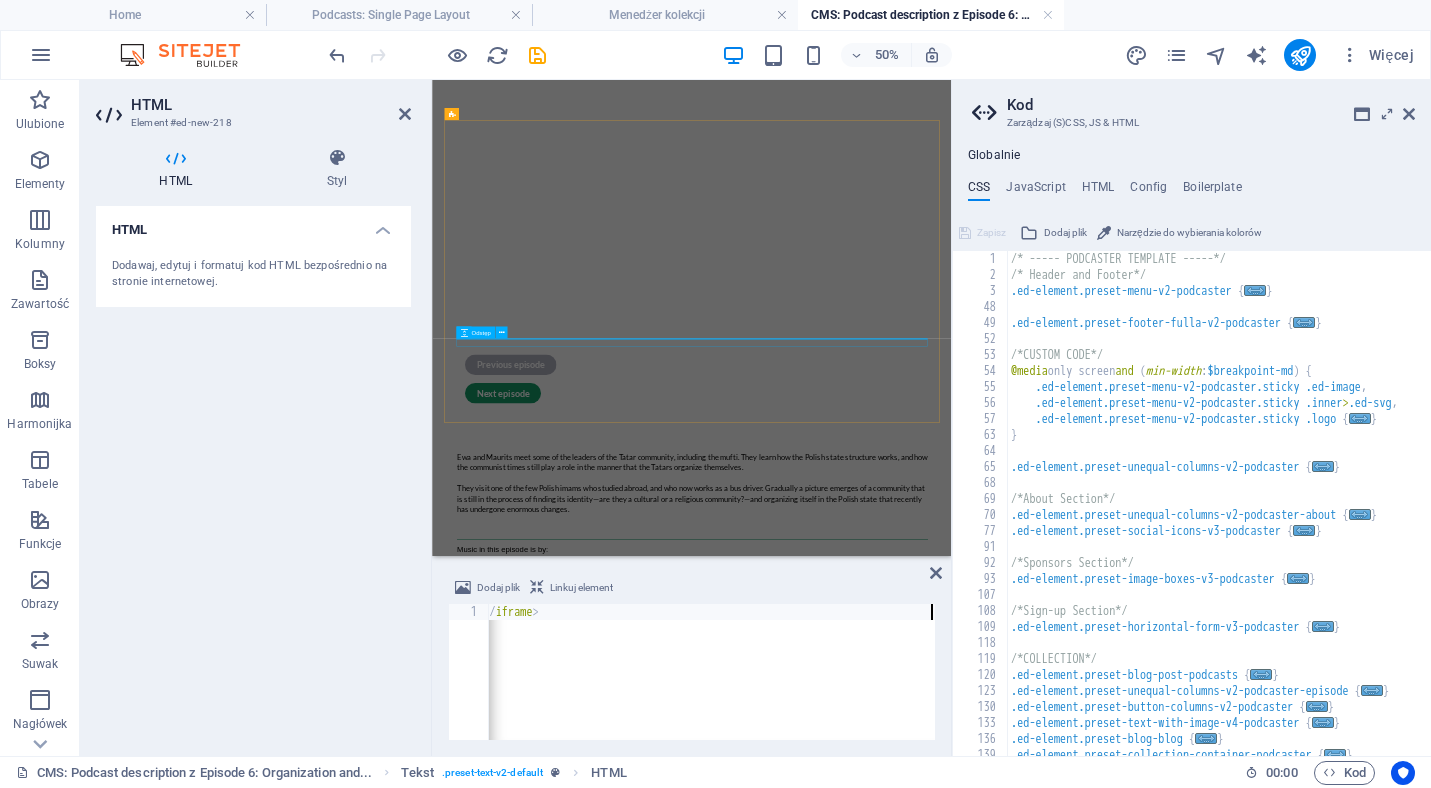 scroll, scrollTop: 0, scrollLeft: 1961, axis: horizontal 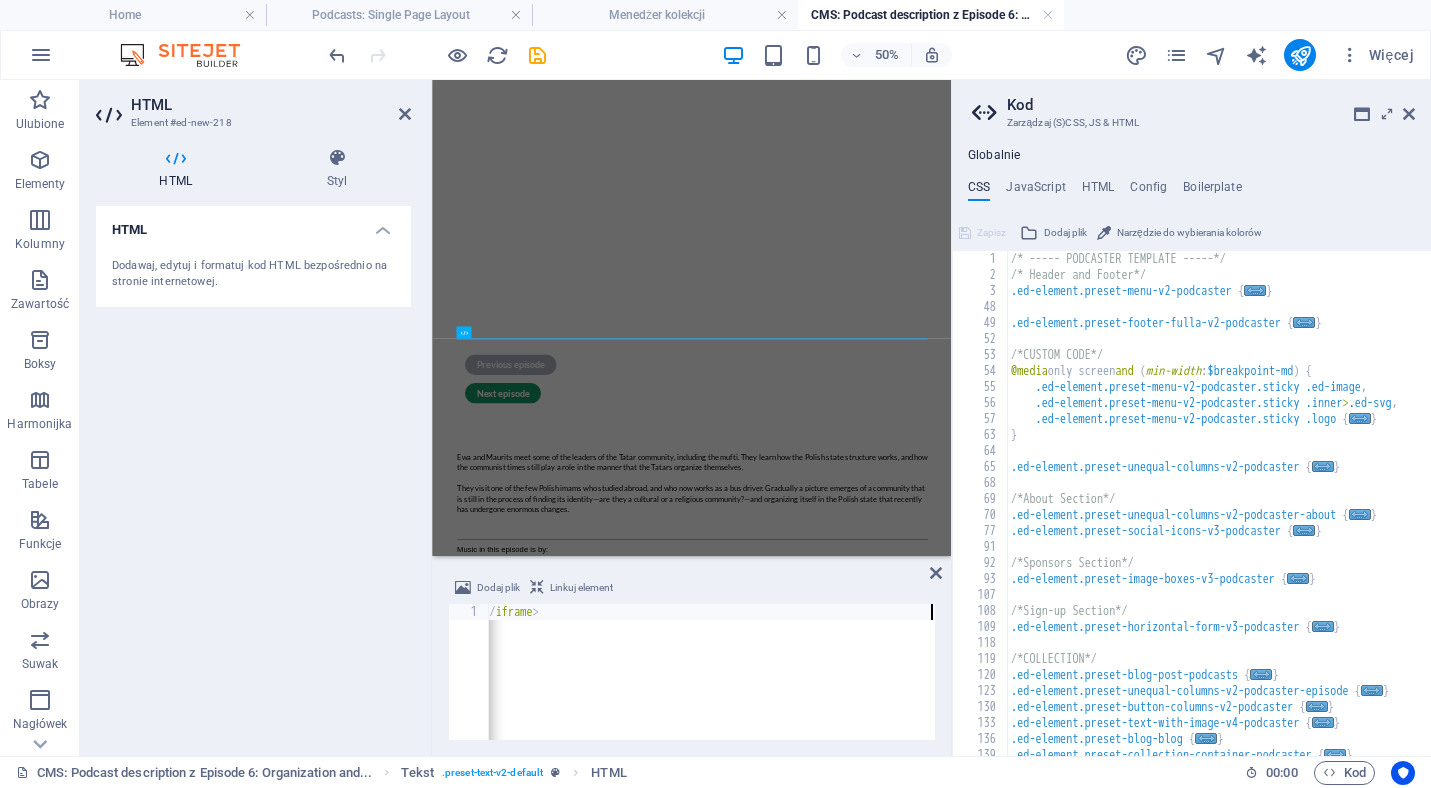 click on "HTML Dodawaj, edytuj i formatuj kod HTML bezpośrednio na stronie internetowej." at bounding box center (253, 473) 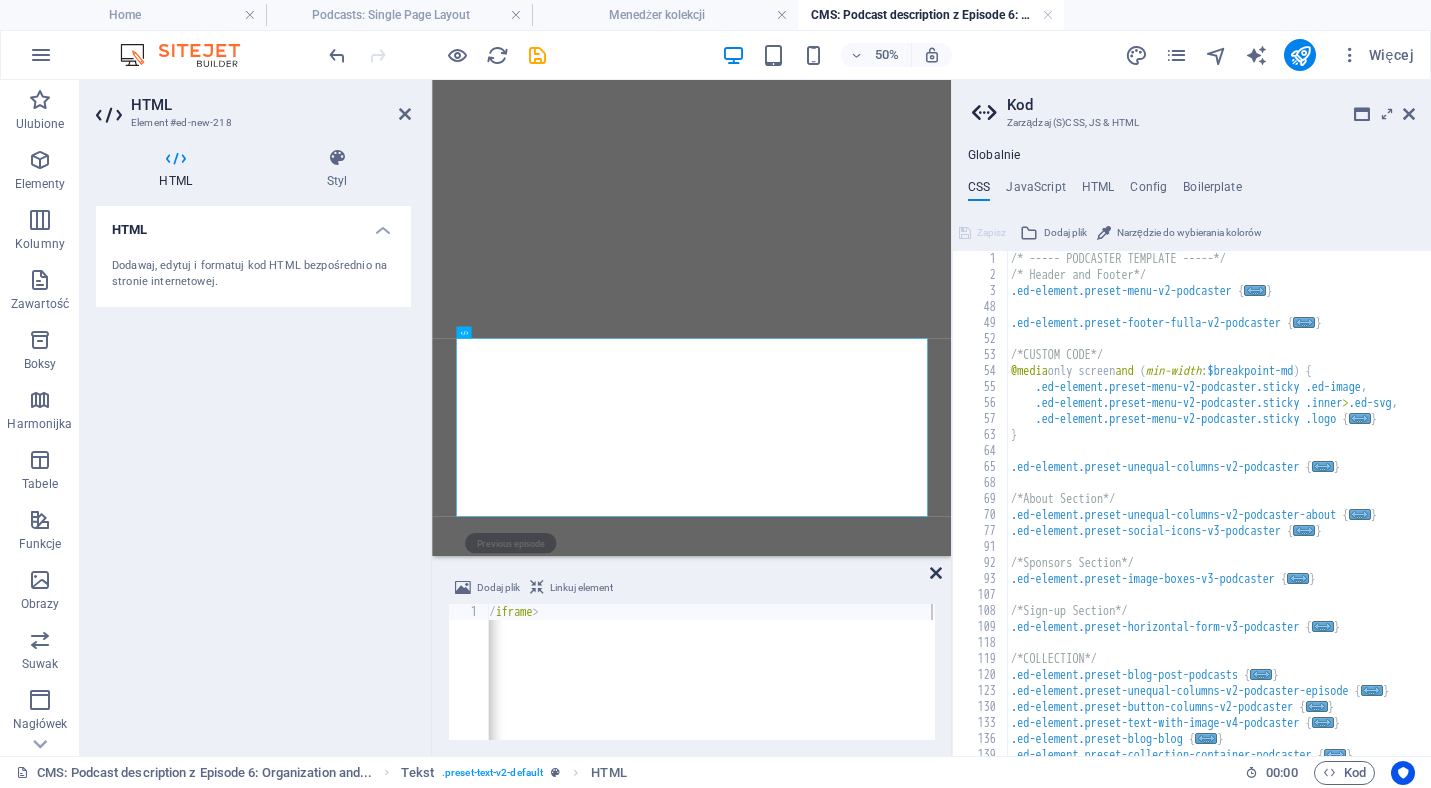 click at bounding box center [936, 573] 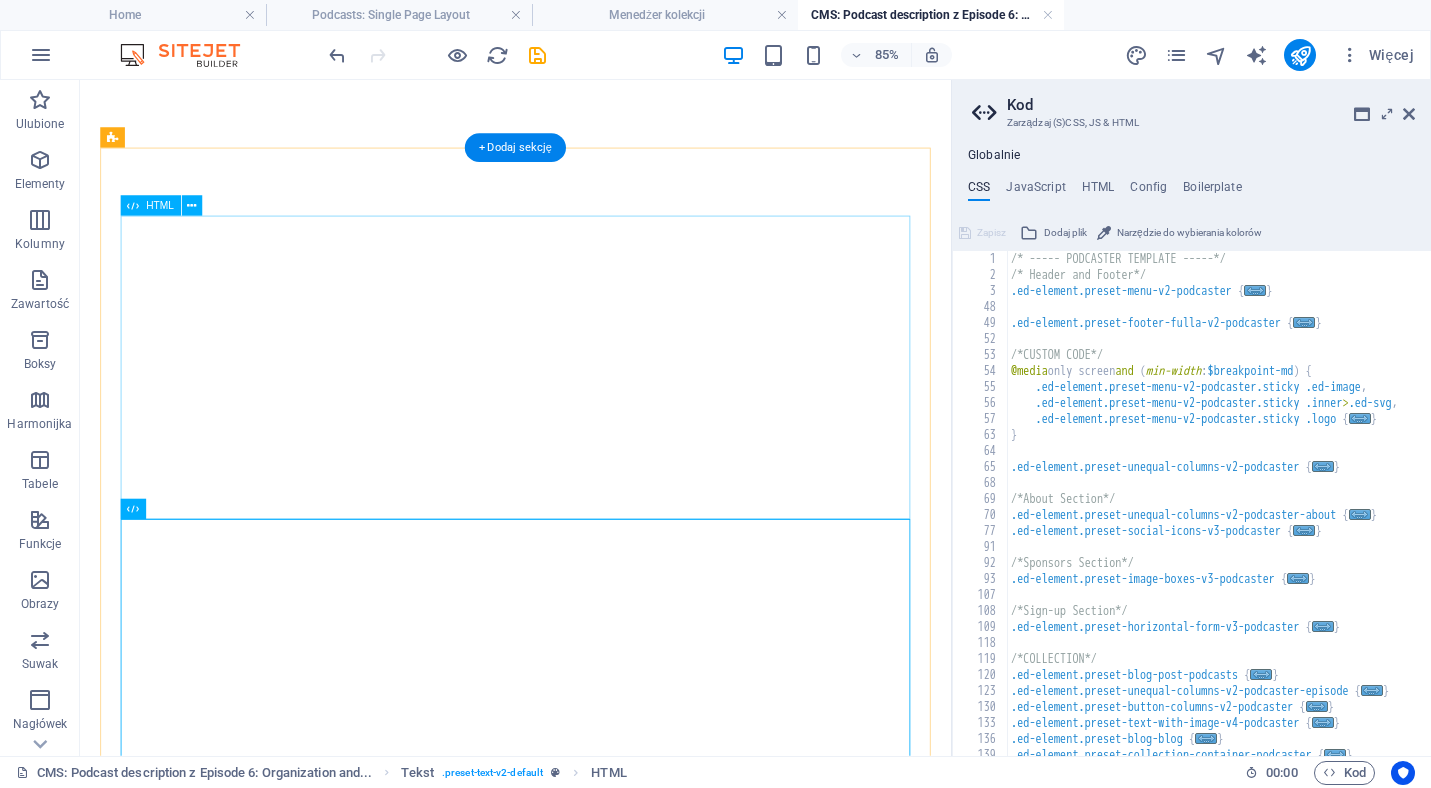 click at bounding box center [592, 418] 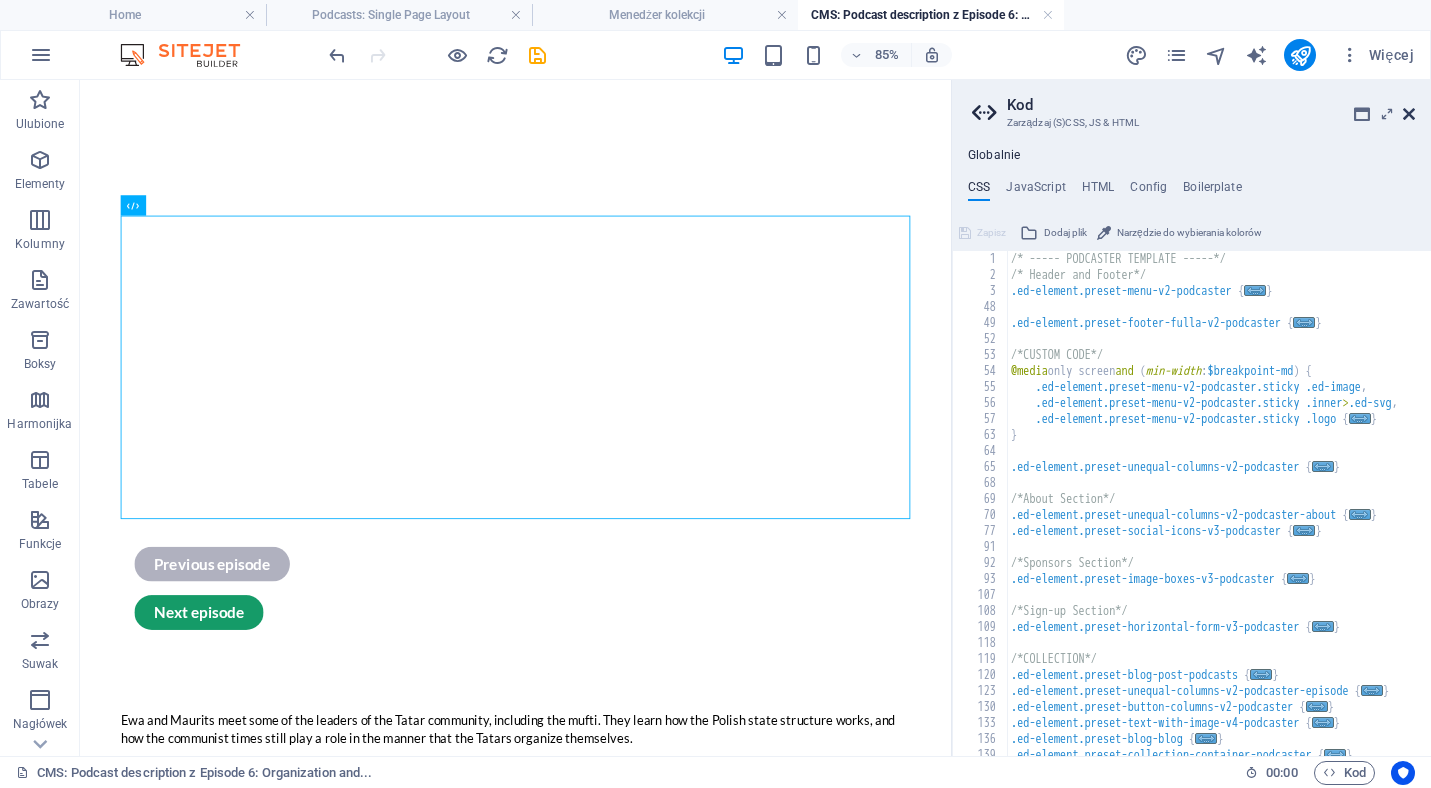 click at bounding box center [1409, 114] 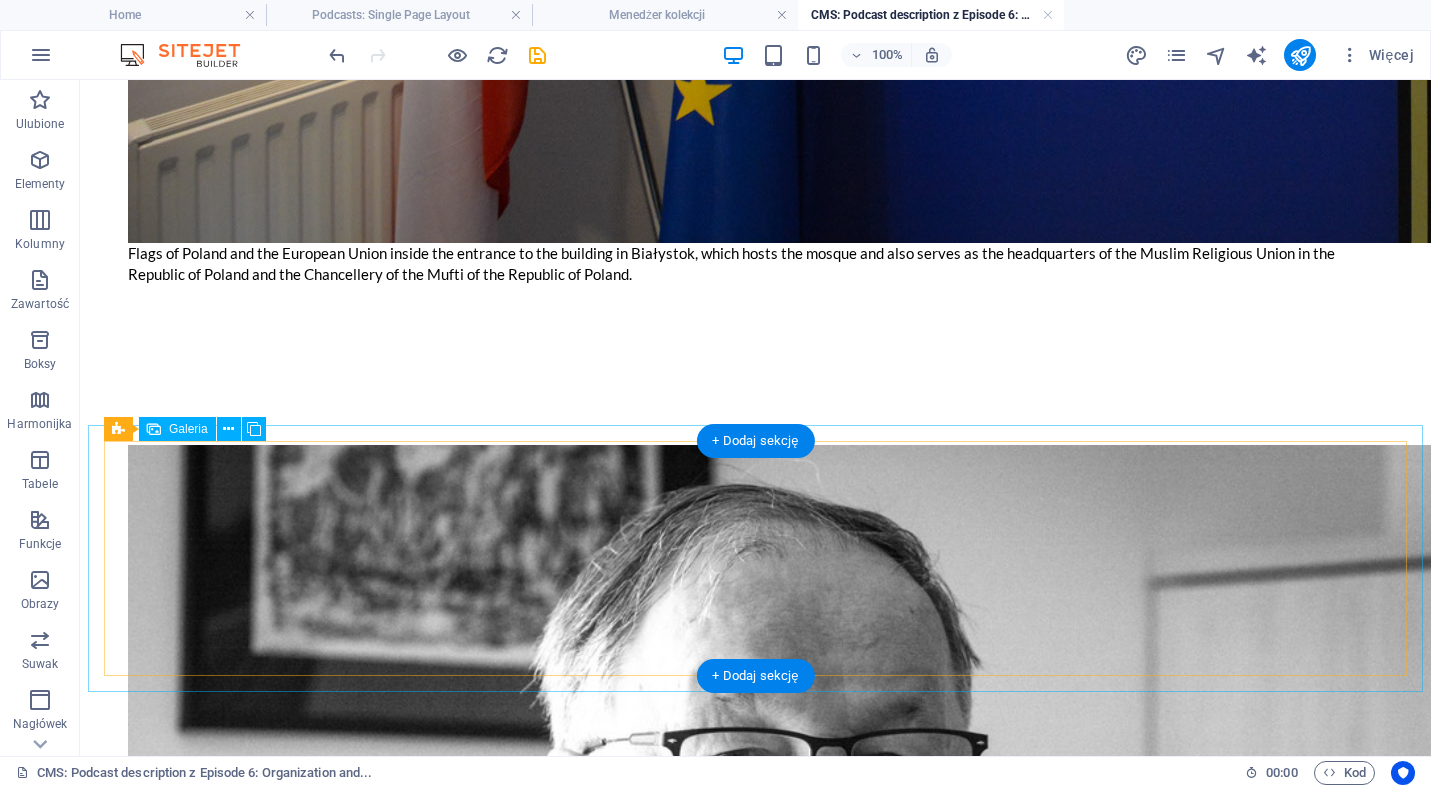 scroll, scrollTop: 2204, scrollLeft: 0, axis: vertical 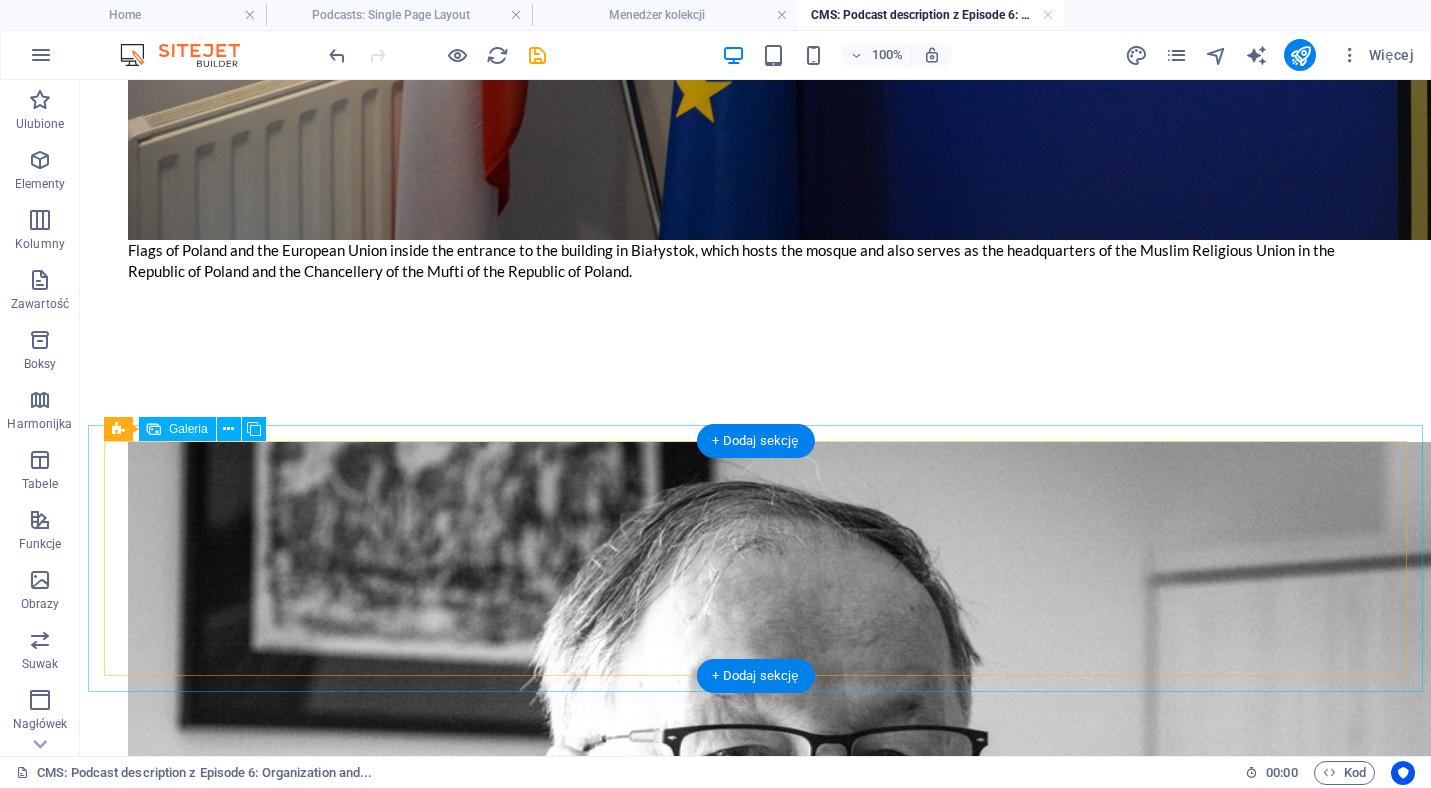 click at bounding box center (221, 3417) 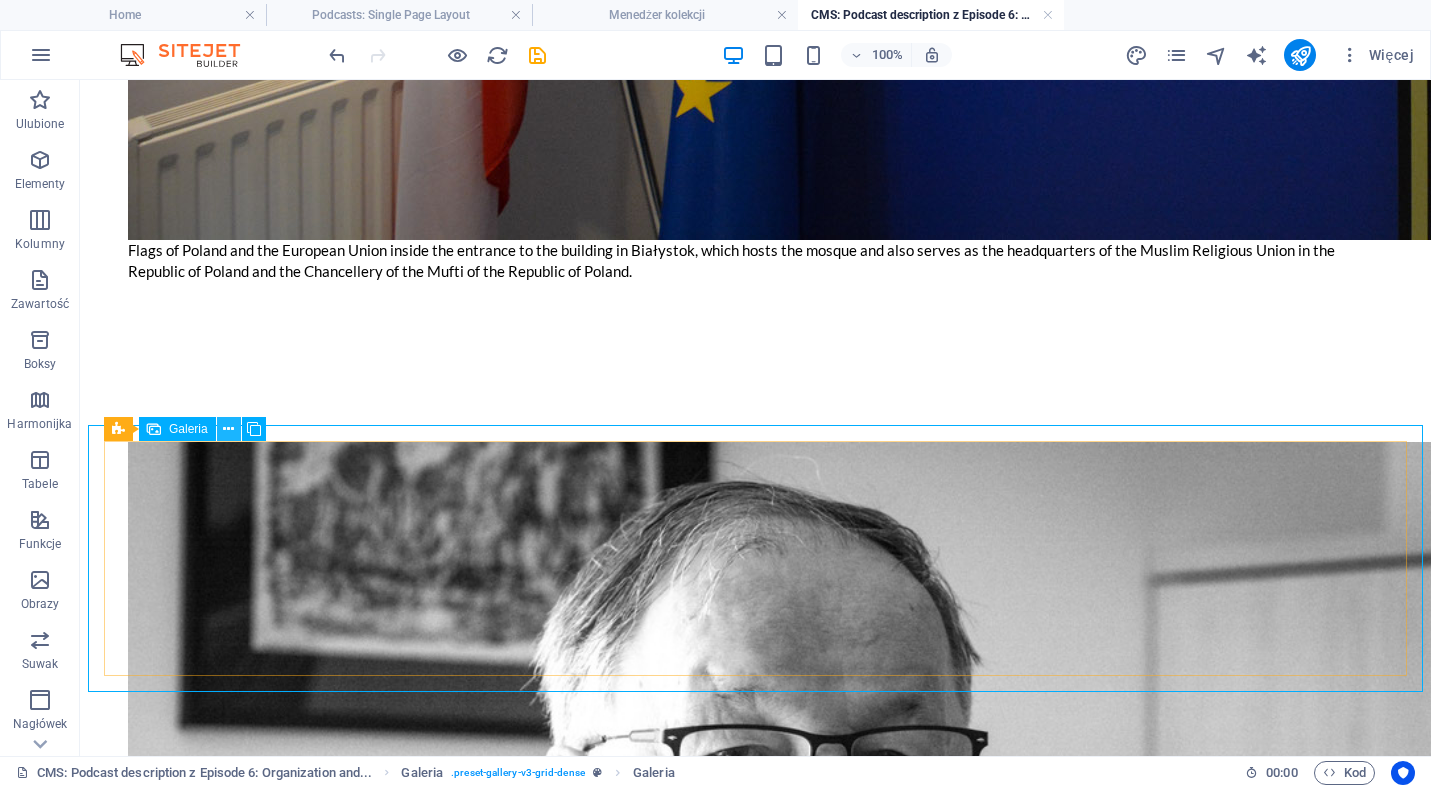 click at bounding box center (228, 429) 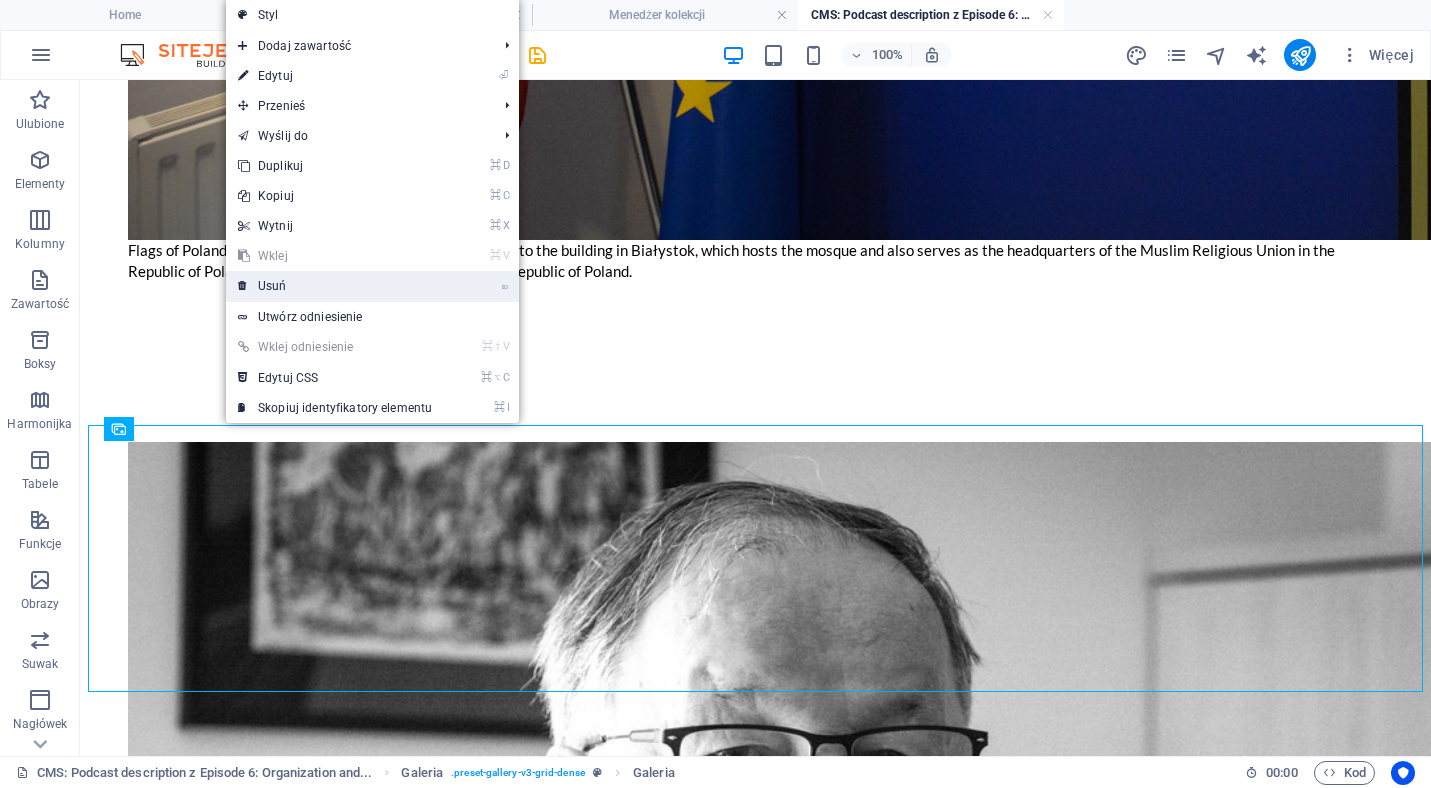click on "⌦  Usuń" at bounding box center [335, 286] 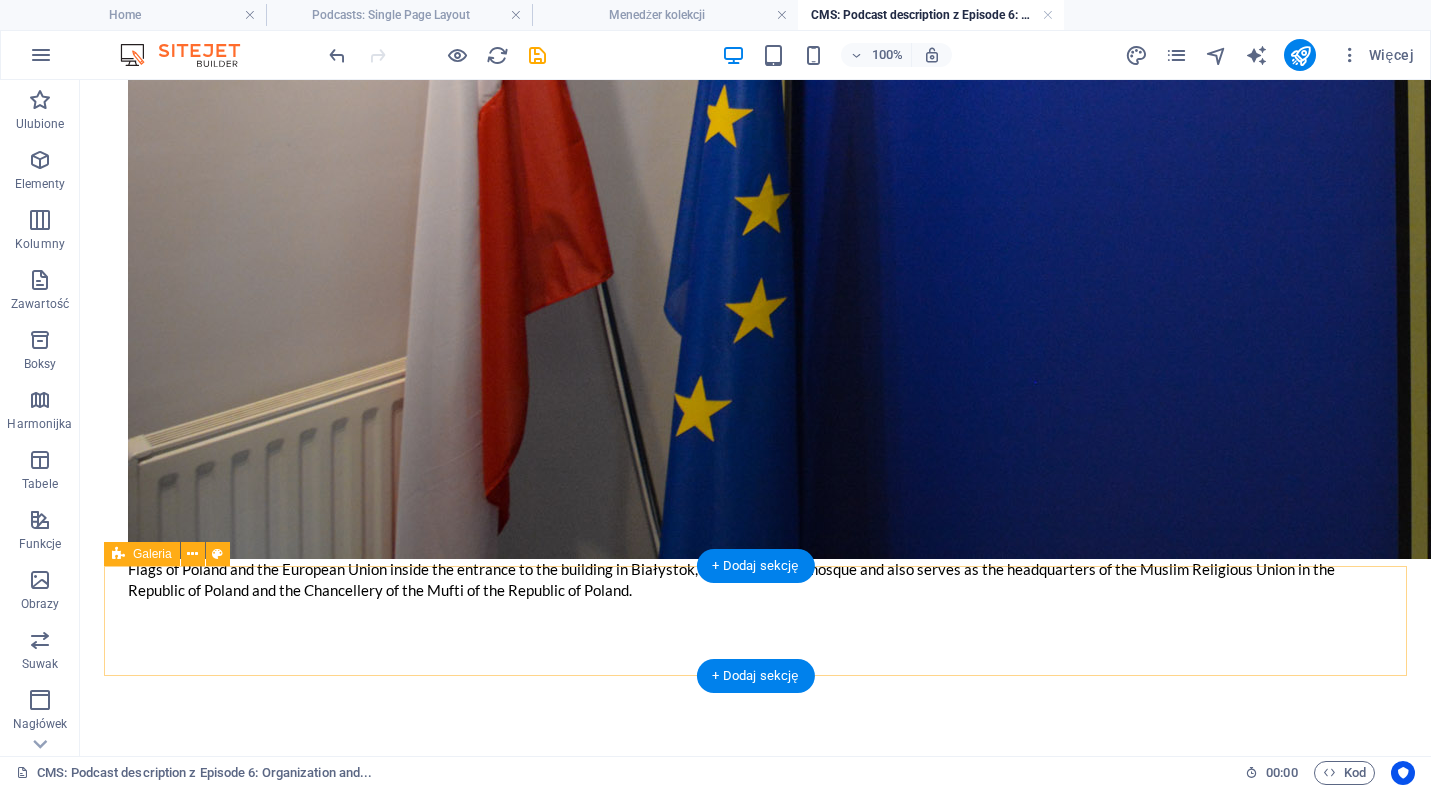 scroll 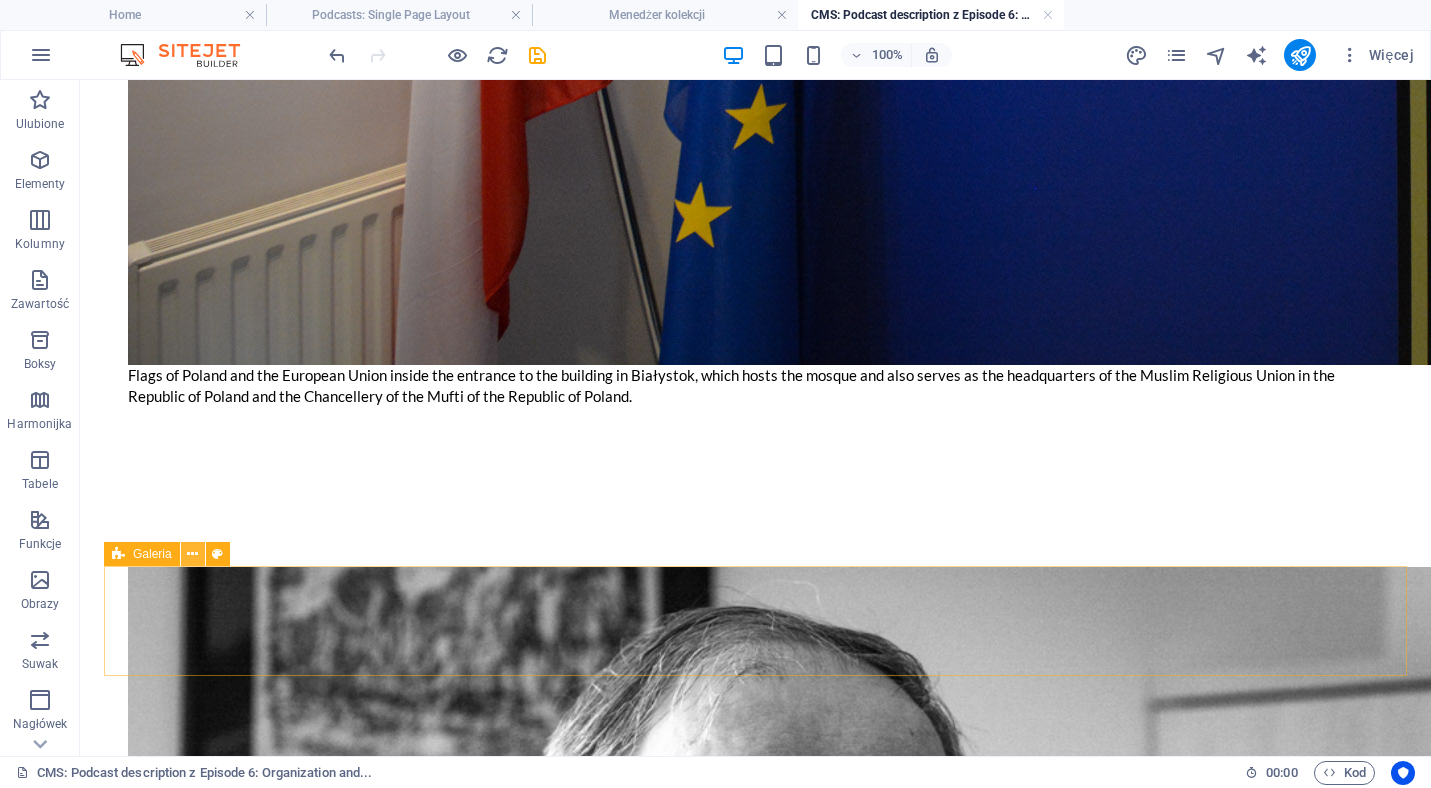 click at bounding box center (192, 554) 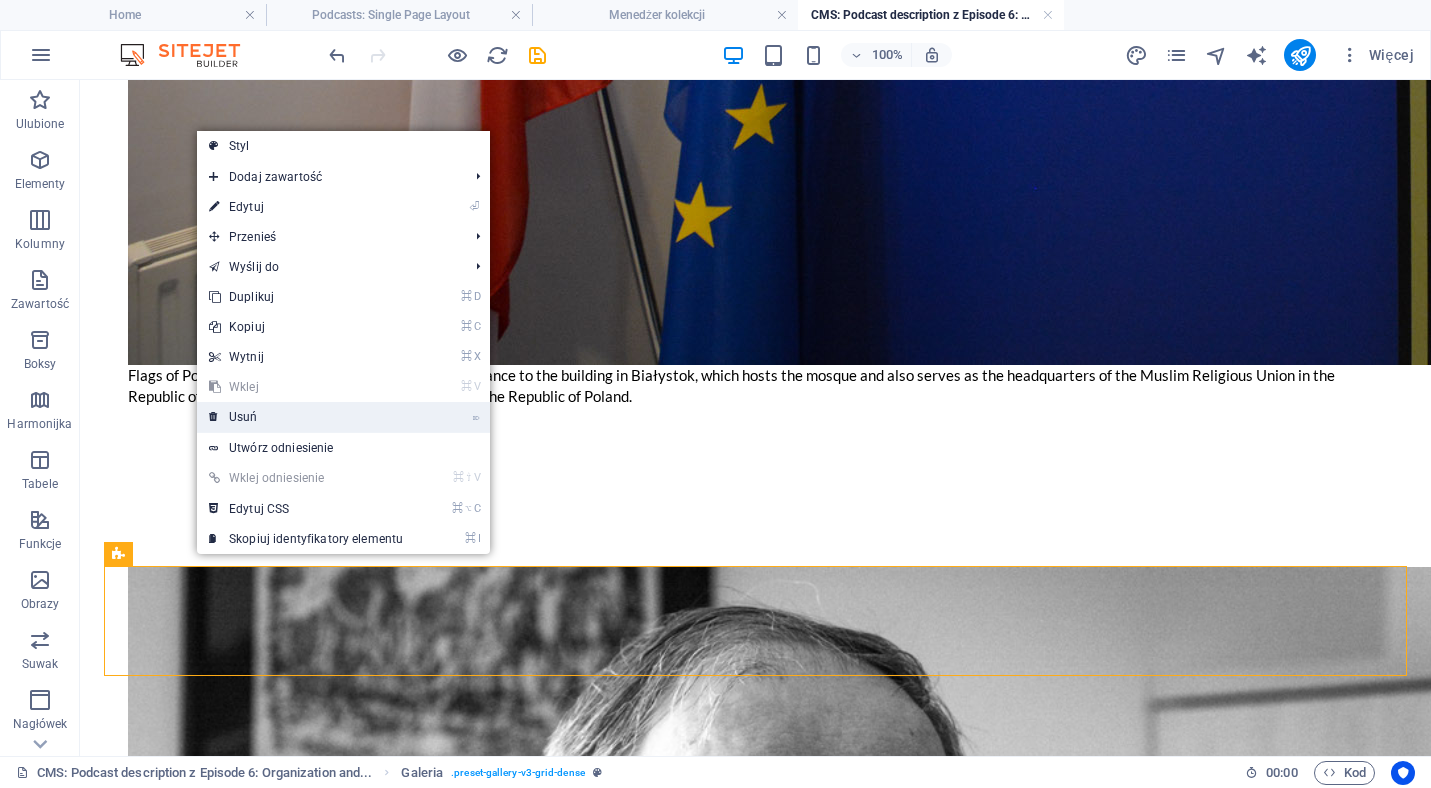 click on "⌦  Usuń" at bounding box center (306, 417) 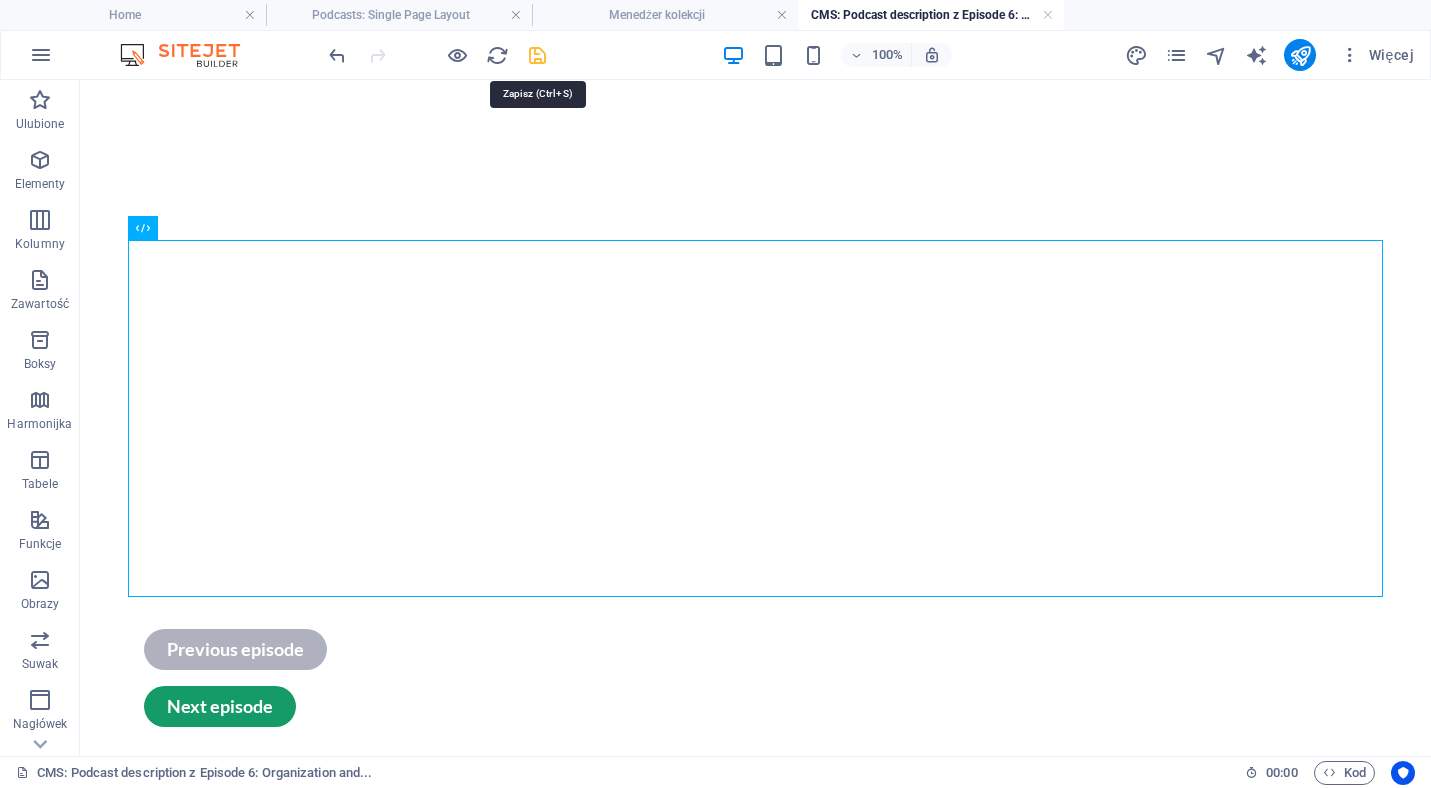 click at bounding box center [537, 55] 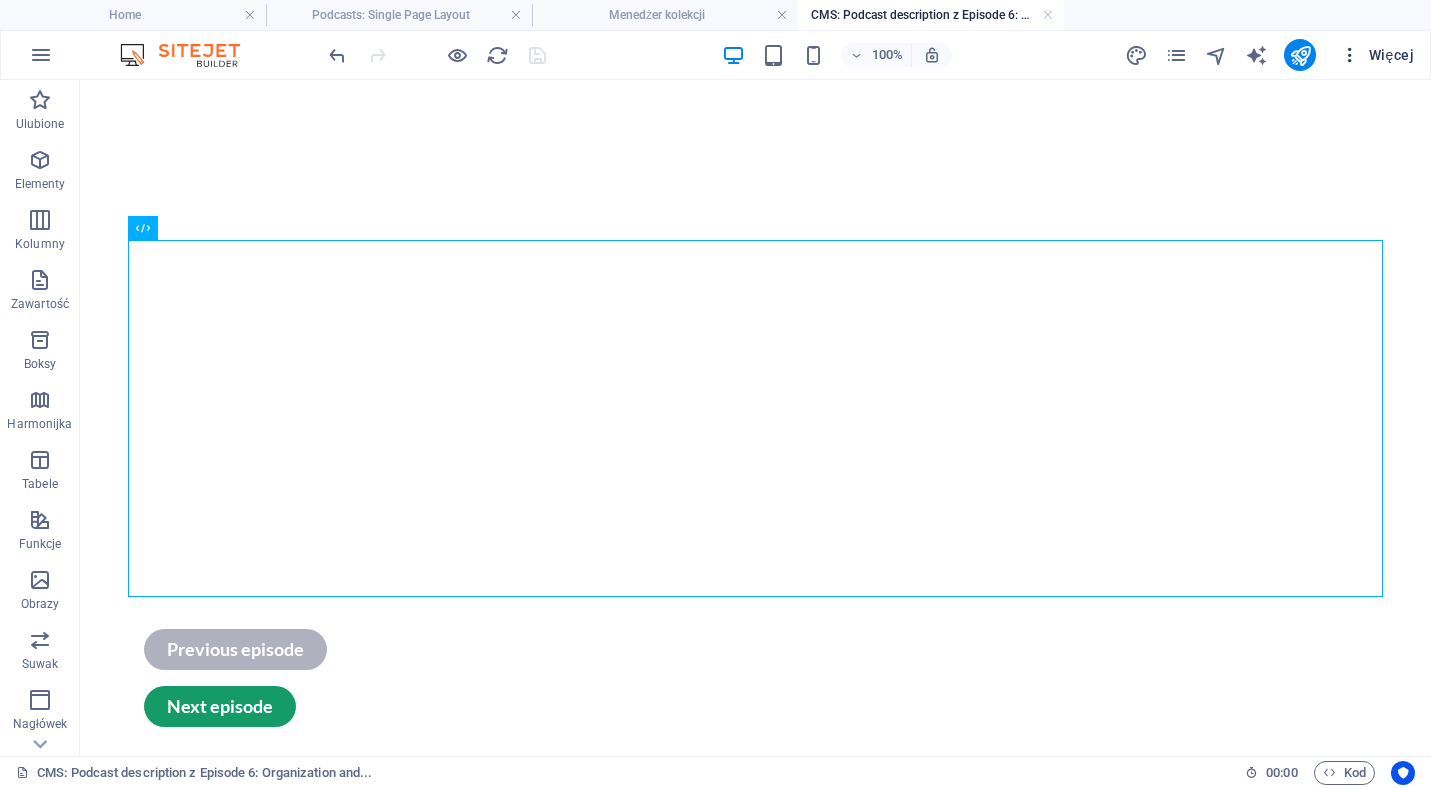 click at bounding box center (1350, 55) 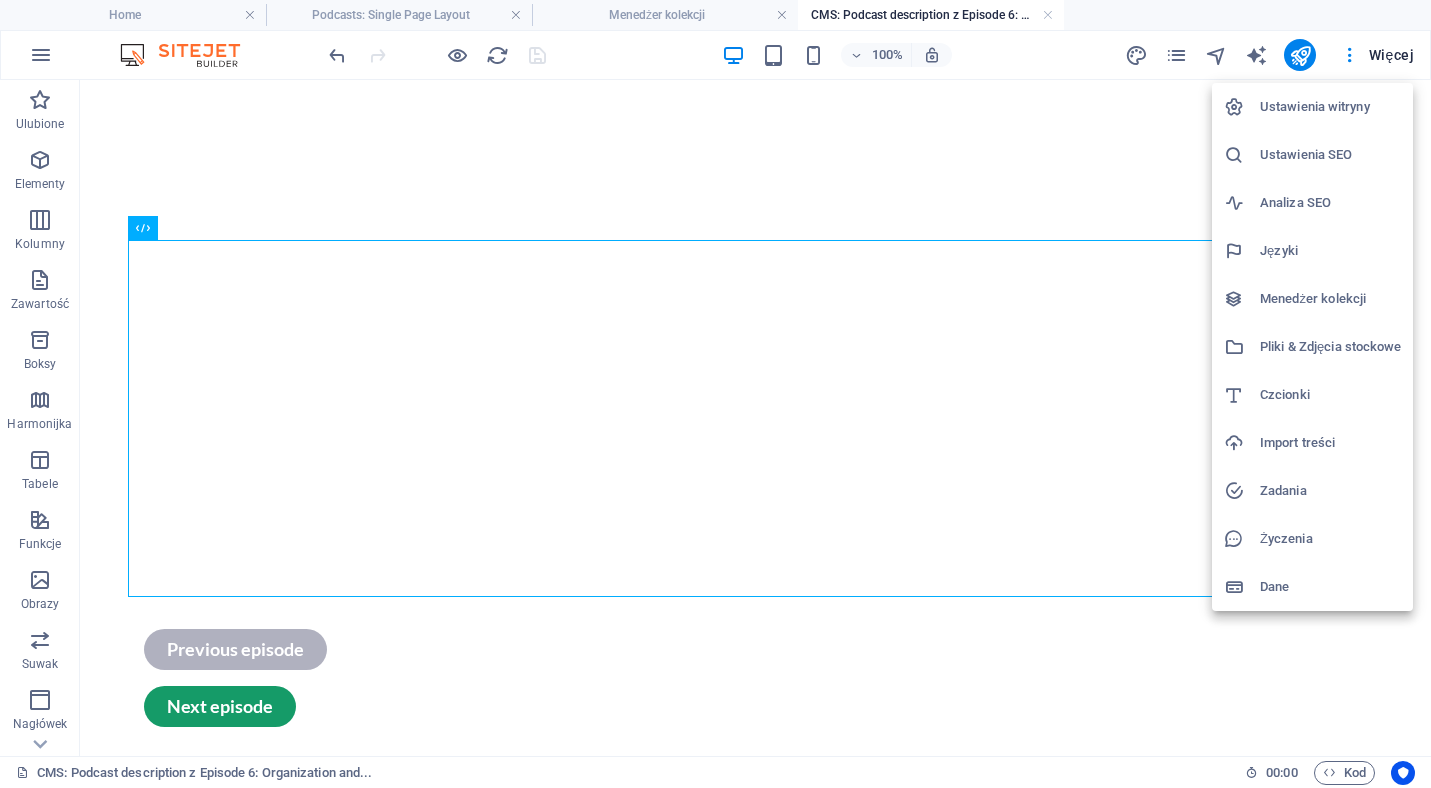 click at bounding box center (715, 394) 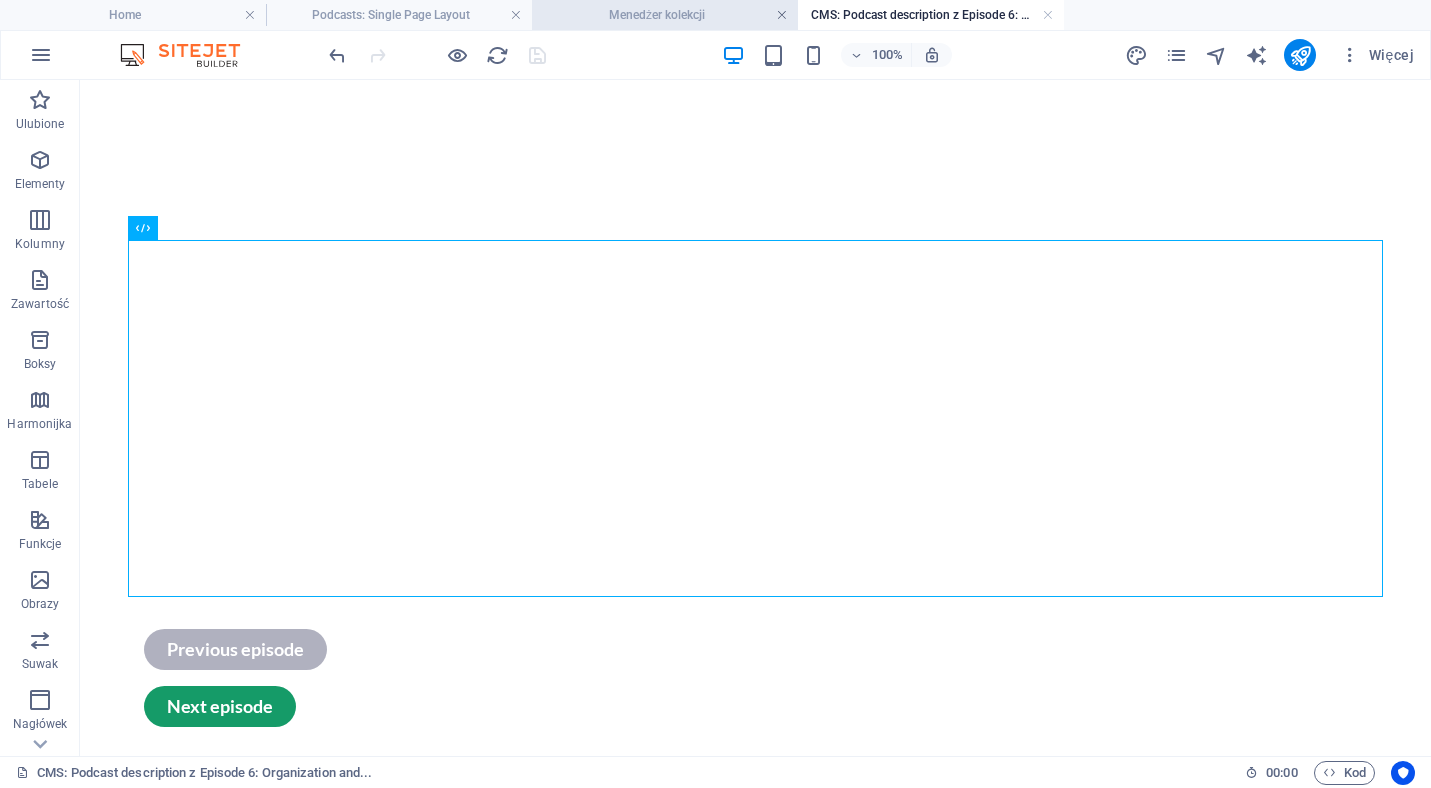 click at bounding box center [782, 15] 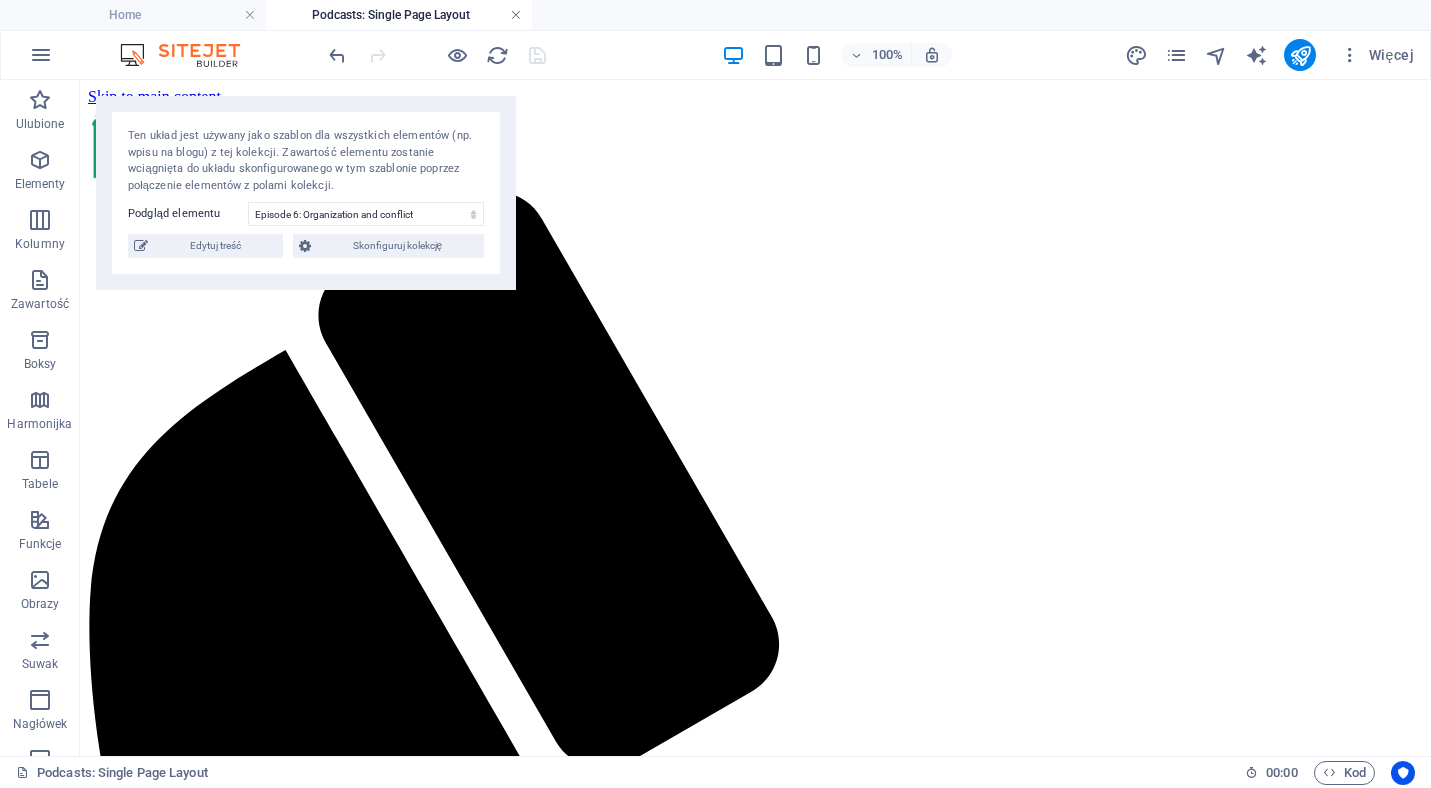 click at bounding box center (516, 15) 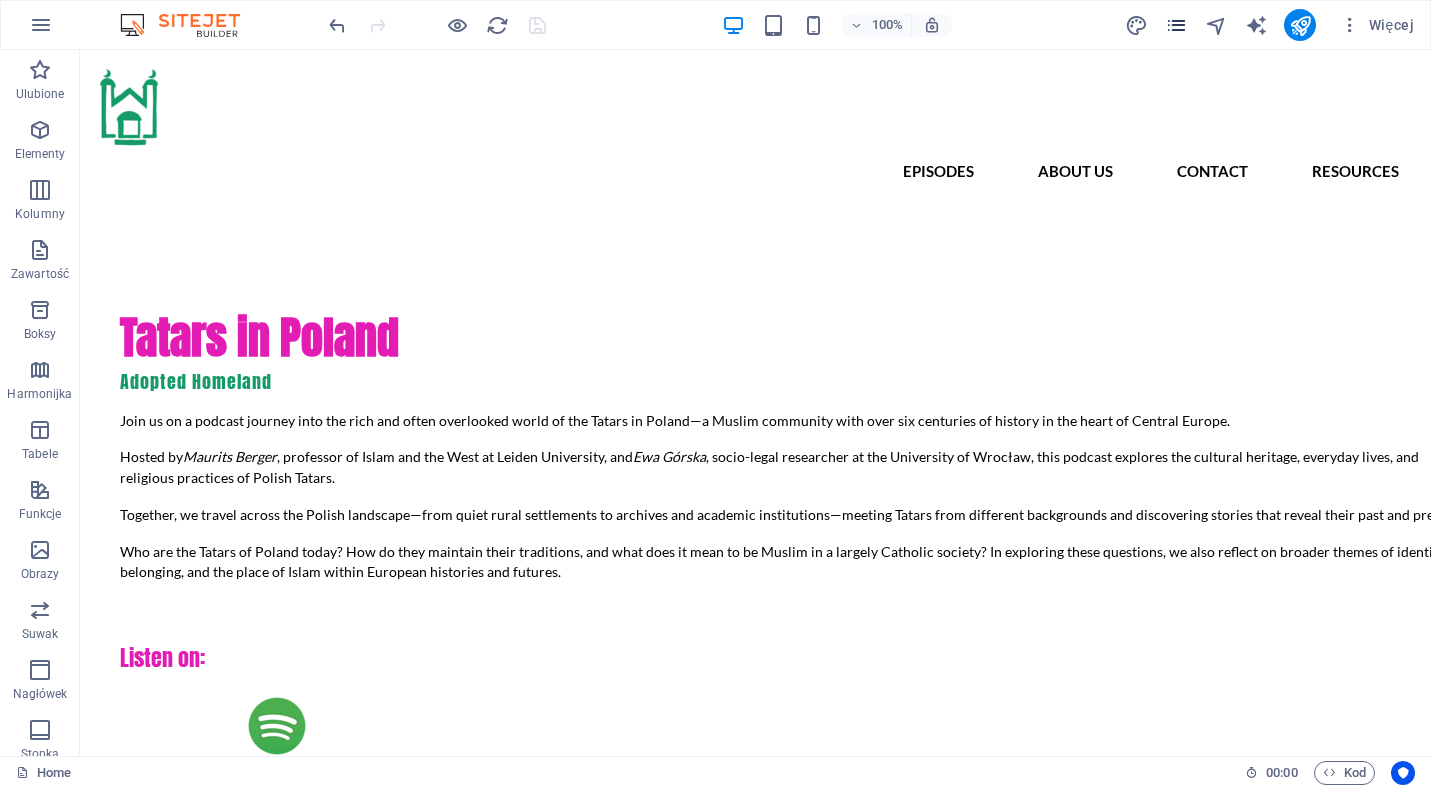 click at bounding box center (1176, 25) 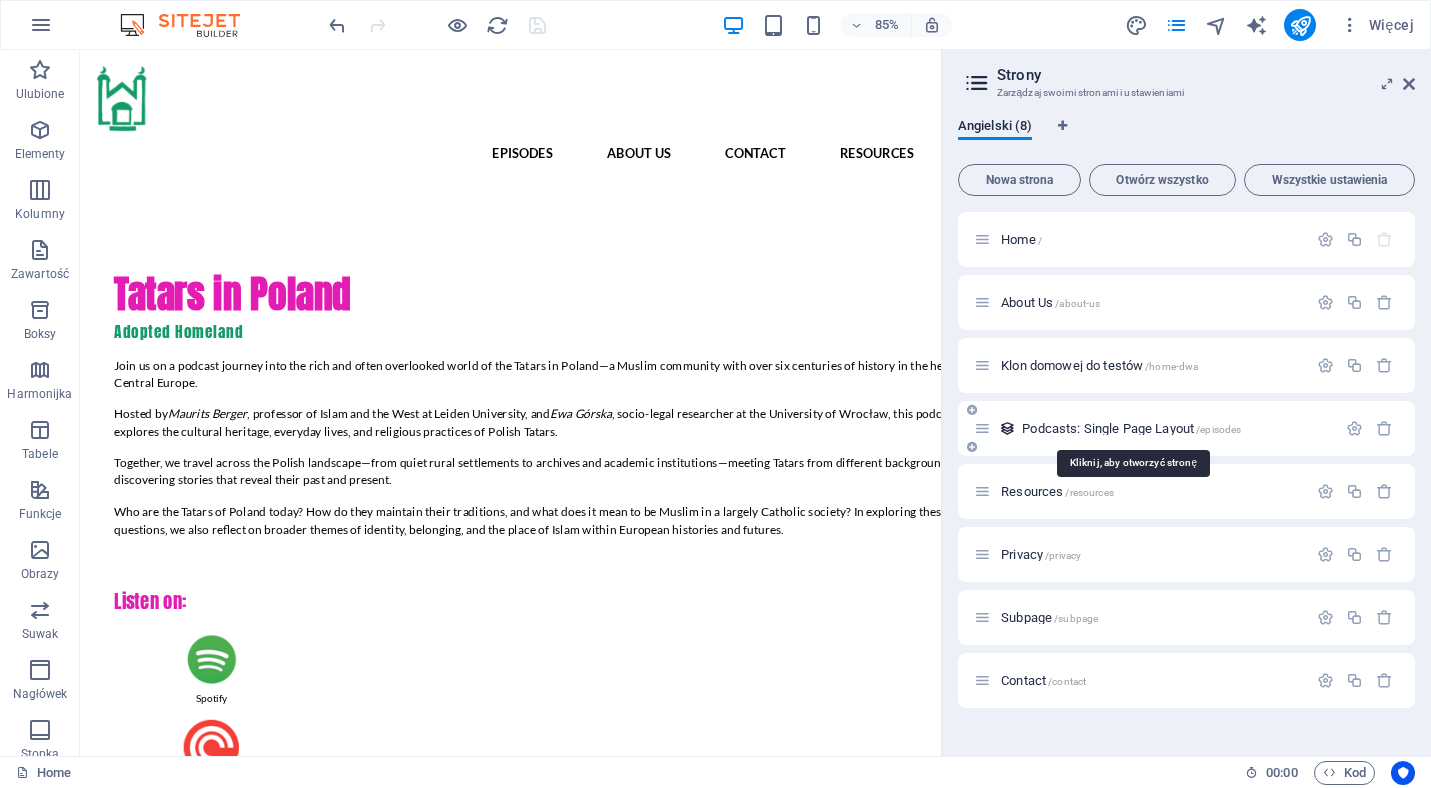 click on "Podcasts: Single Page Layout /episodes" at bounding box center (1131, 428) 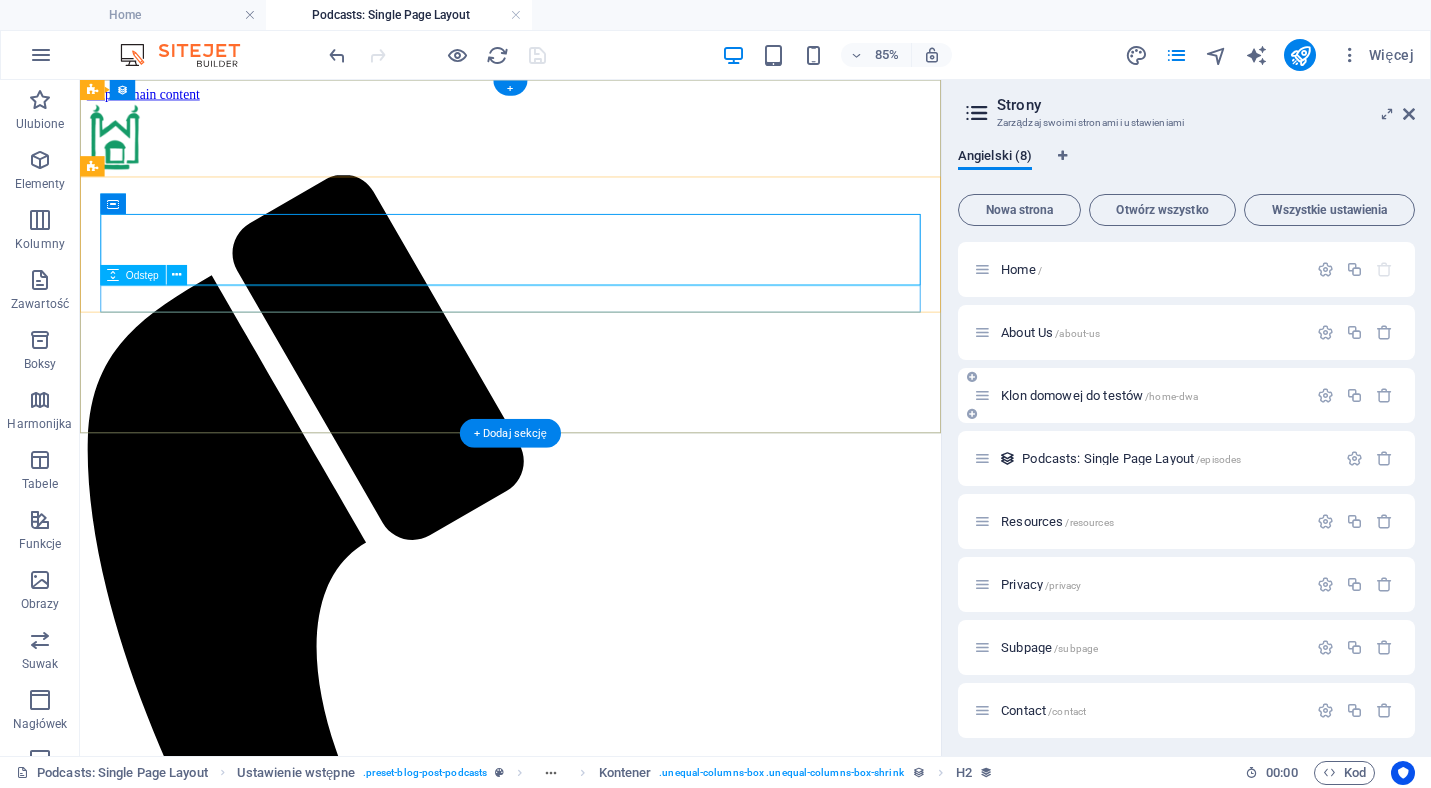 scroll, scrollTop: 0, scrollLeft: 0, axis: both 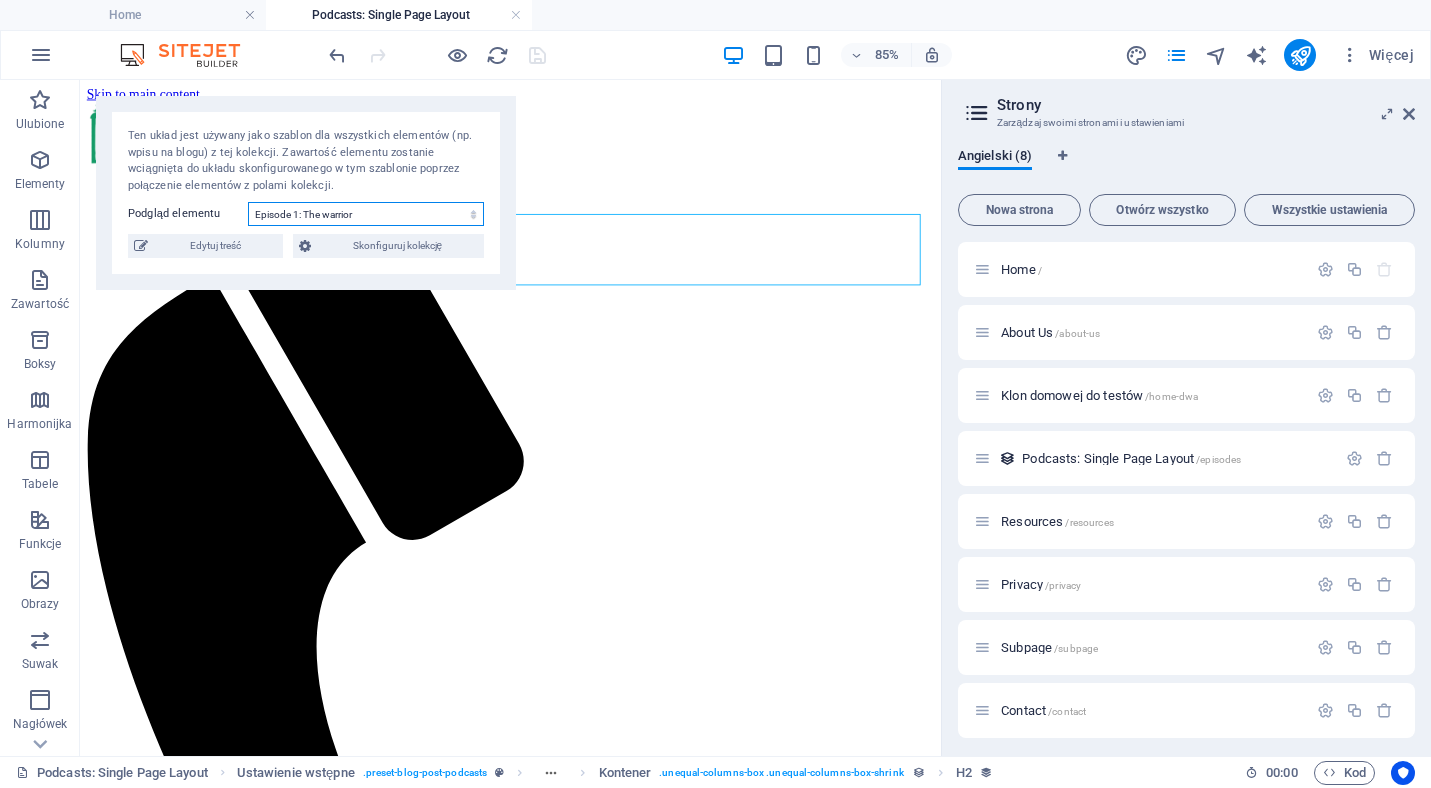 click on "Episode 1: The warrior Episode 8: Last words Episode 7: Next generation Episode 6: Organization and conflict Episode 5: The Headscarf Episode 4: Religion or Culture? Episode 3: The Cemetery Episode 2: The Tourists" at bounding box center (366, 214) 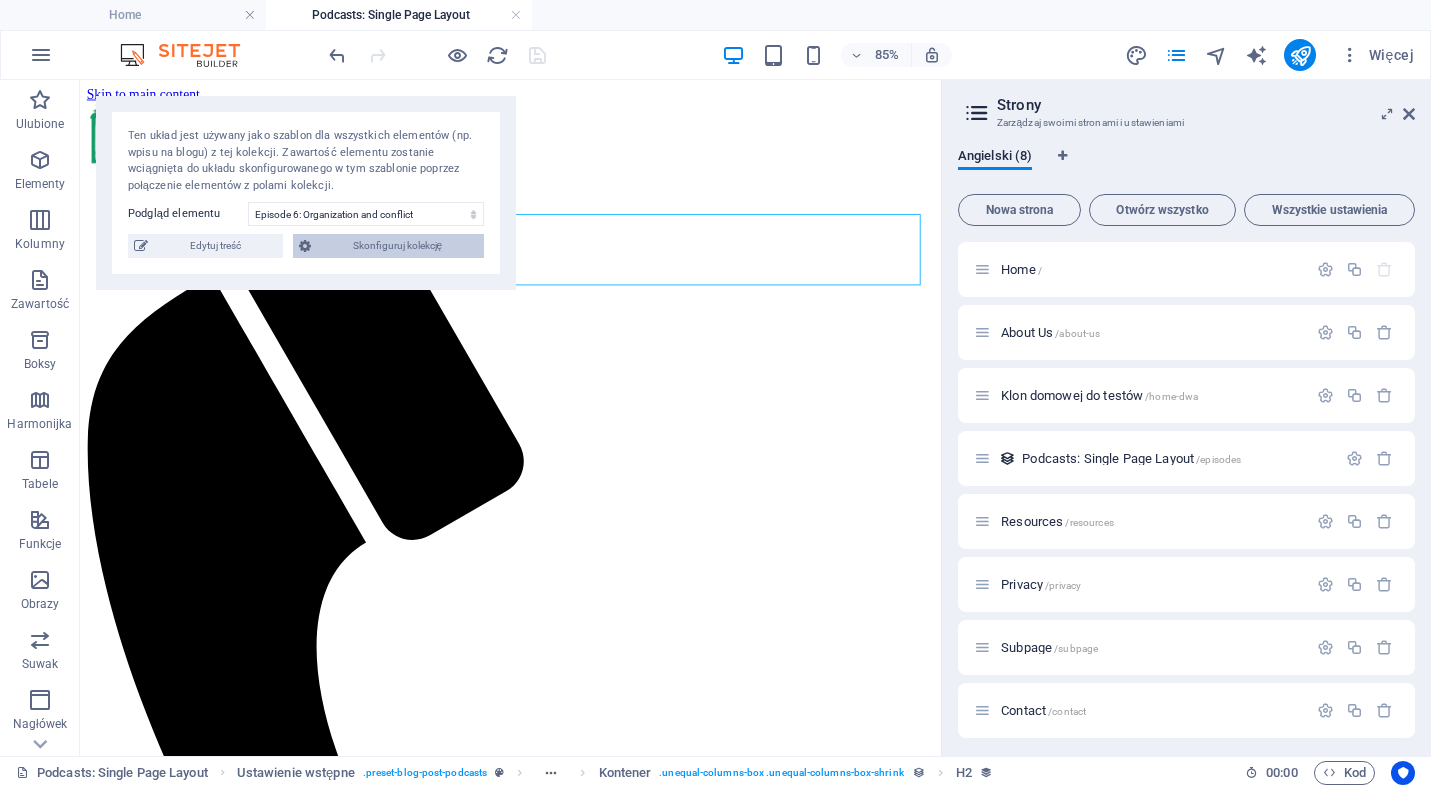 click on "Skonfiguruj kolekcję" at bounding box center (397, 246) 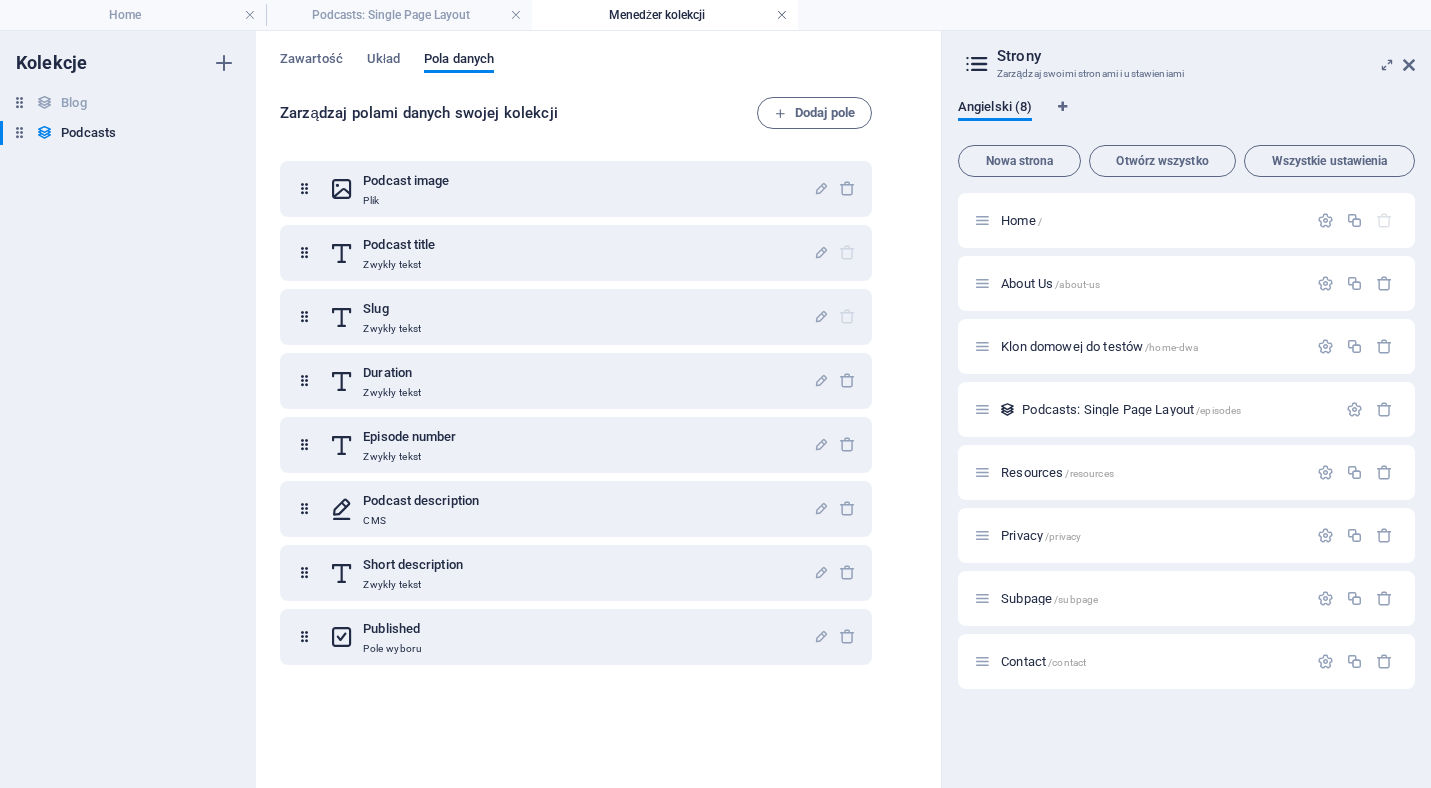 click at bounding box center (782, 15) 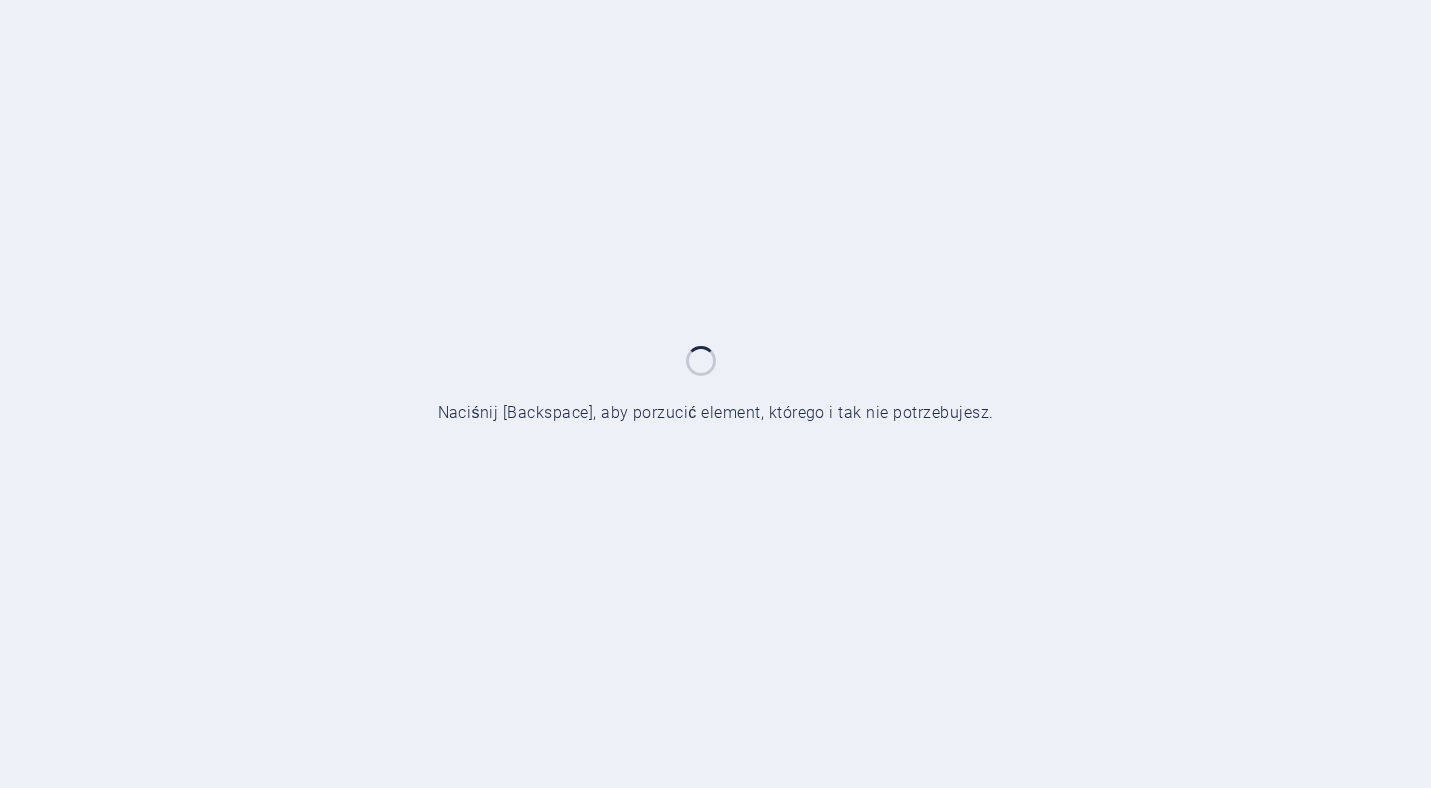 scroll, scrollTop: 0, scrollLeft: 0, axis: both 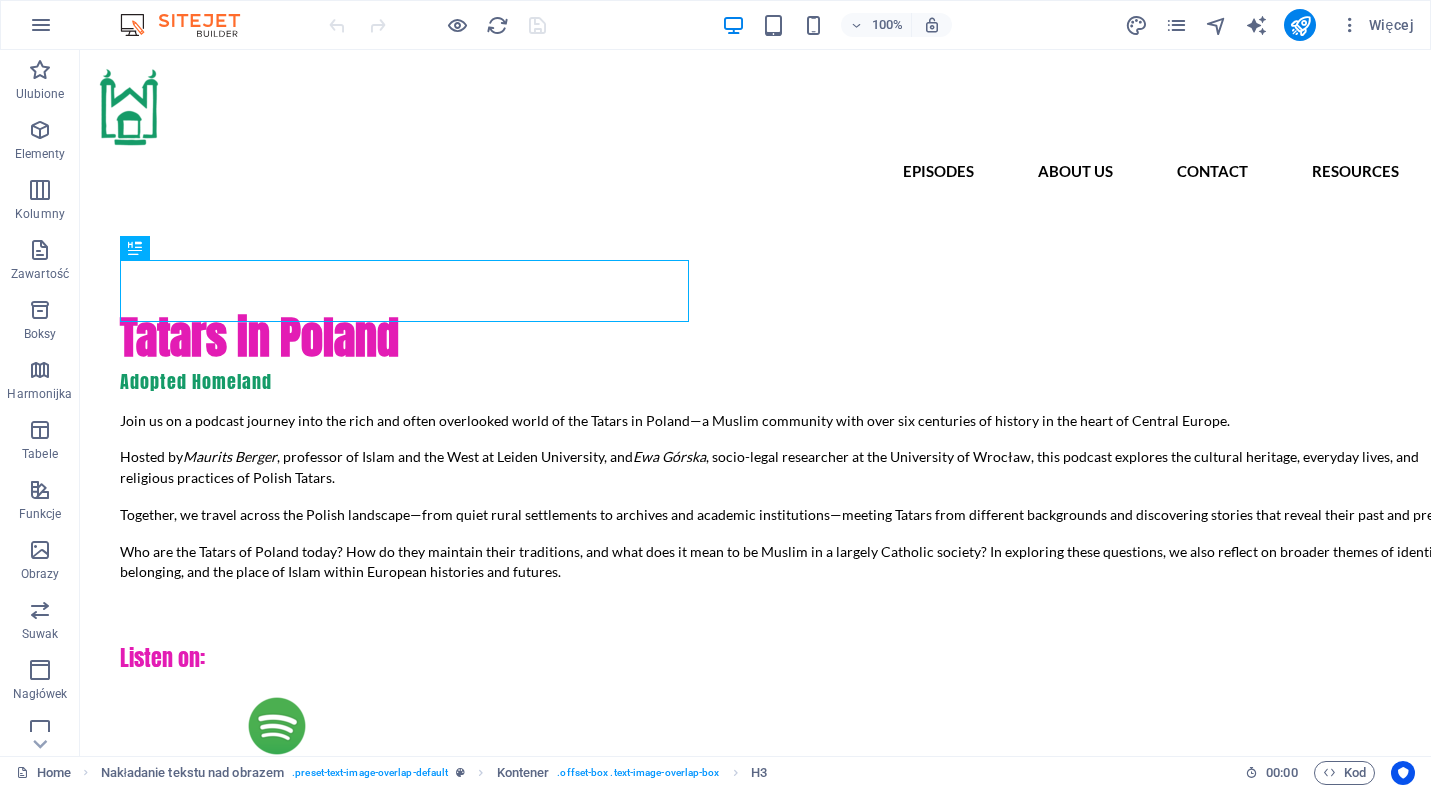 click on "Więcej" at bounding box center [1273, 25] 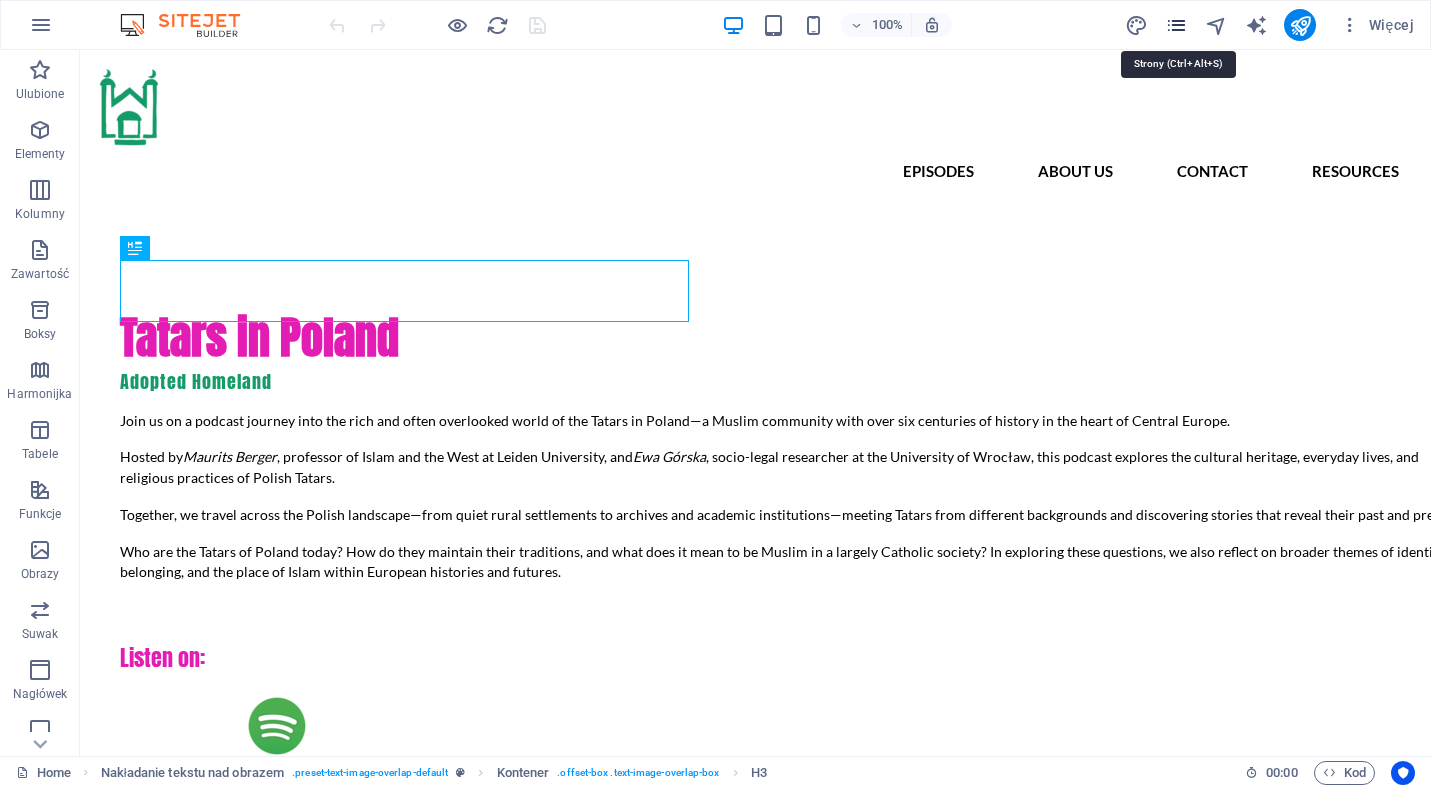 click at bounding box center [1176, 25] 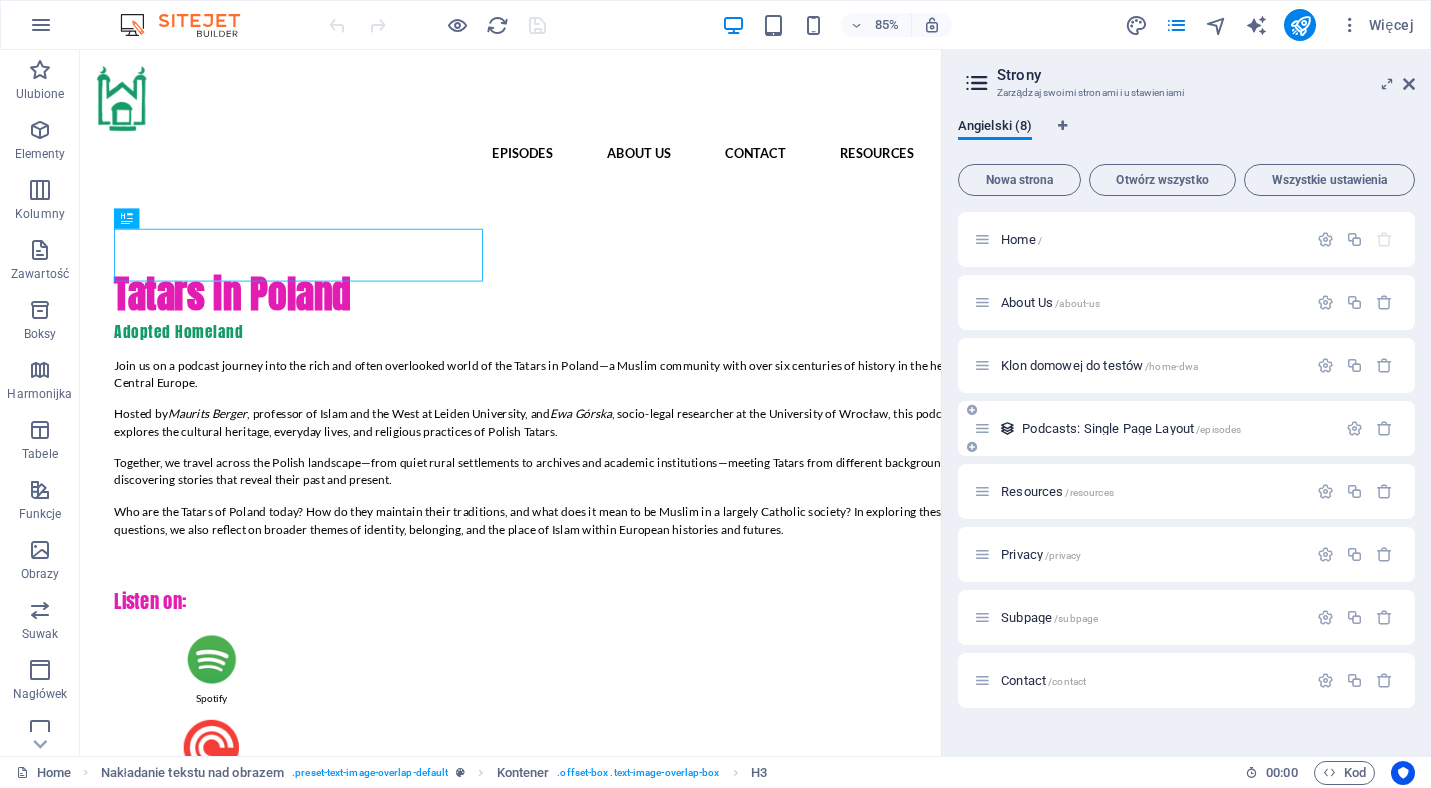 click on "Podcasts: Single Page Layout /episodes" at bounding box center (1131, 428) 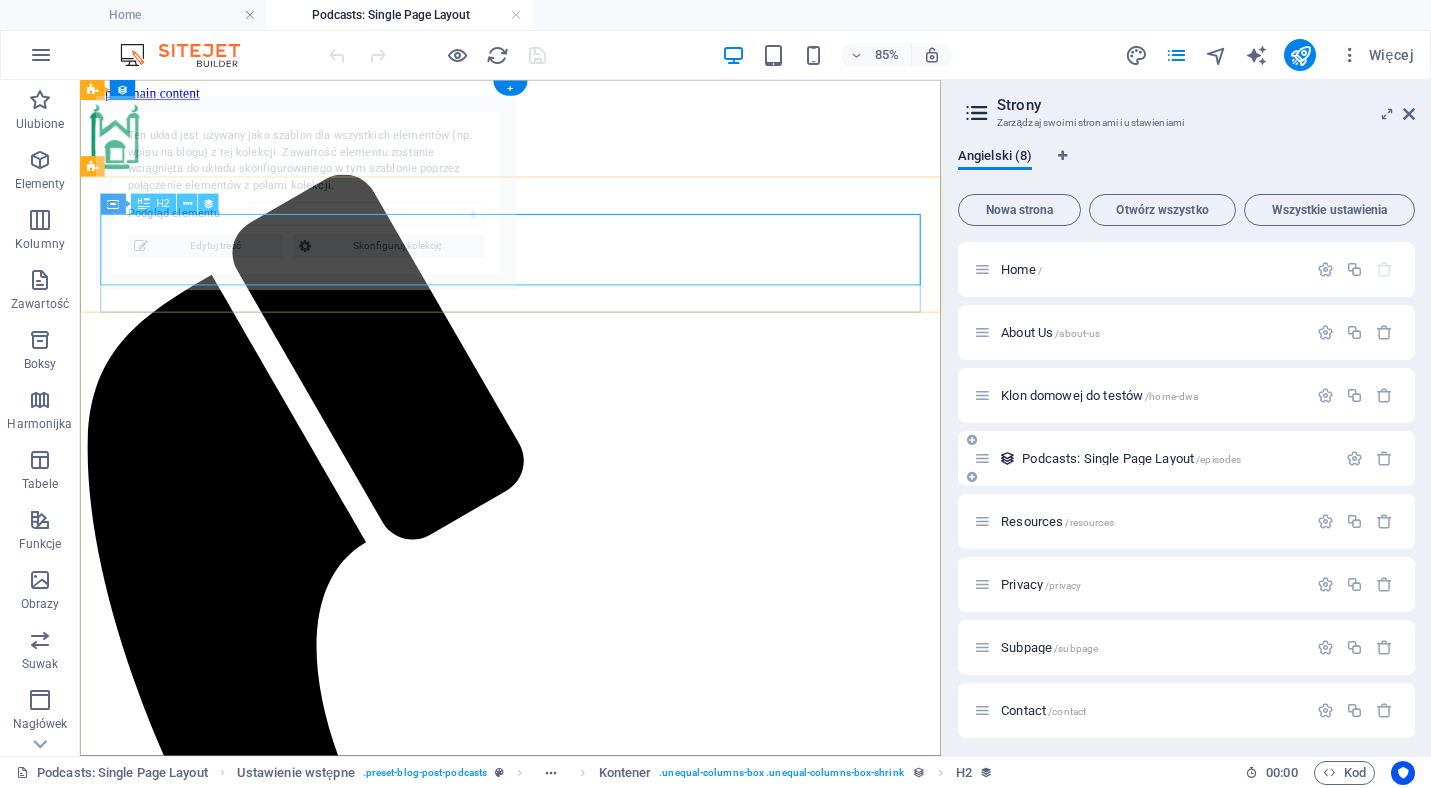 scroll, scrollTop: 0, scrollLeft: 0, axis: both 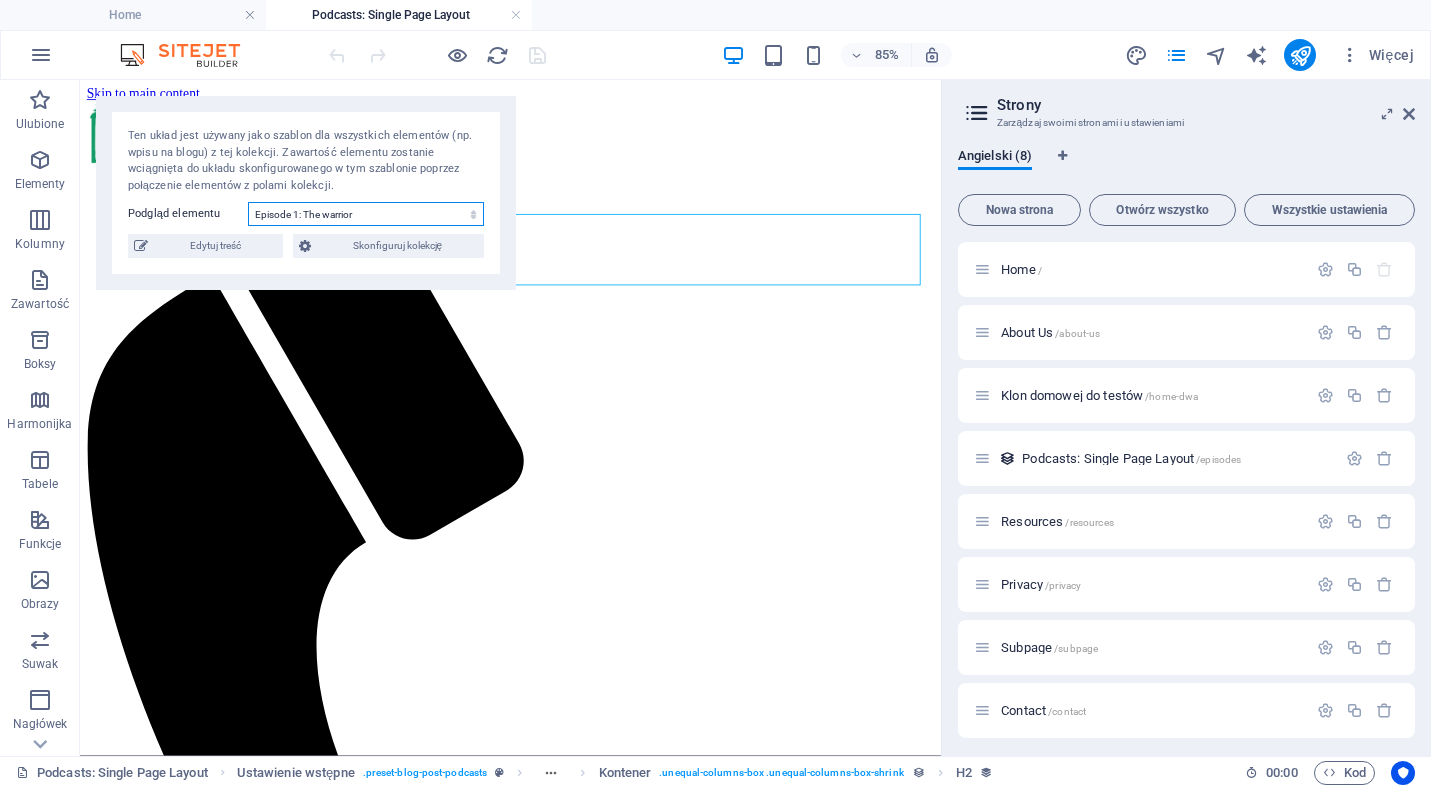 click on "Episode 1: The warrior Episode 8: Last words Episode 7: Next generation Episode 6: Organization and conflict Episode 5: The Headscarf Episode 4: Religion or Culture? Episode 3: The Cemetery Episode 2: The Tourists" at bounding box center [366, 214] 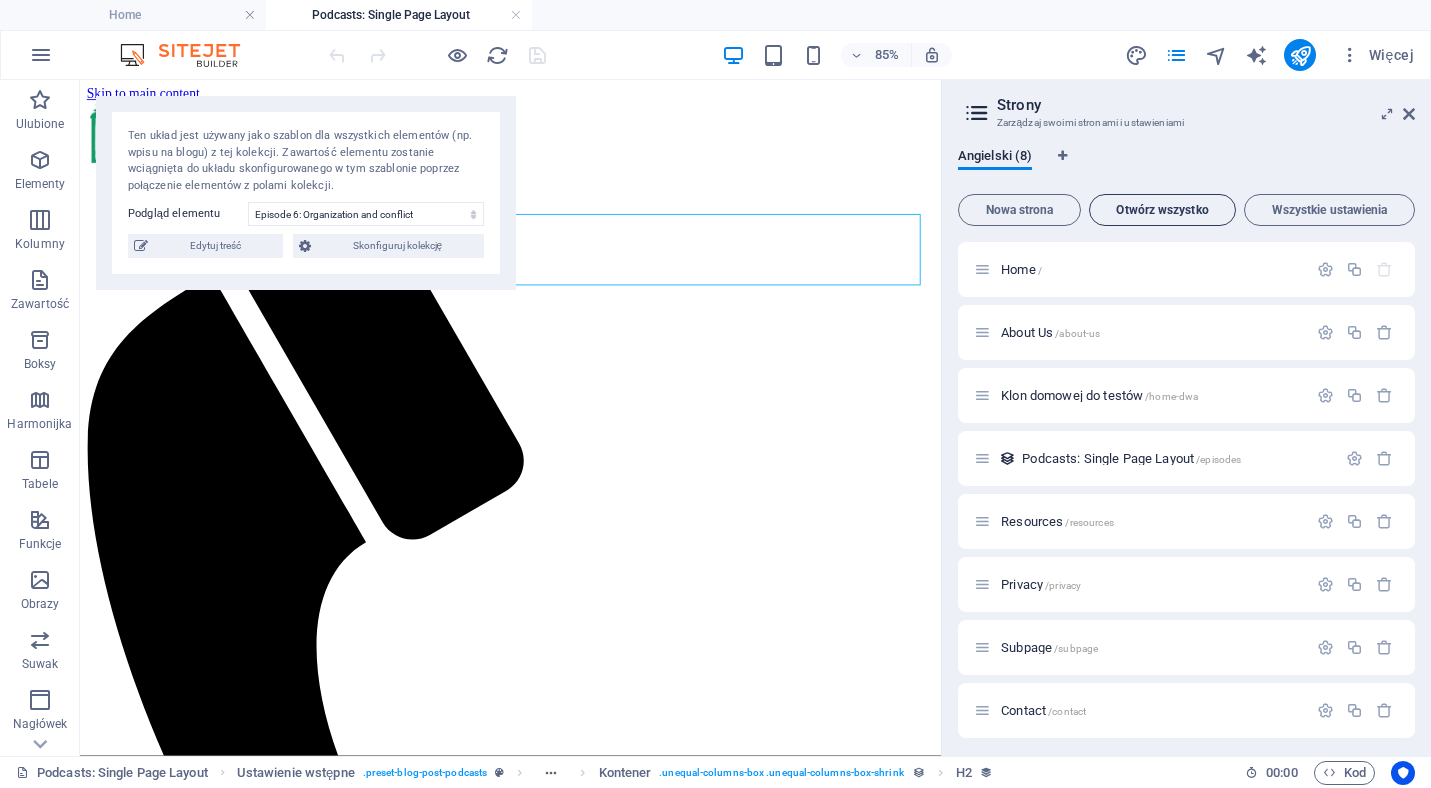 click on "Otwórz wszystko" at bounding box center [1162, 210] 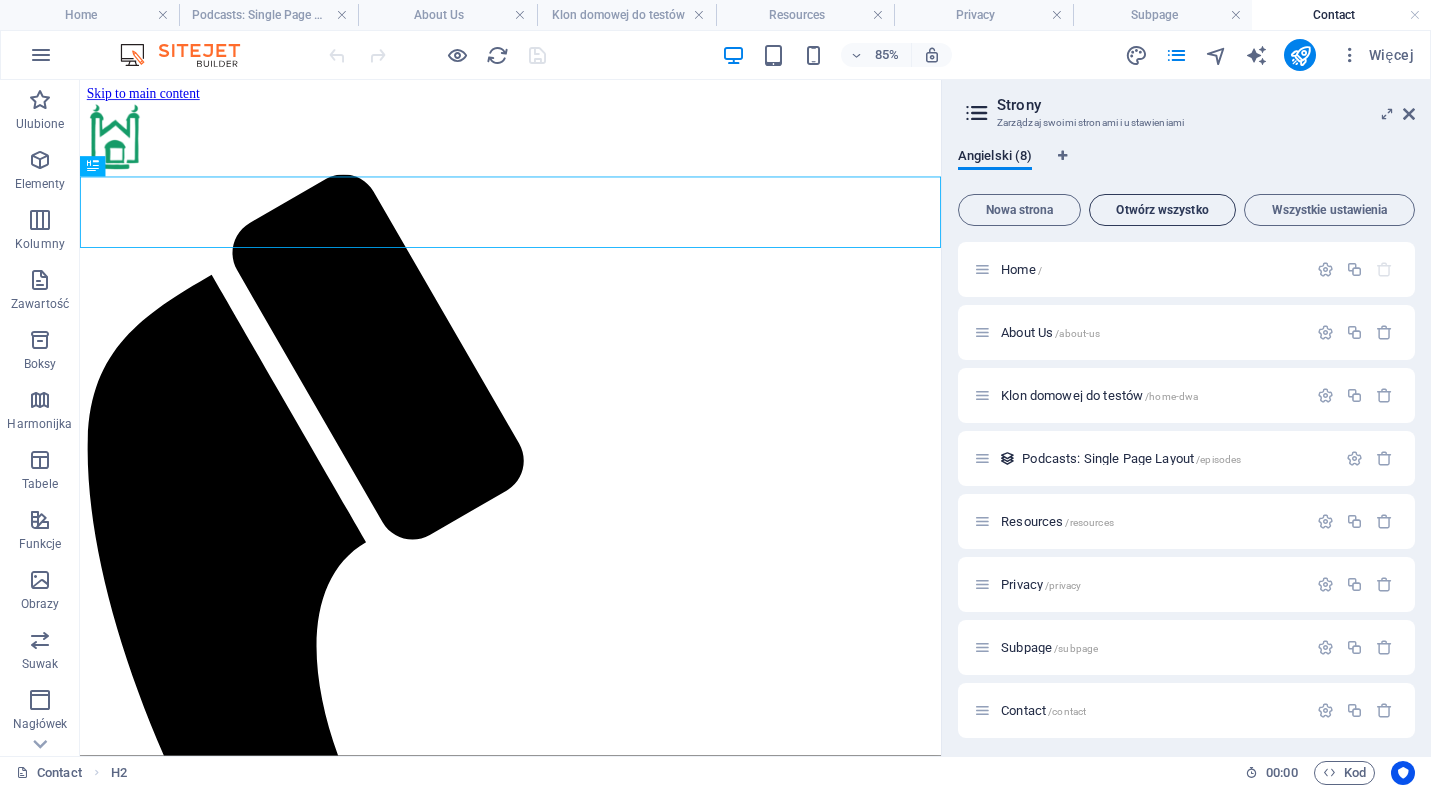 scroll, scrollTop: 0, scrollLeft: 0, axis: both 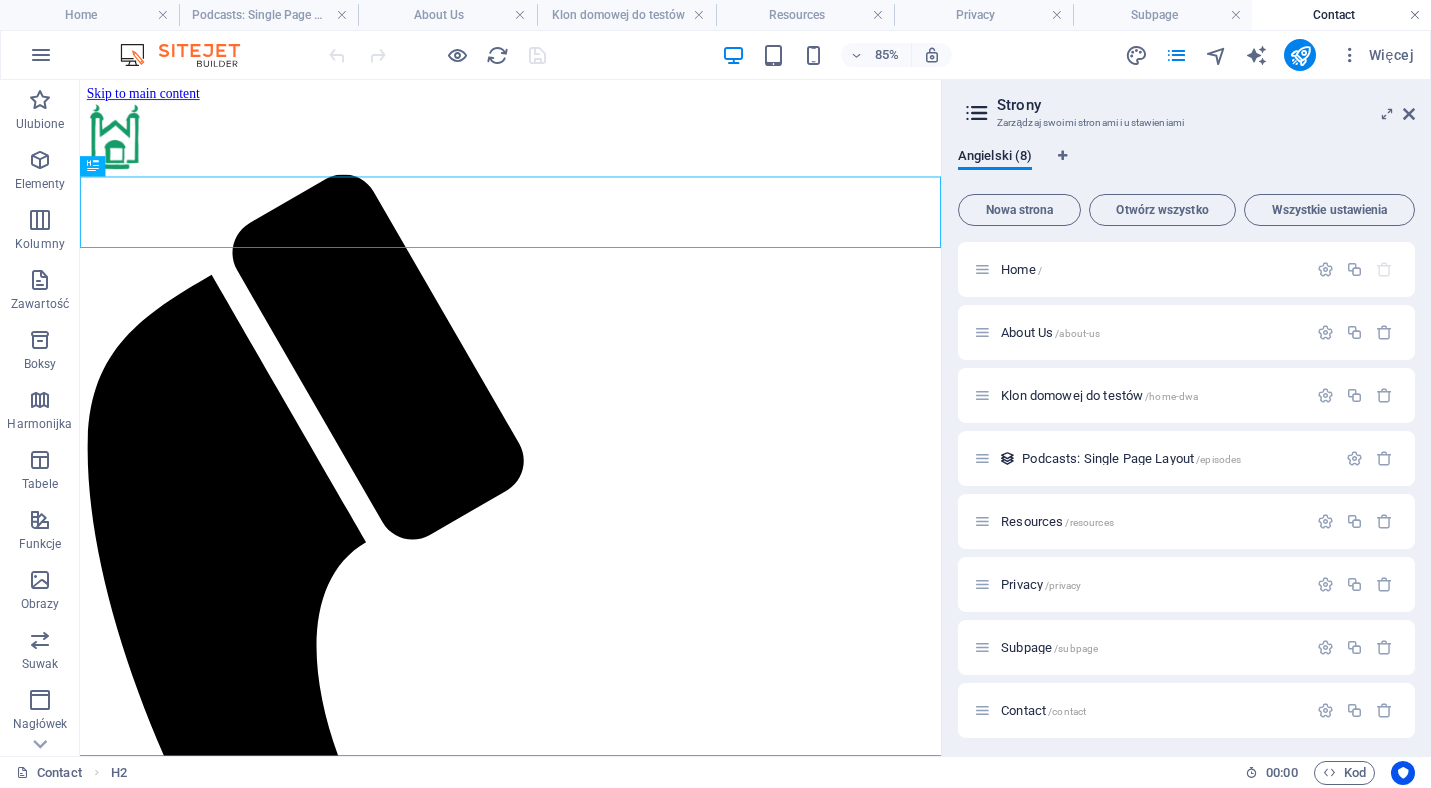 click at bounding box center [1415, 15] 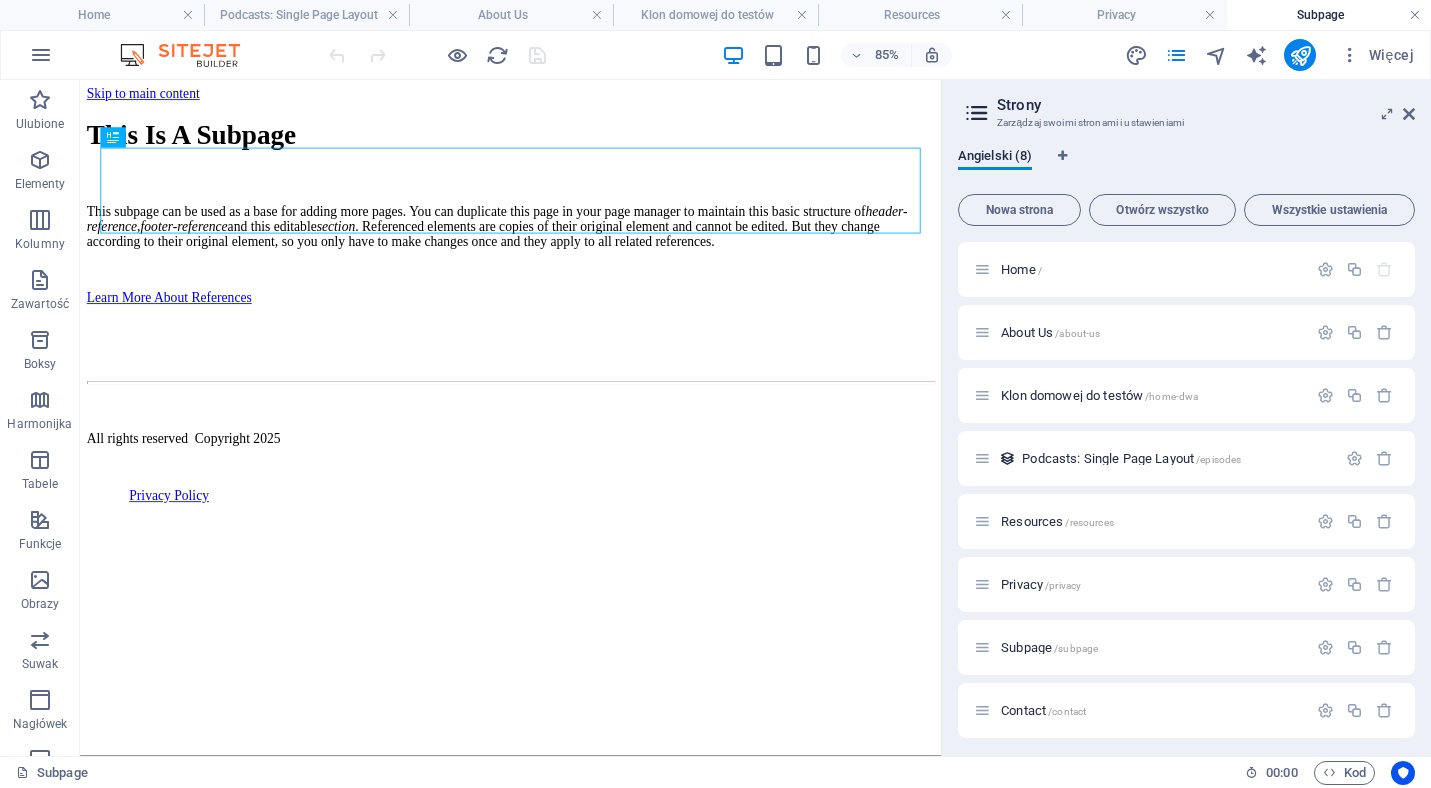 click at bounding box center [1415, 15] 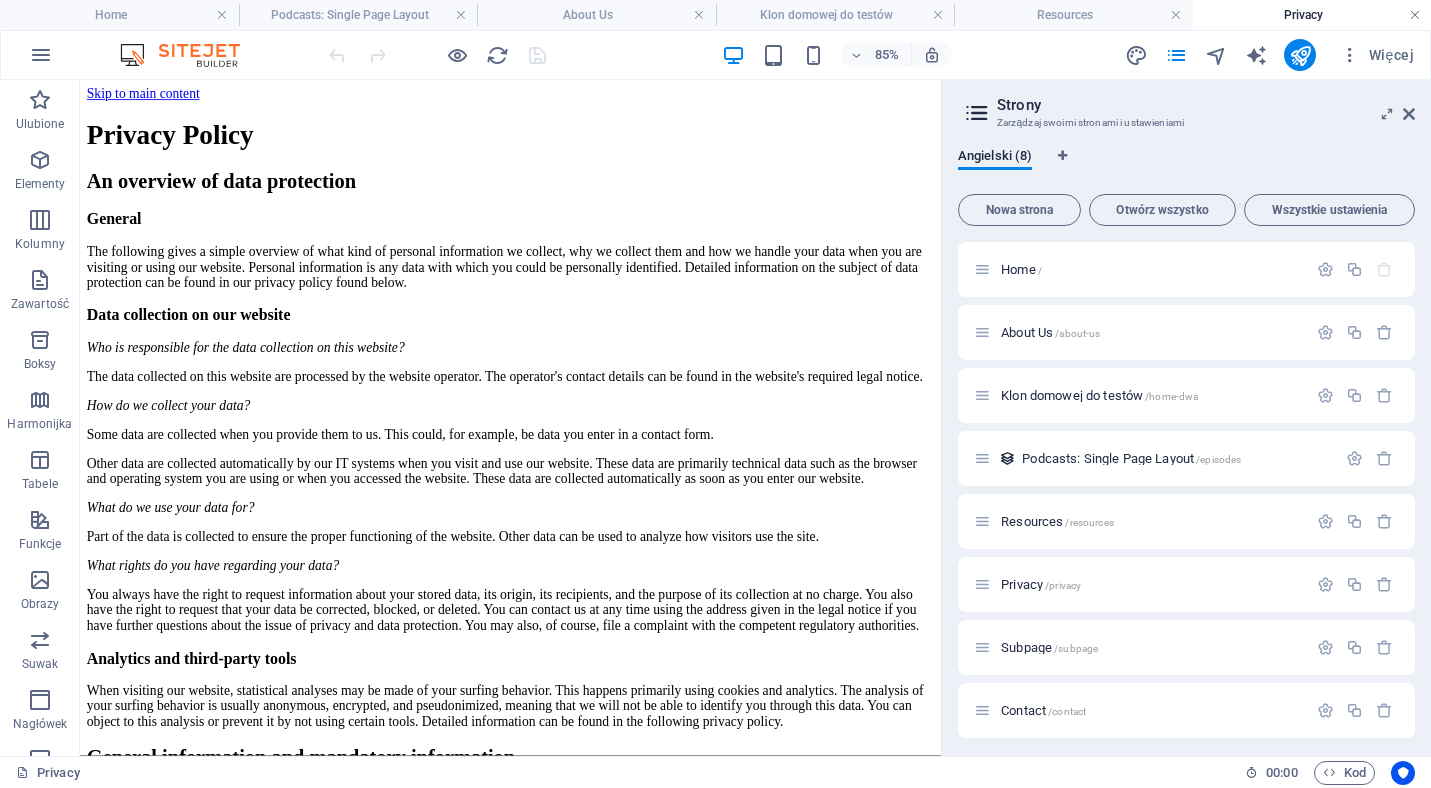 click at bounding box center (1415, 15) 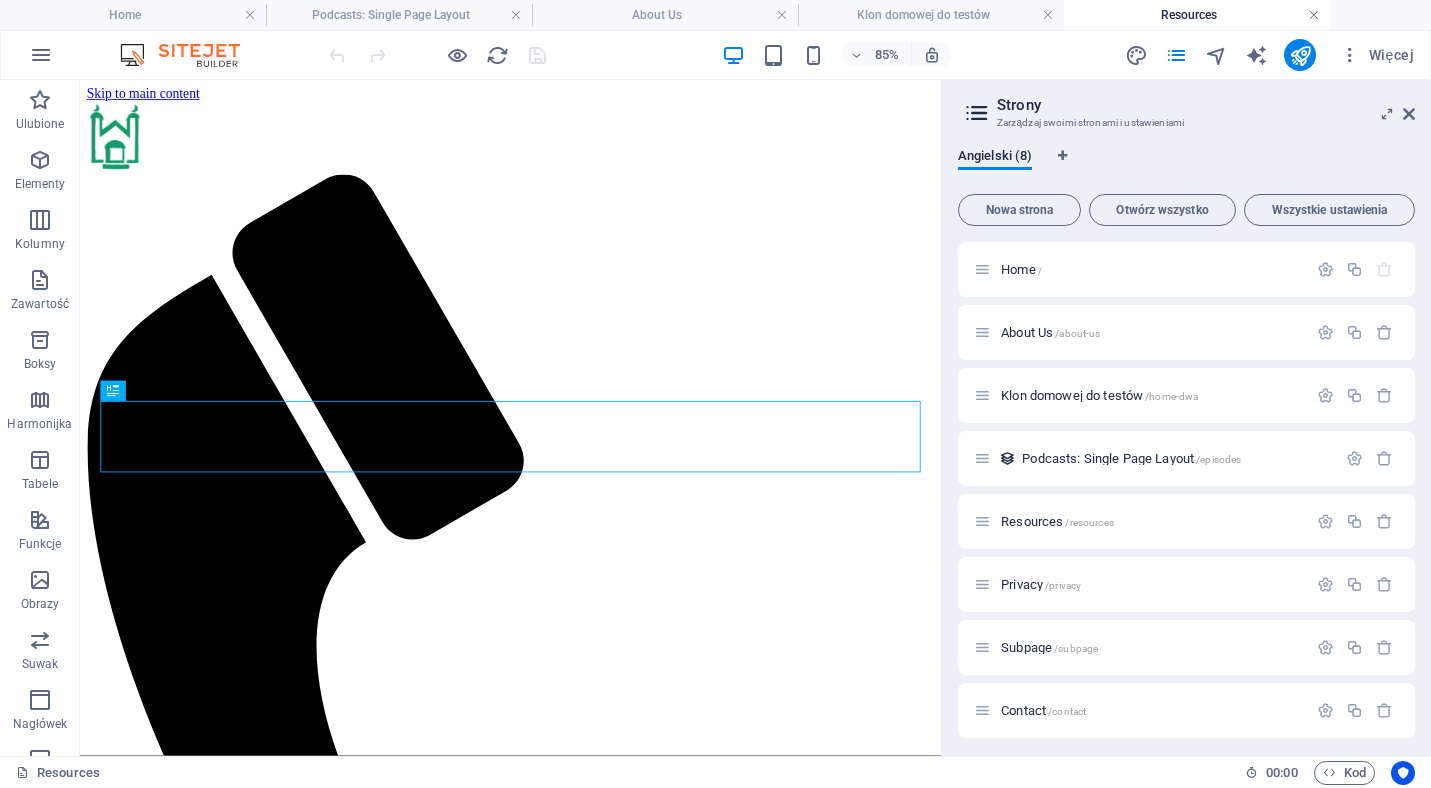 click at bounding box center [1314, 15] 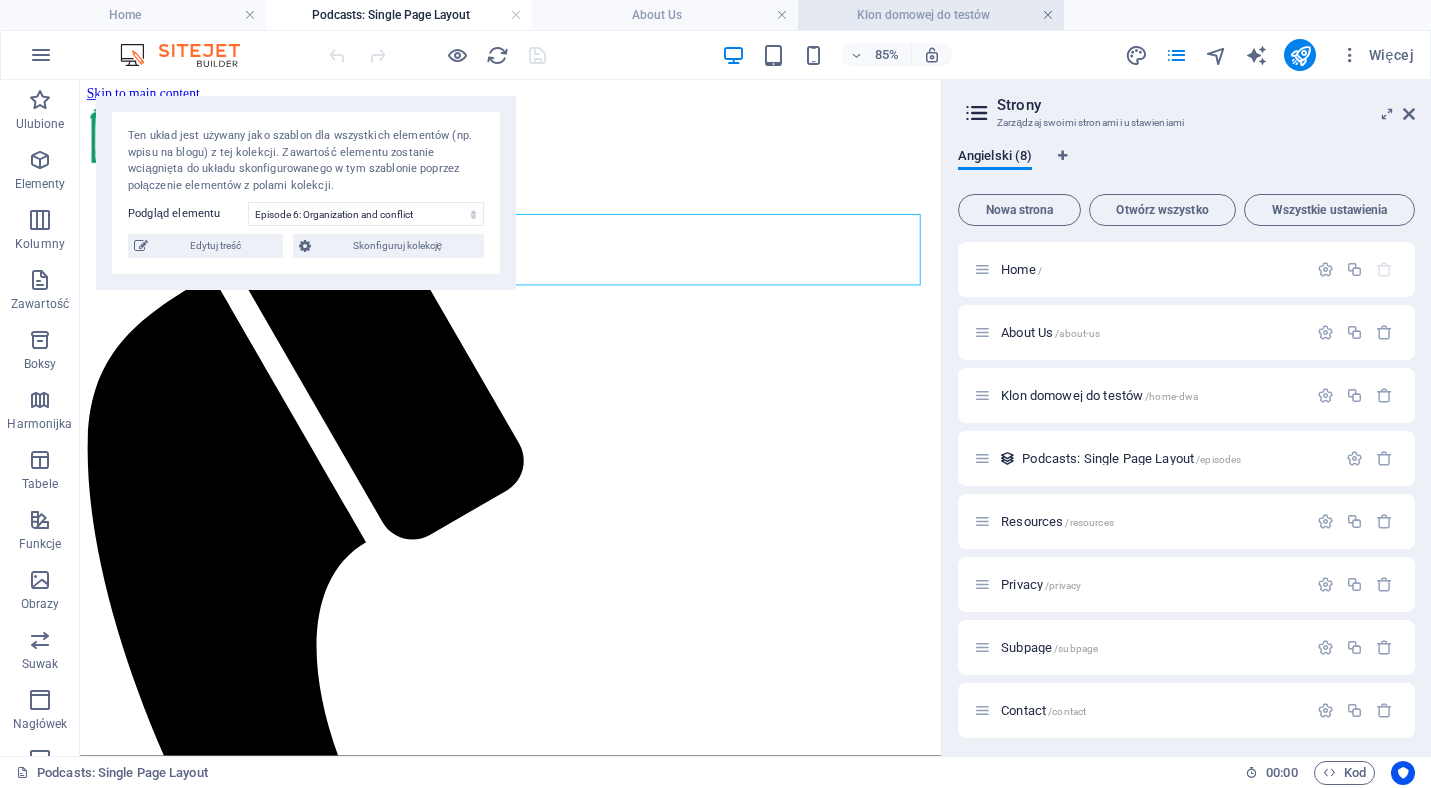 click at bounding box center [1048, 15] 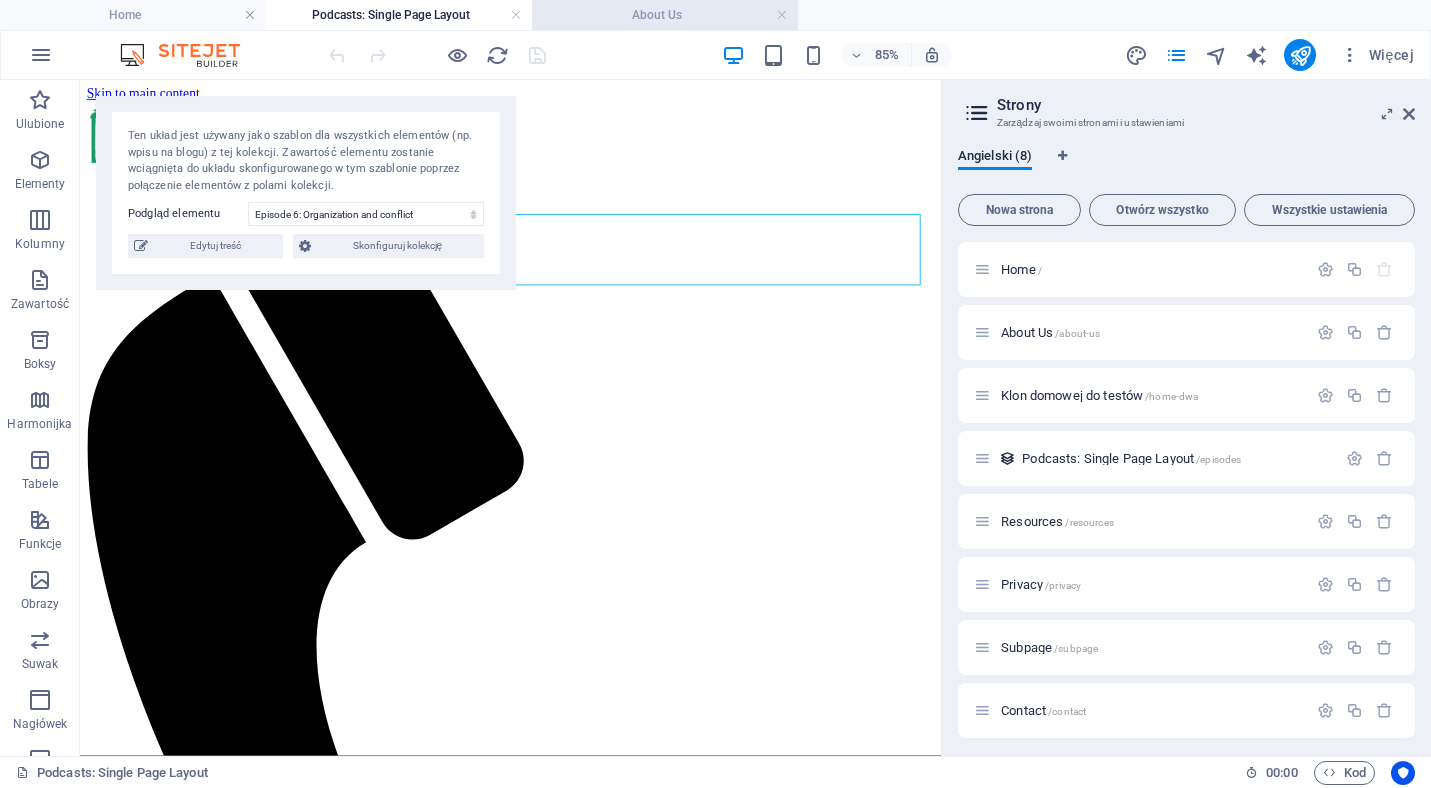 click on "About Us" at bounding box center [665, 15] 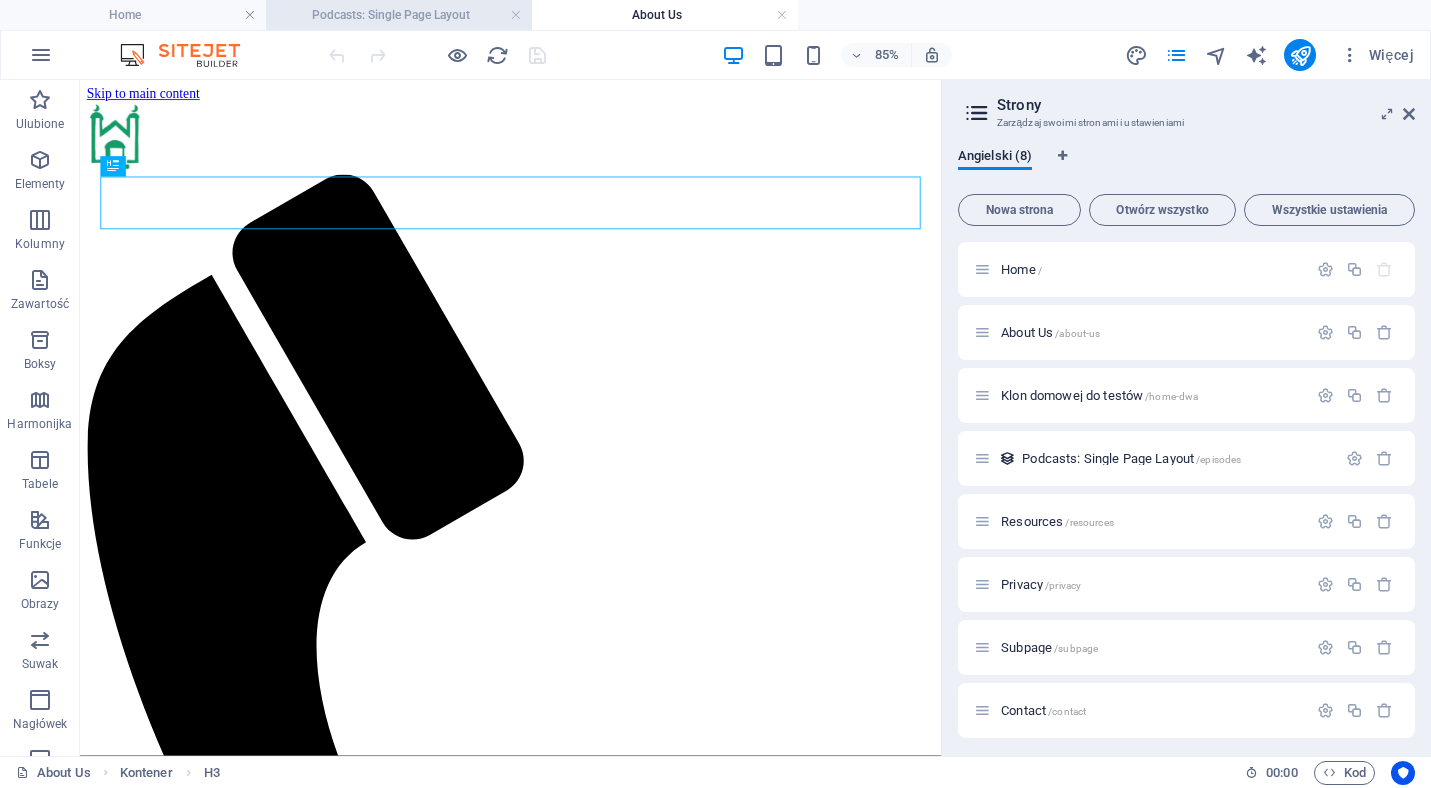 click on "Podcasts: Single Page Layout" at bounding box center [399, 15] 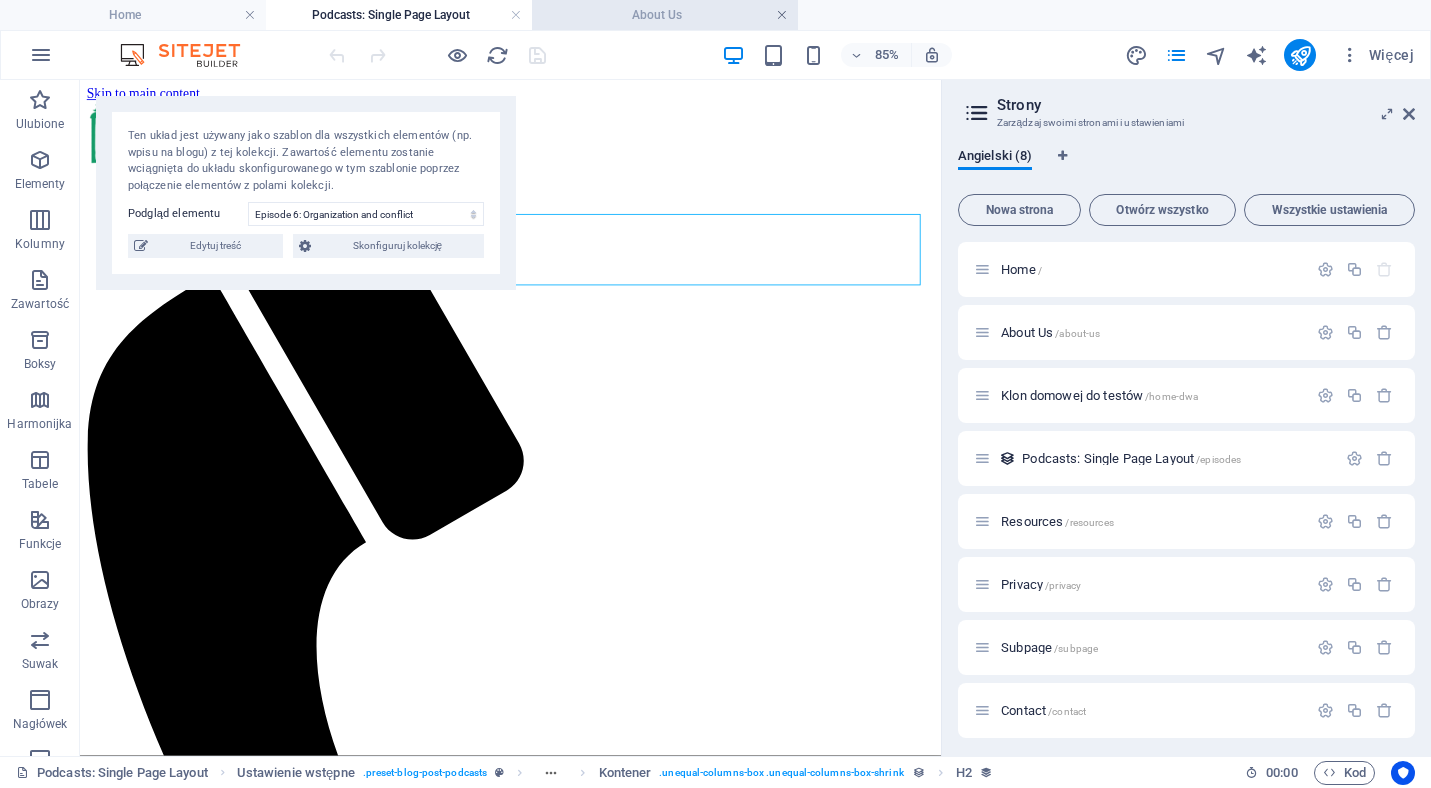 click at bounding box center [782, 15] 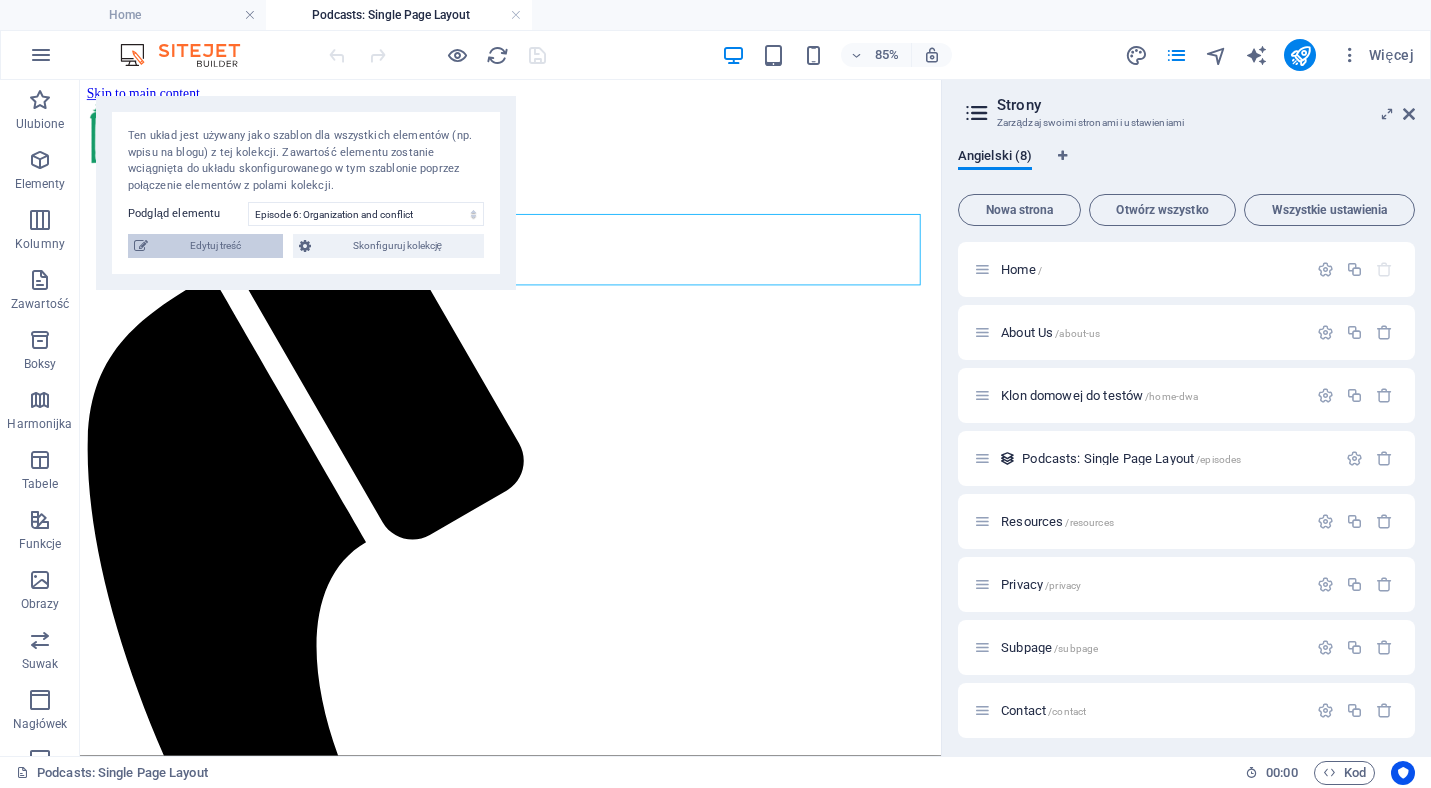click on "Edytuj treść" at bounding box center (215, 246) 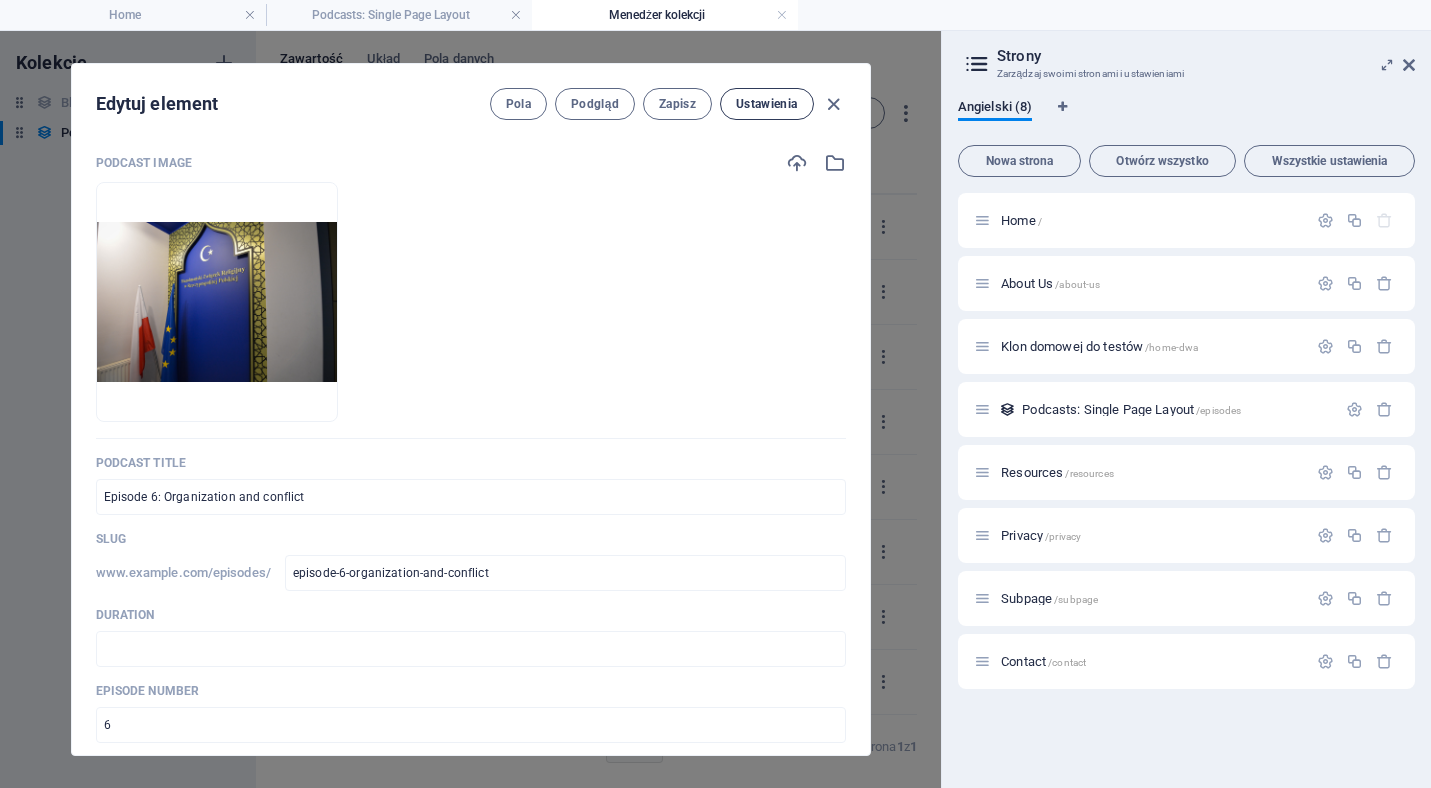 click on "Ustawienia" at bounding box center [766, 104] 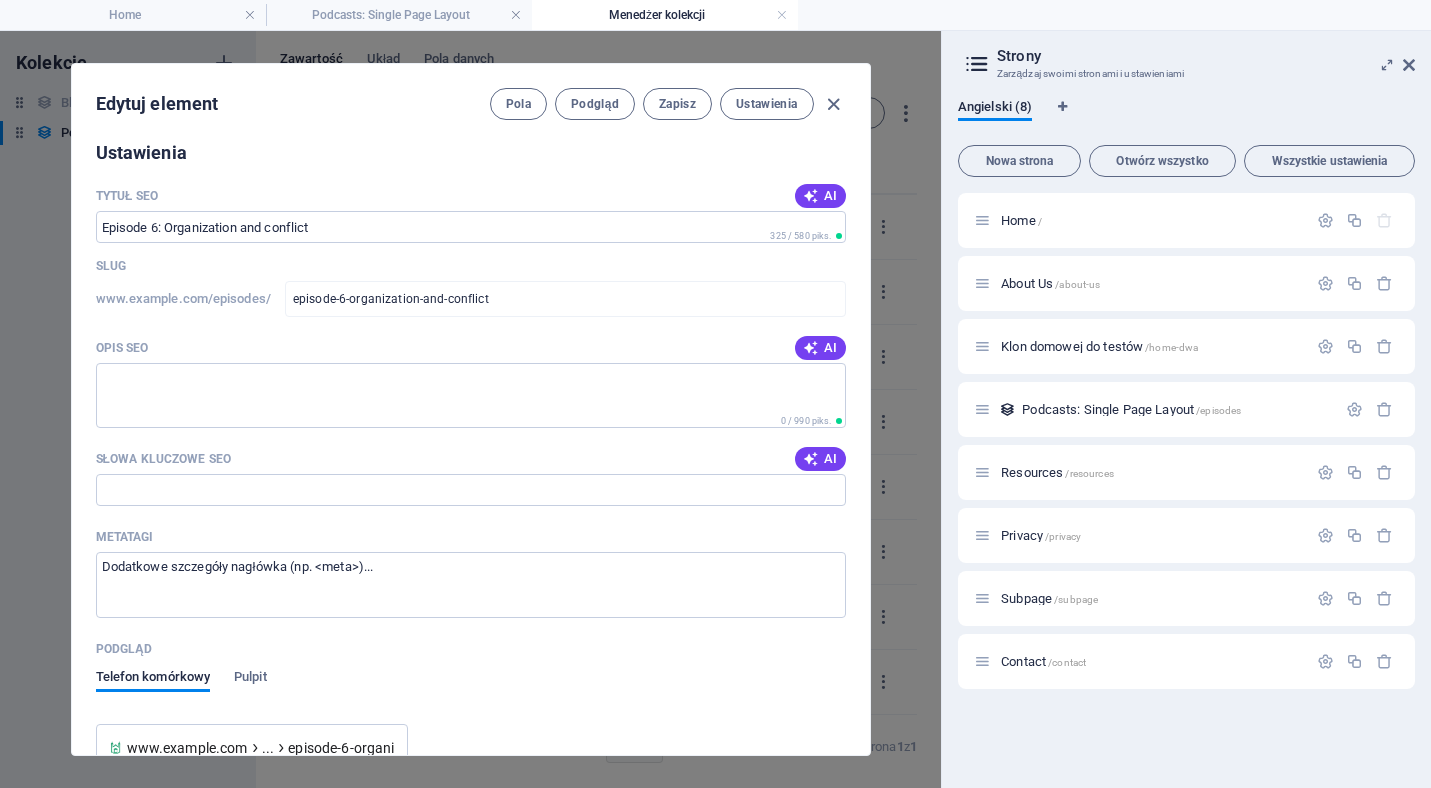 scroll, scrollTop: 1105, scrollLeft: 0, axis: vertical 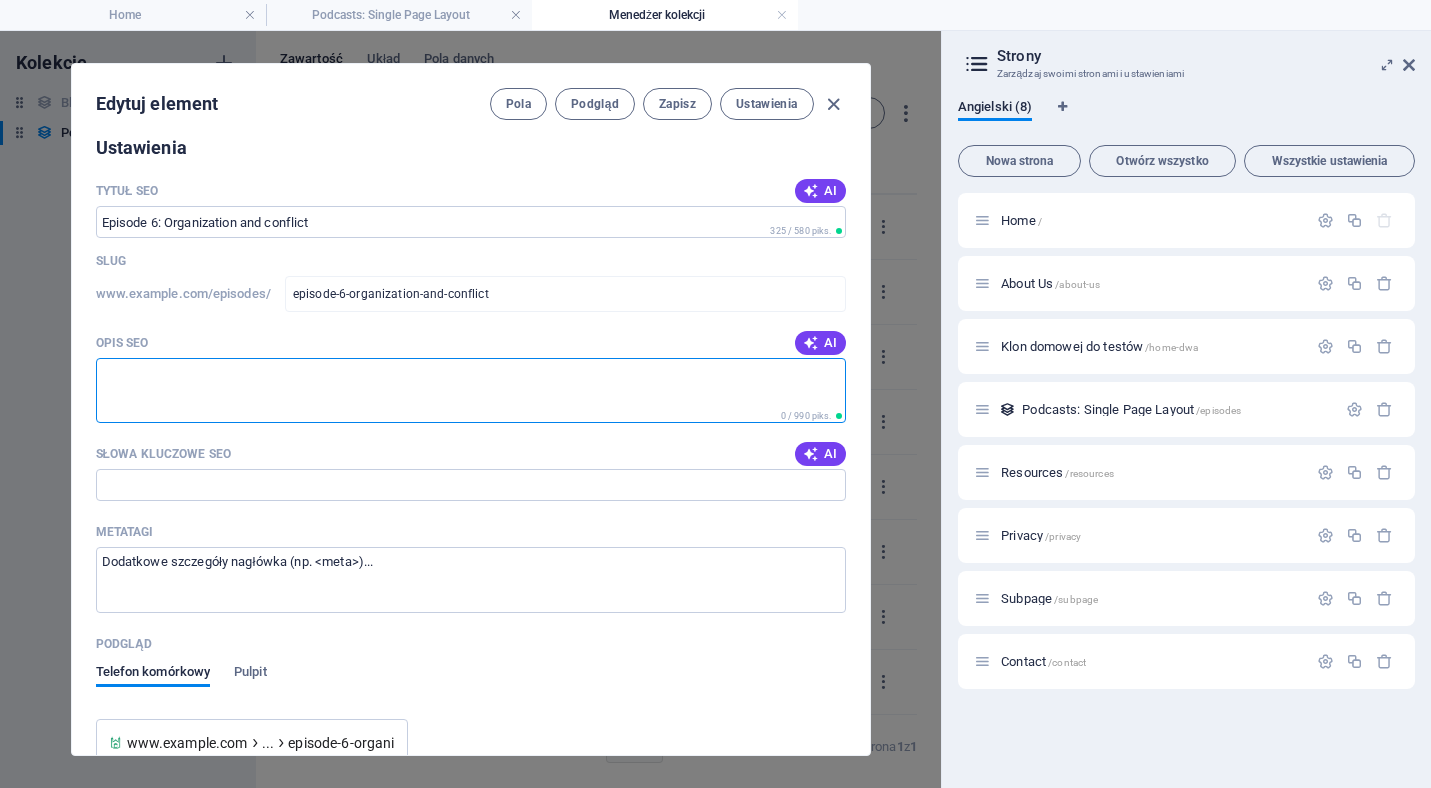 click on "Opis SEO" at bounding box center [471, 390] 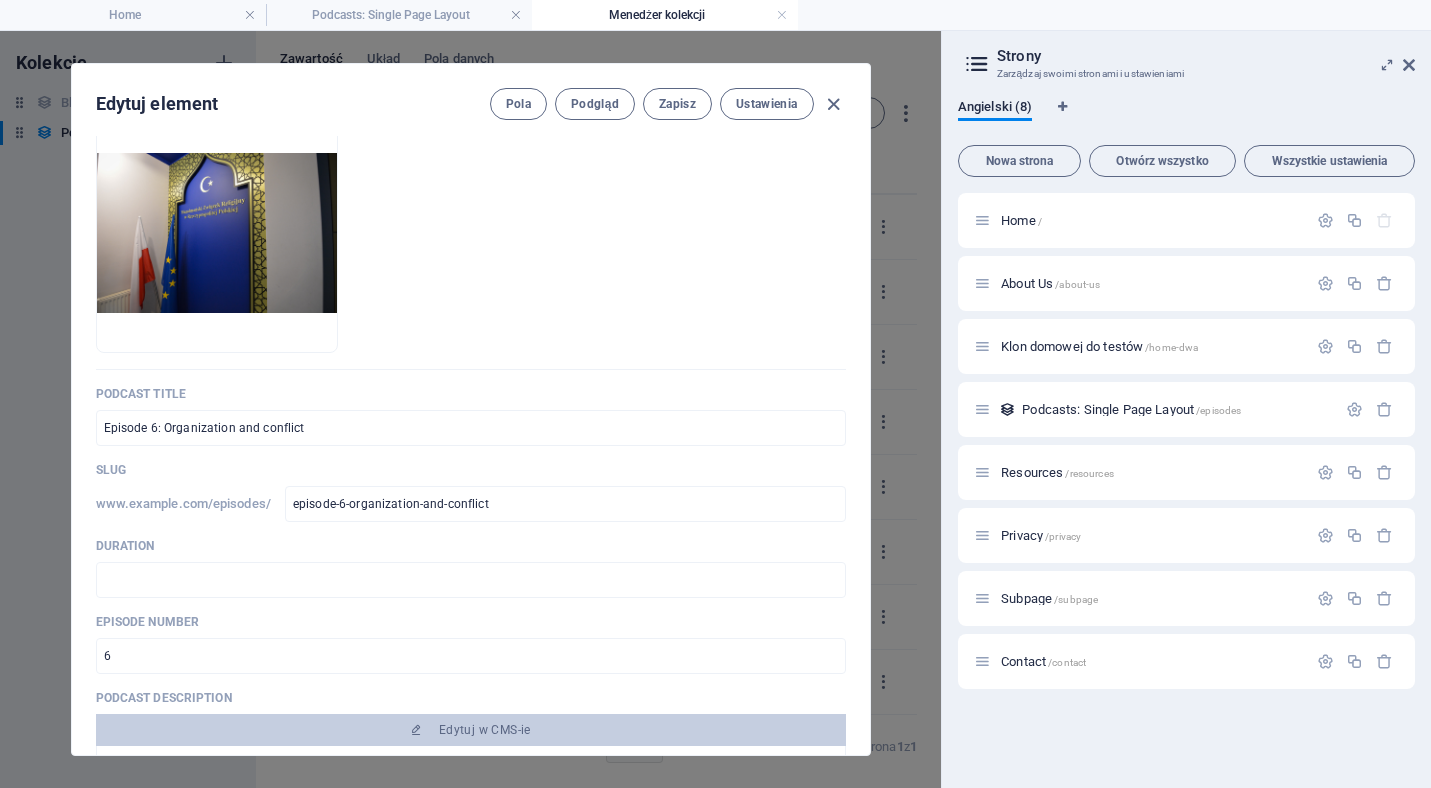 scroll, scrollTop: 0, scrollLeft: 0, axis: both 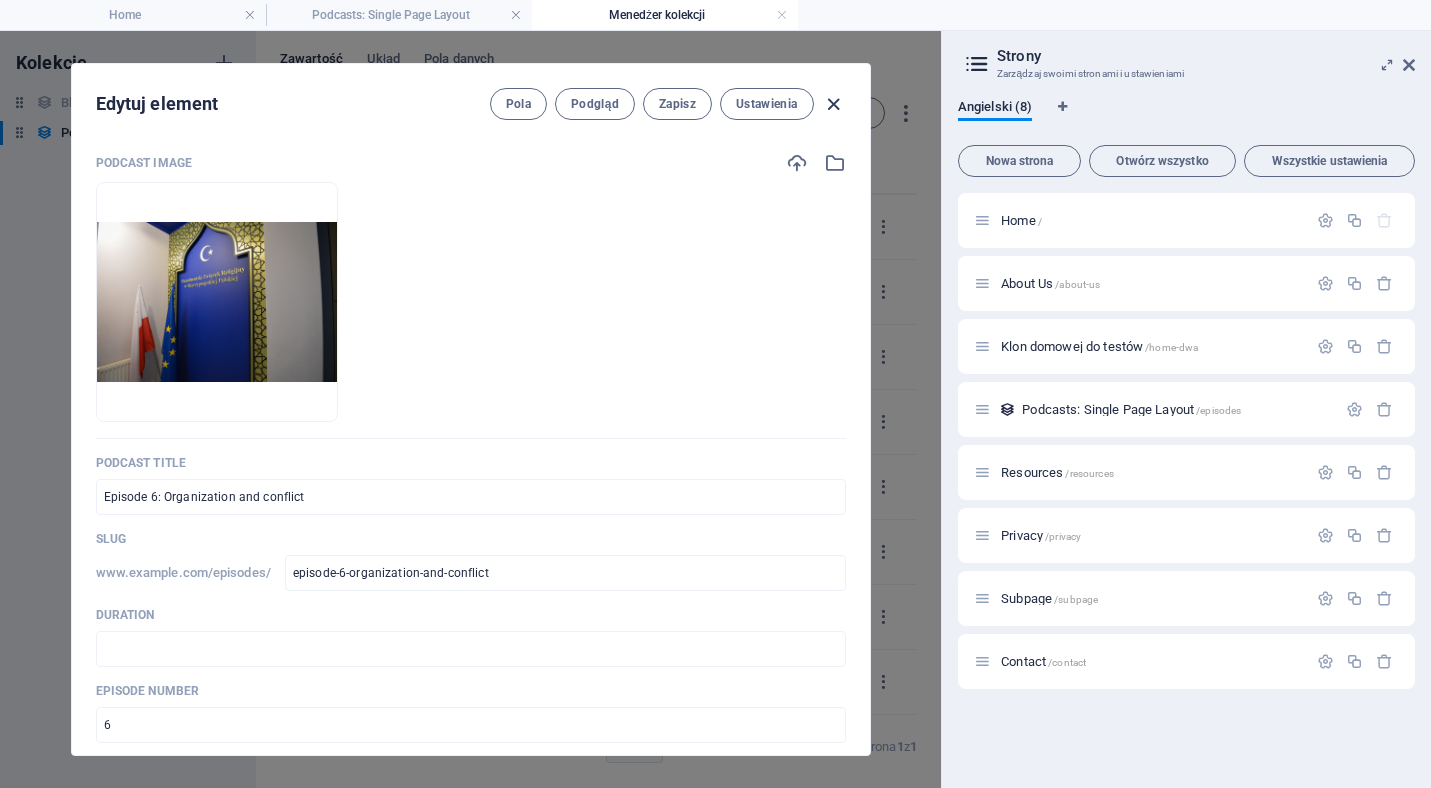 click at bounding box center (833, 104) 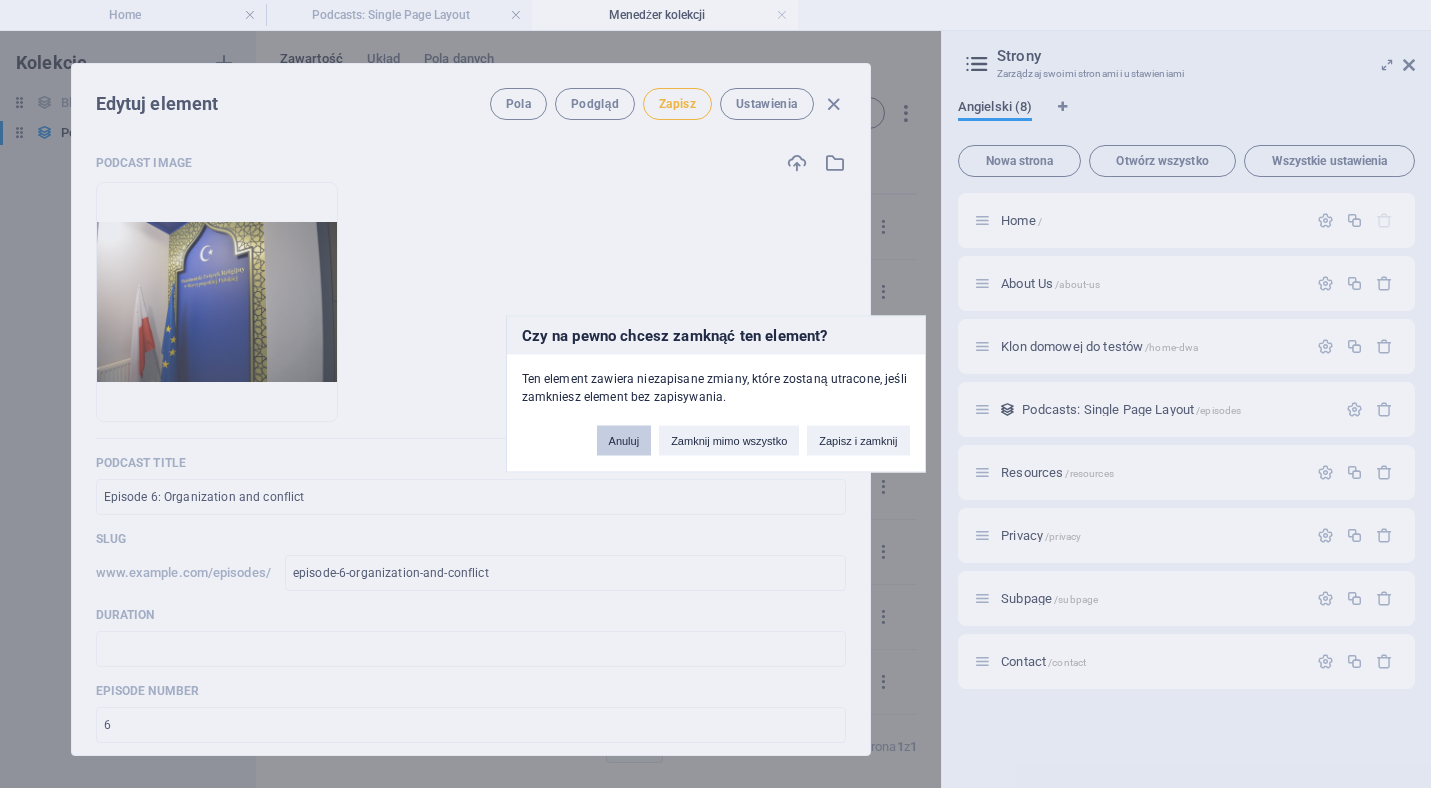 click on "Anuluj" at bounding box center [624, 441] 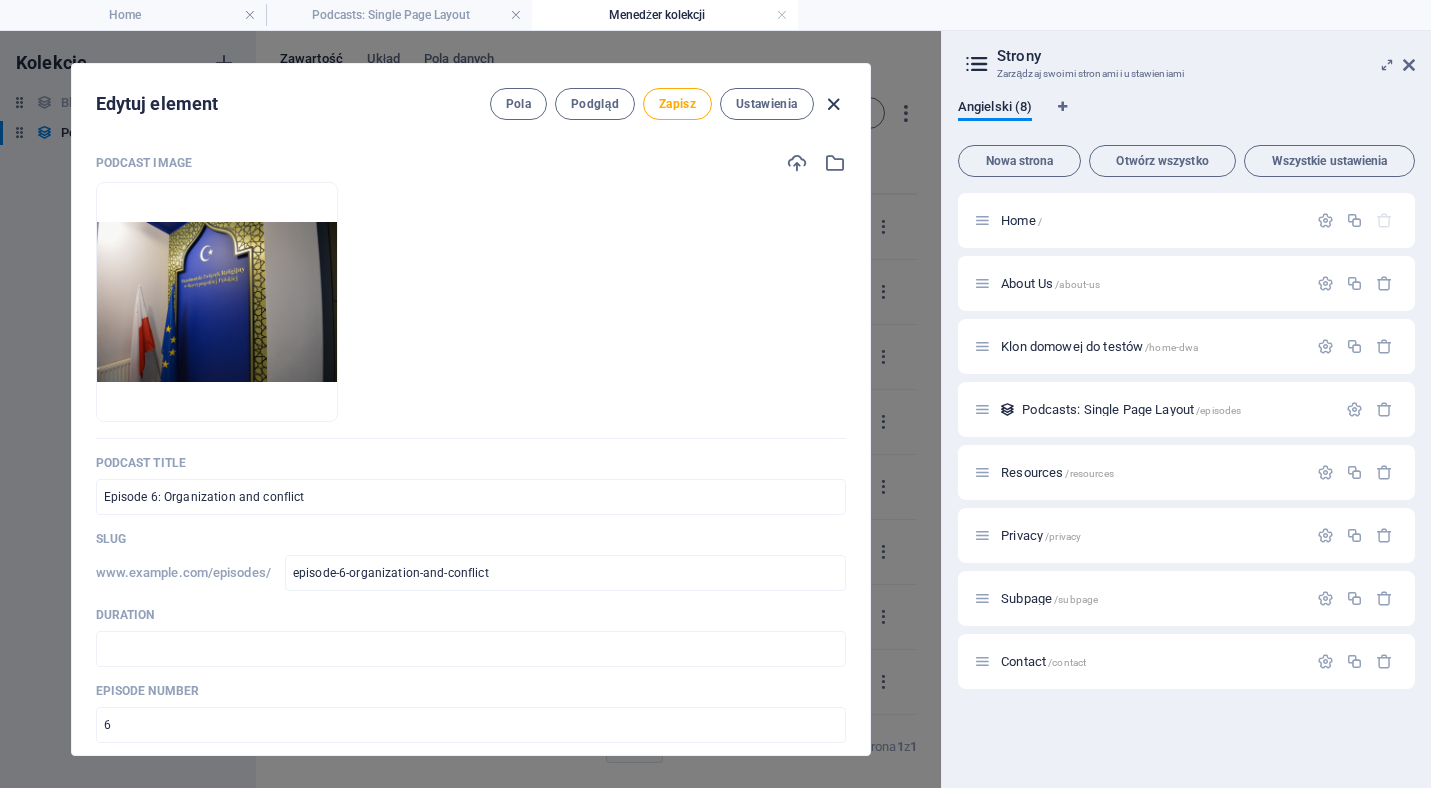 click at bounding box center (833, 104) 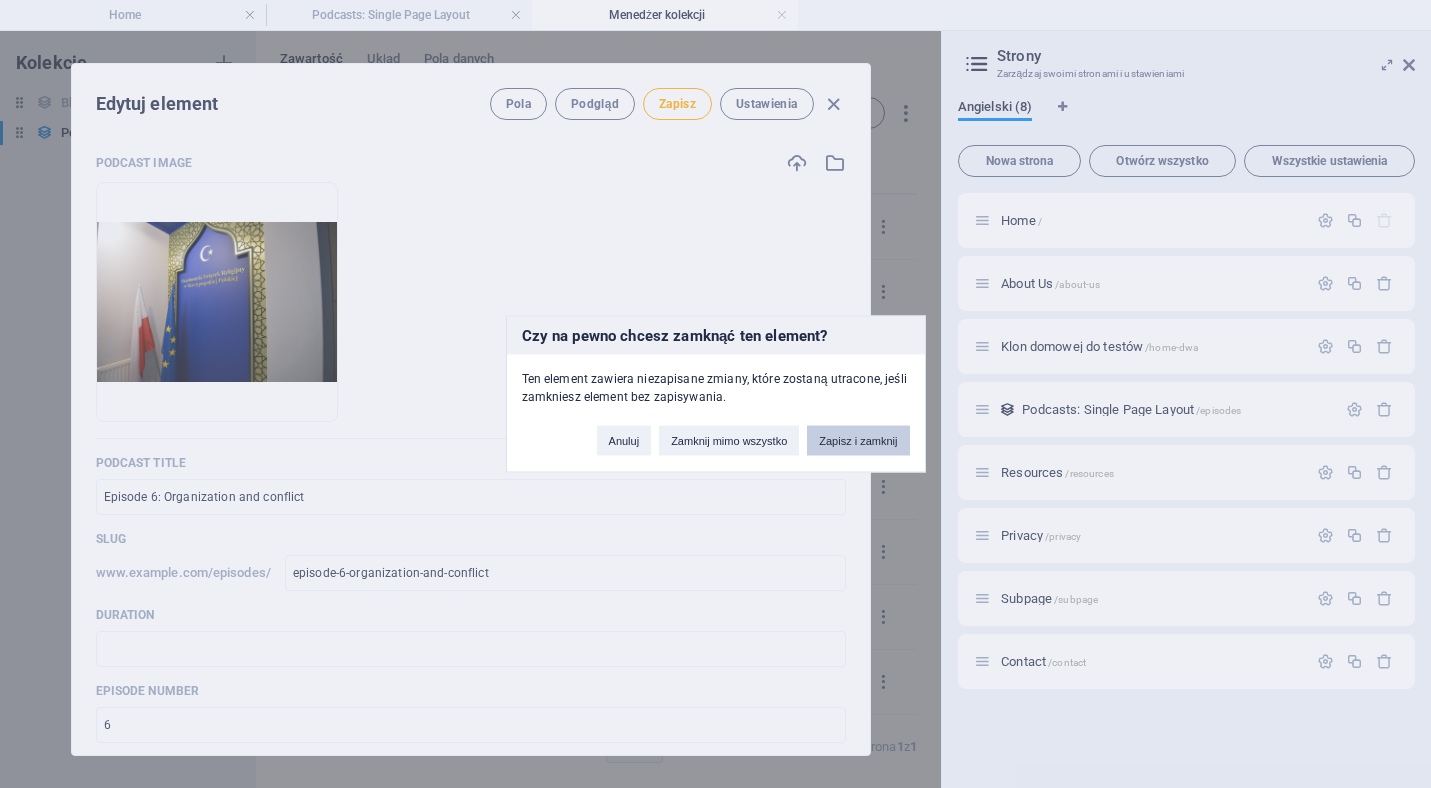 click on "Zapisz i zamknij" at bounding box center (858, 441) 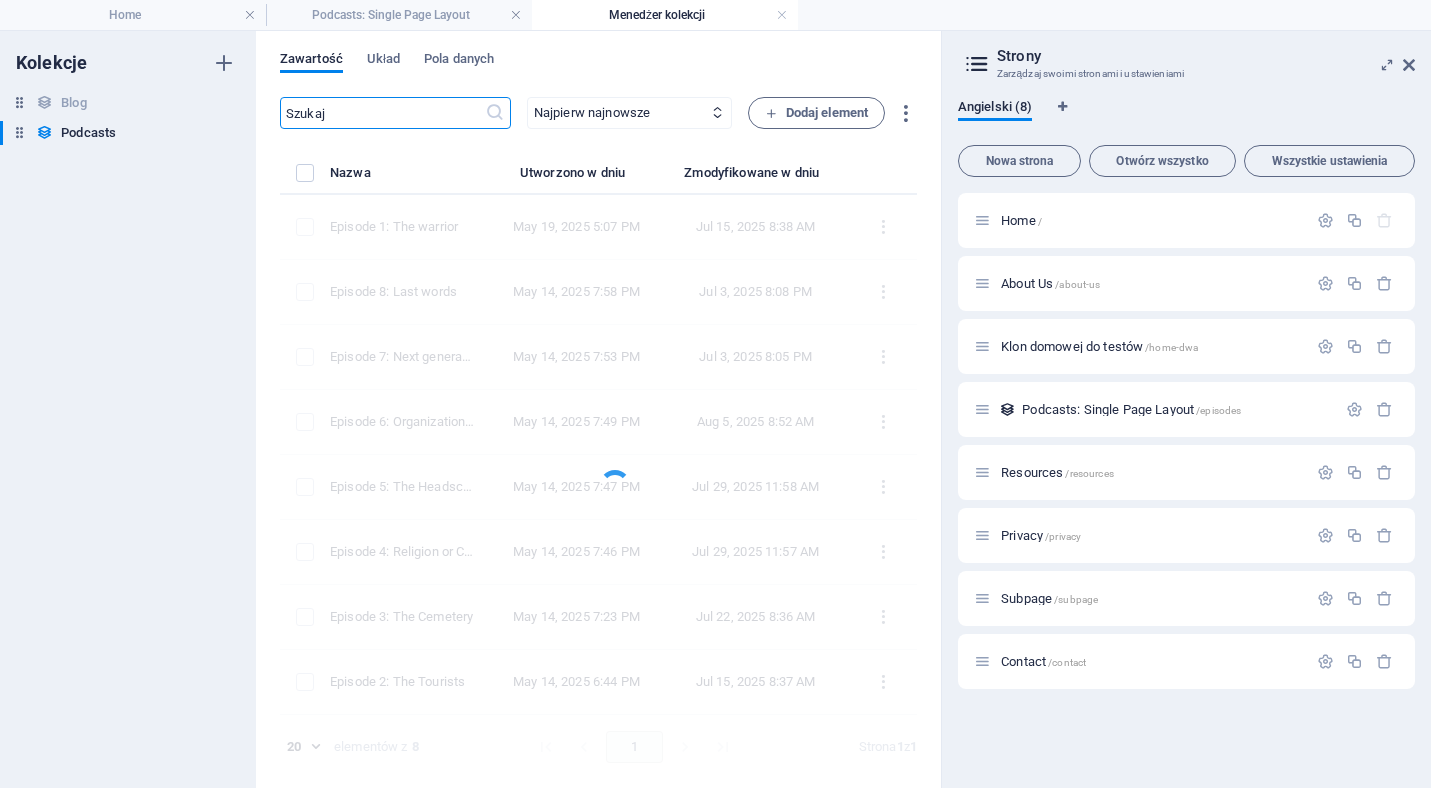 type on "episode-6-organization-and-conflict" 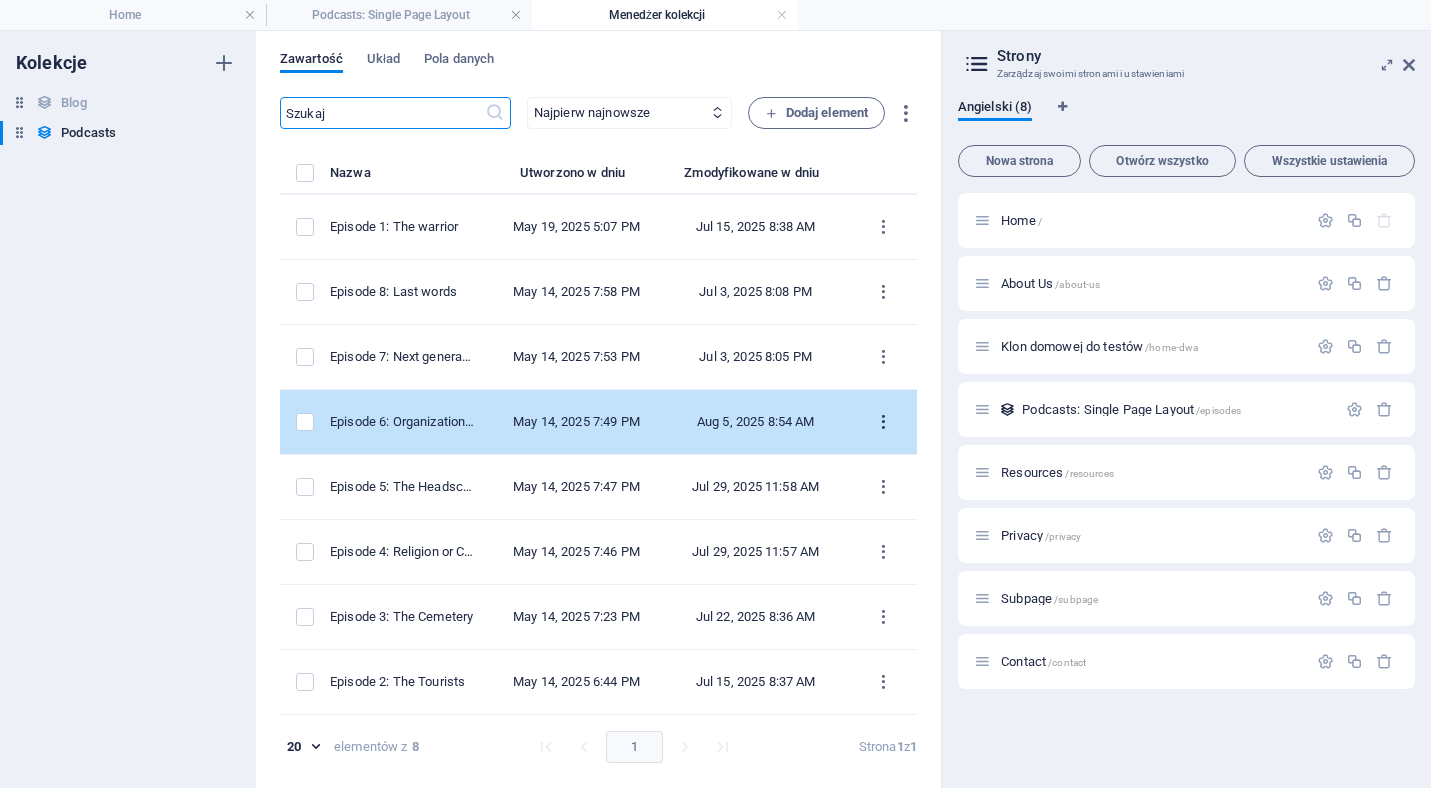 click at bounding box center [883, 422] 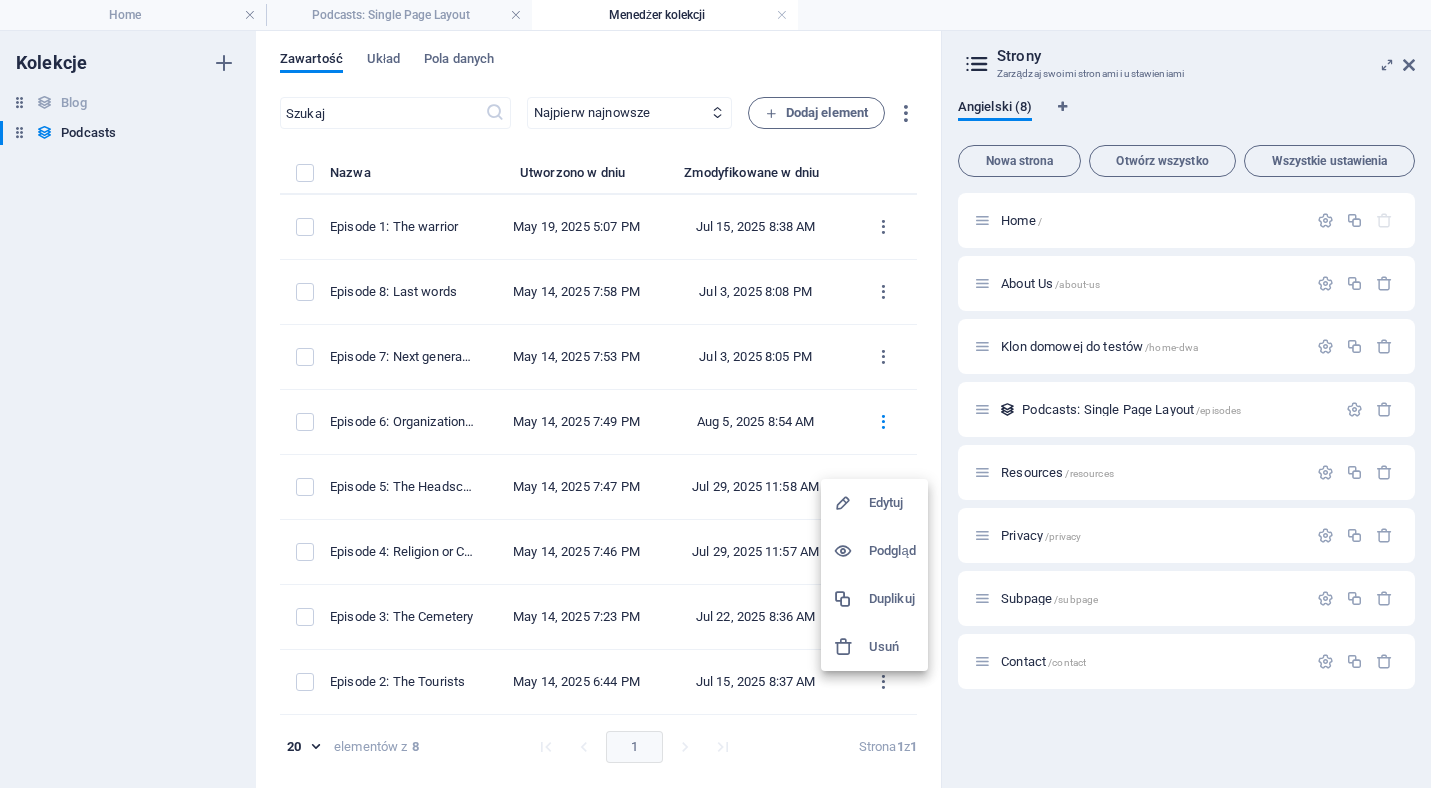 click at bounding box center (715, 394) 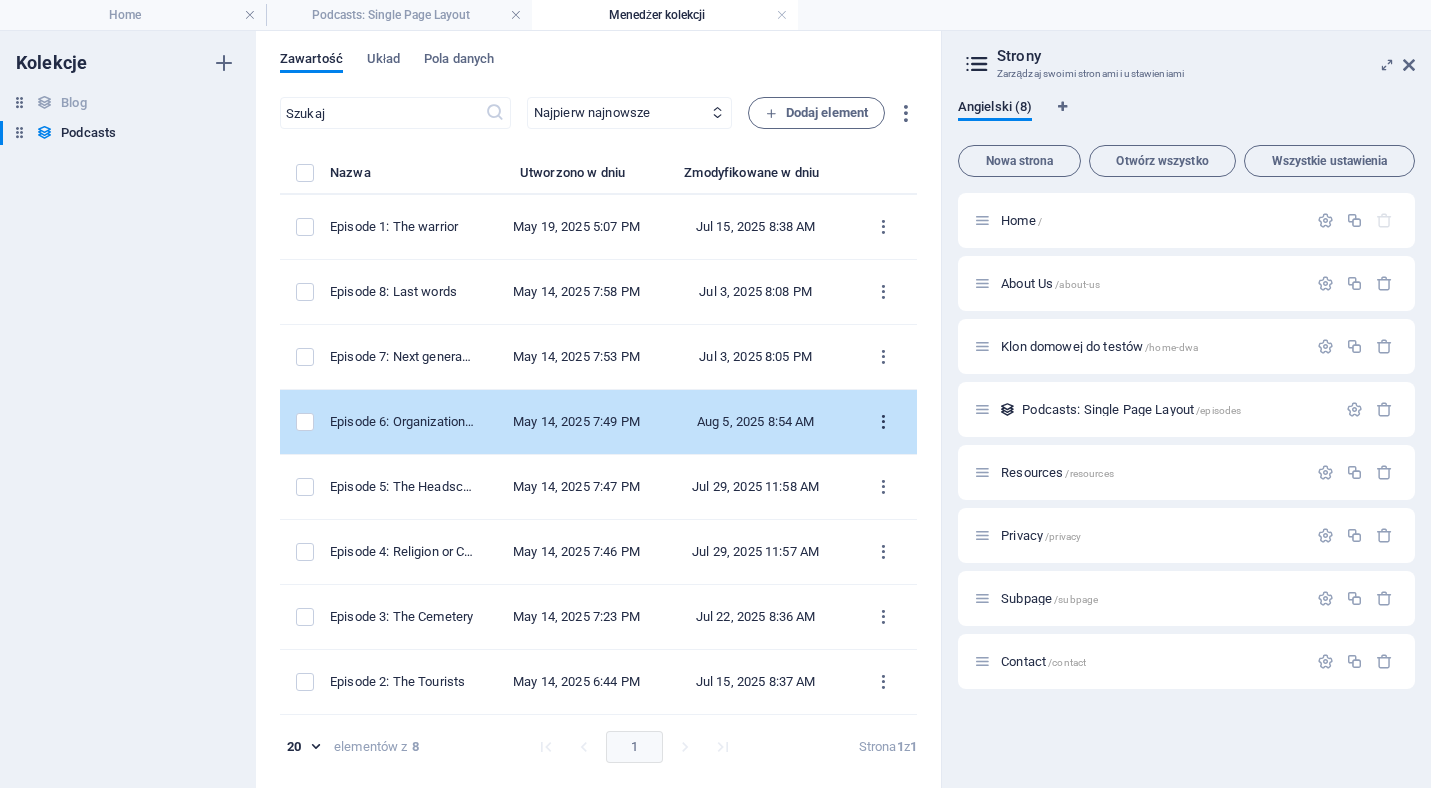 click at bounding box center (883, 422) 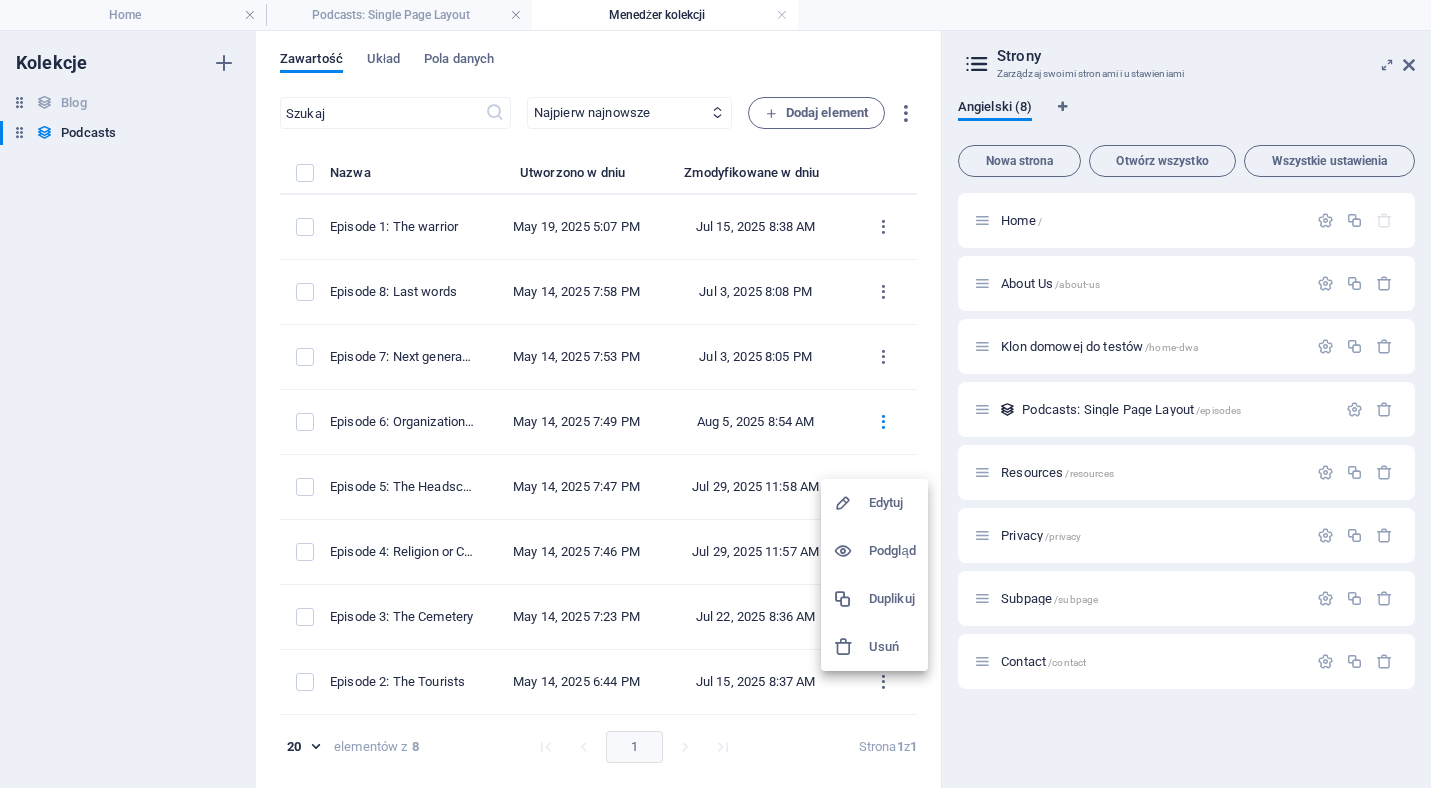 click at bounding box center (715, 394) 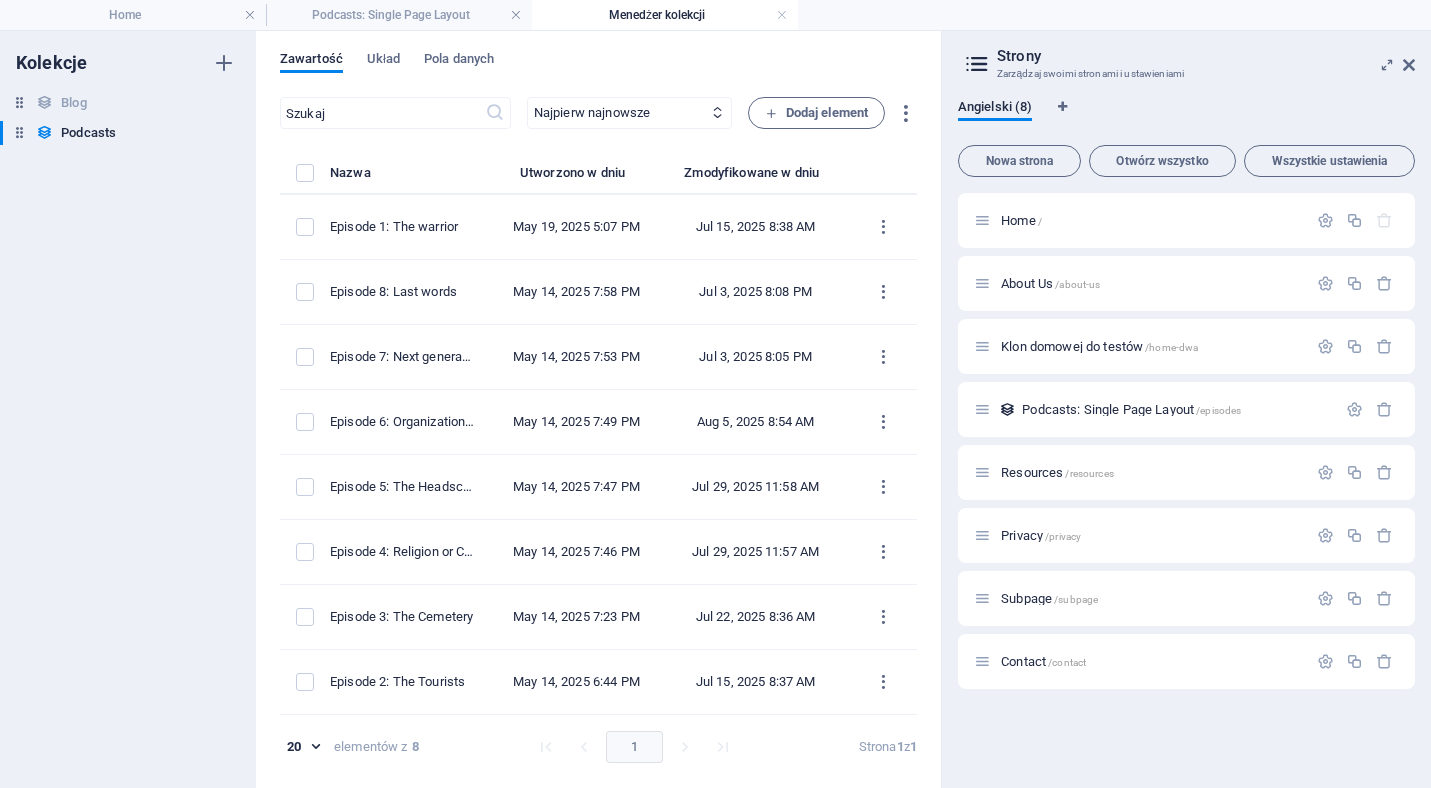 click on "Strony Zarządzaj swoimi stronami i ustawieniami Angielski (8) Nowa strona Otwórz wszystko Wszystkie ustawienia Home / About Us /about-us Klon domowej do testów /home-dwa Podcasts: Single Page Layout /episodes Resources /resources Privacy /privacy Subpage /subpage Contact /contact" at bounding box center (1186, 409) 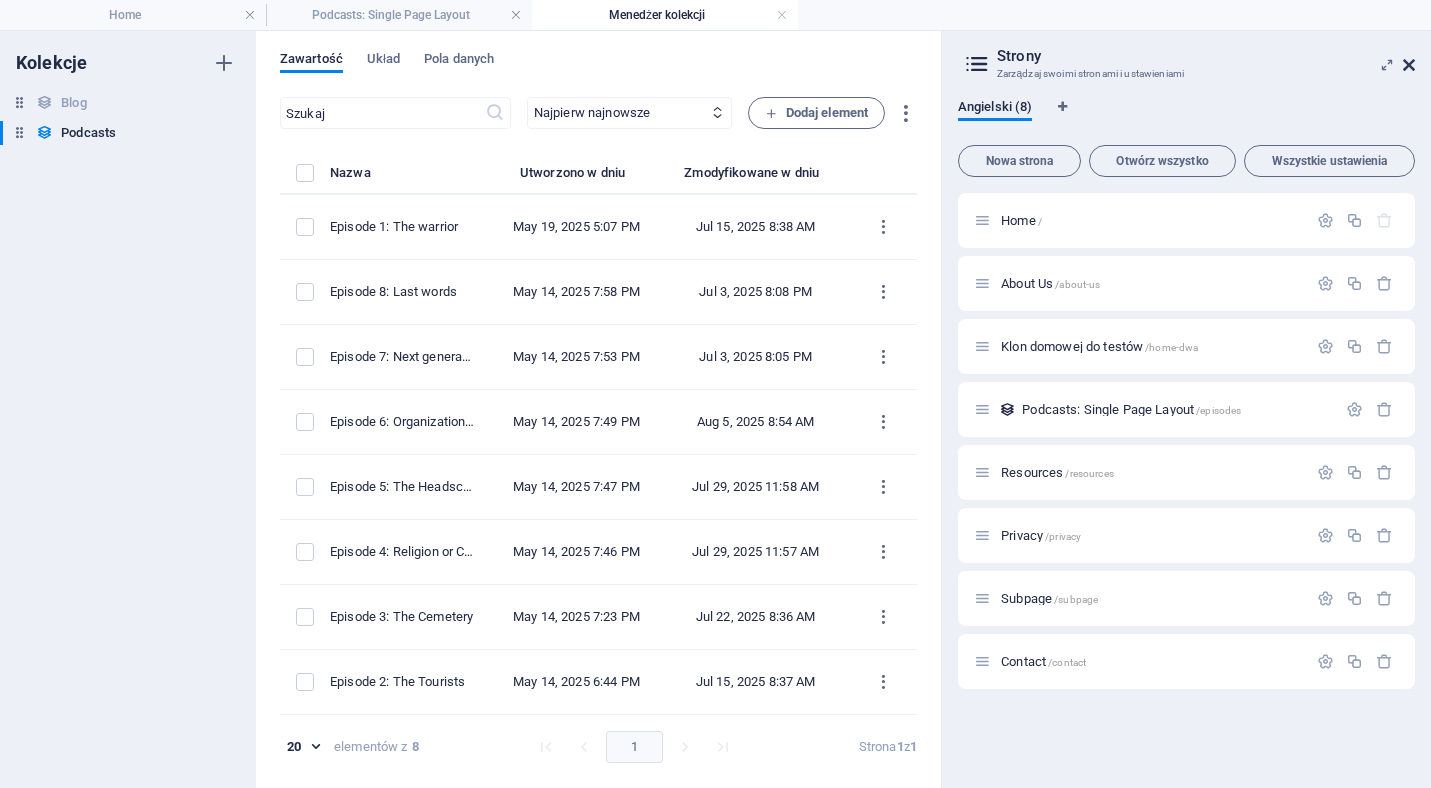 click at bounding box center [1409, 65] 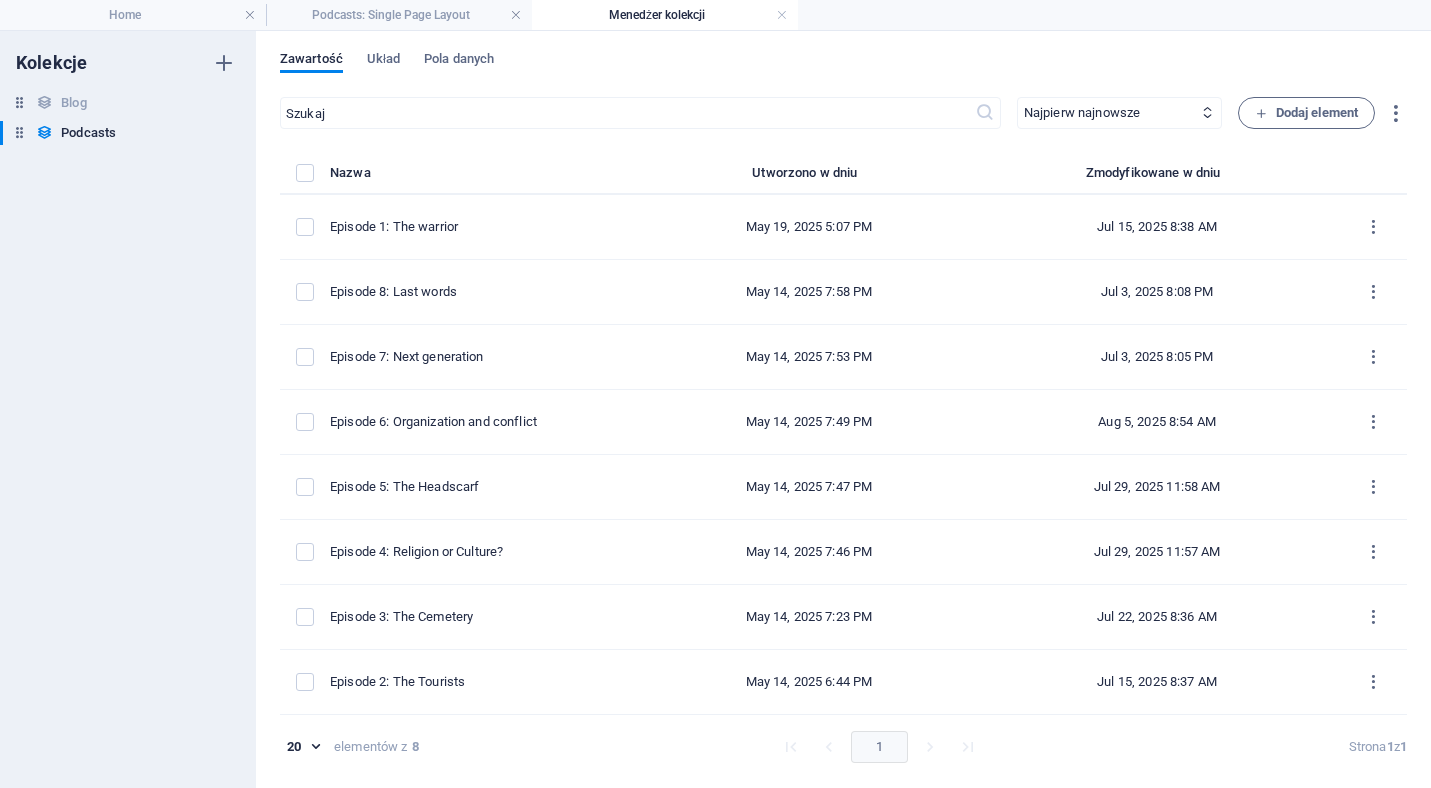 scroll, scrollTop: 0, scrollLeft: 0, axis: both 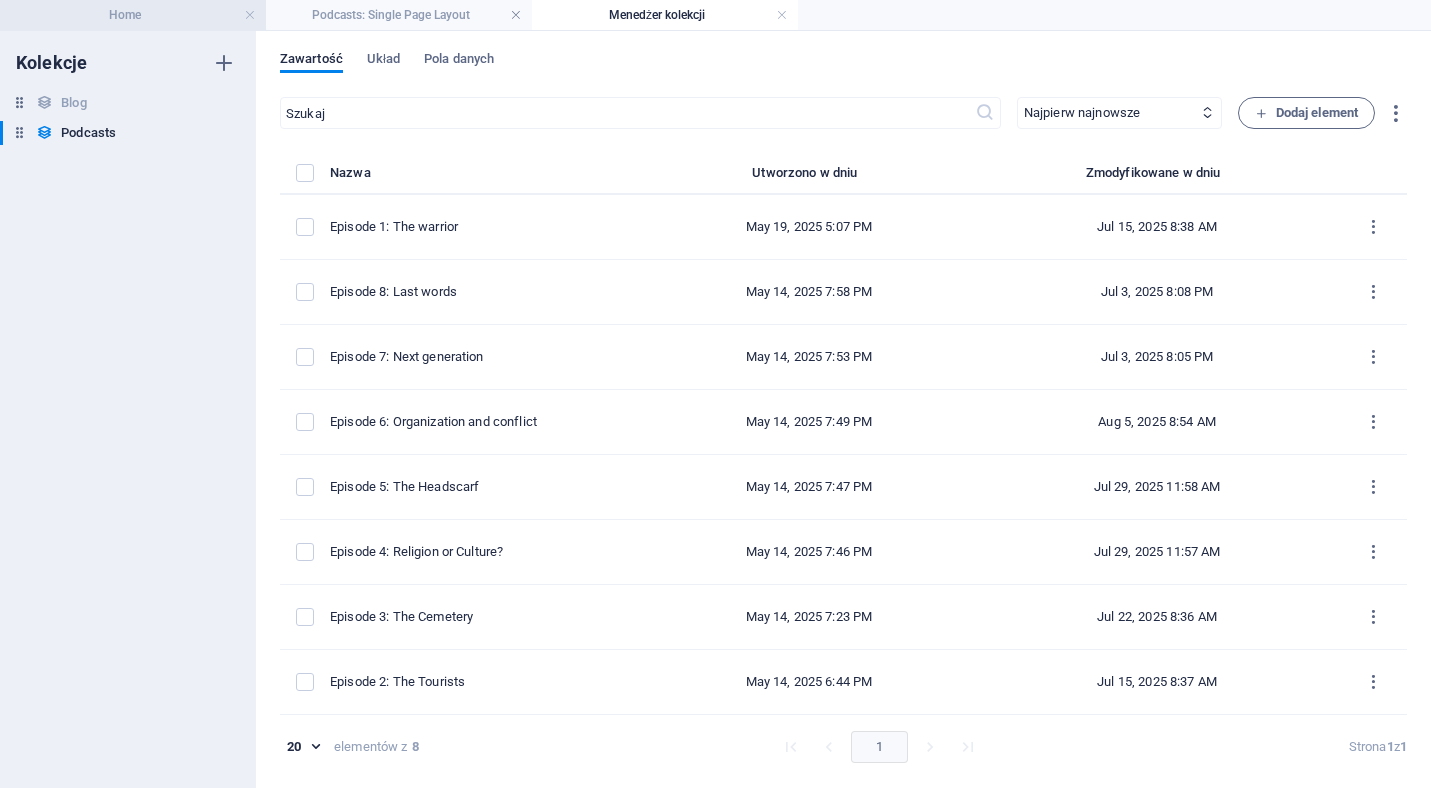 click on "Home" at bounding box center (133, 15) 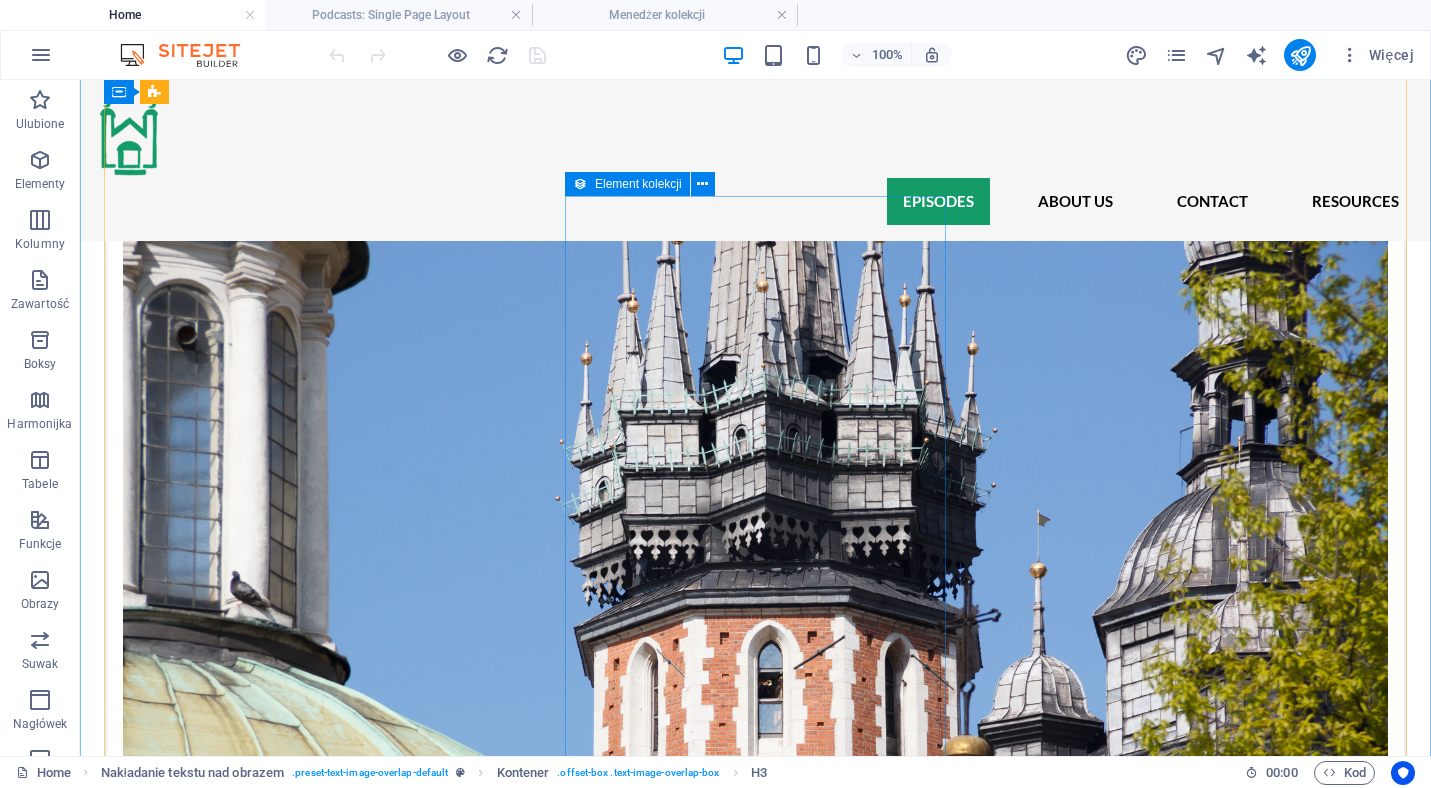 scroll, scrollTop: 1805, scrollLeft: 0, axis: vertical 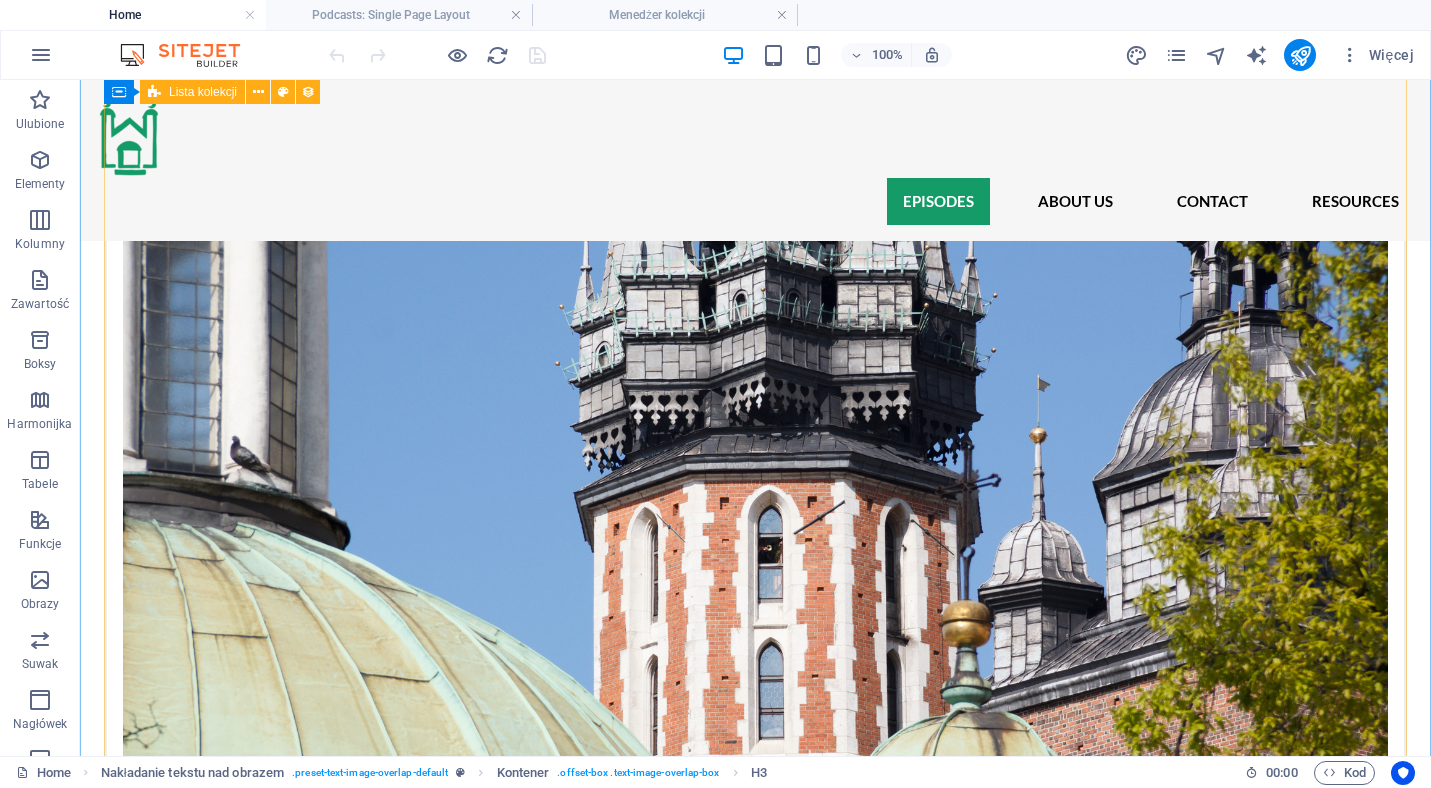 click on "Episode 1: The warrior [NAME] and [NAME] travel to Kruszyniany, a quiet village on Poland’s eastern border—and the heart of the country’s Tatar heritage. What they find is part cultural revival, part tourist attraction. Over meals, mosque visits, and long conversations with local Tatars, they uncover stories of resilience, memory, and unexpected religious traditions. What does it mean to preserve identity in a place where Islam blends with local customs—and what happens when tourists become part of that story? [NAME] and [NAME] ask themselves to what extent the Islam practices of the Tatars are influenced by Catholicism, and pose this question to professor Drozd who comes with a surprising answer. ▶ Listen Episode 2: The Tourists ▶ Listen Episode 3: The Cemetery ▶ Listen Episode 4: Religion or Culture? ▶ Listen Episode 5: The Headscarf ▶ Listen Previous Next" at bounding box center [755, 2905] 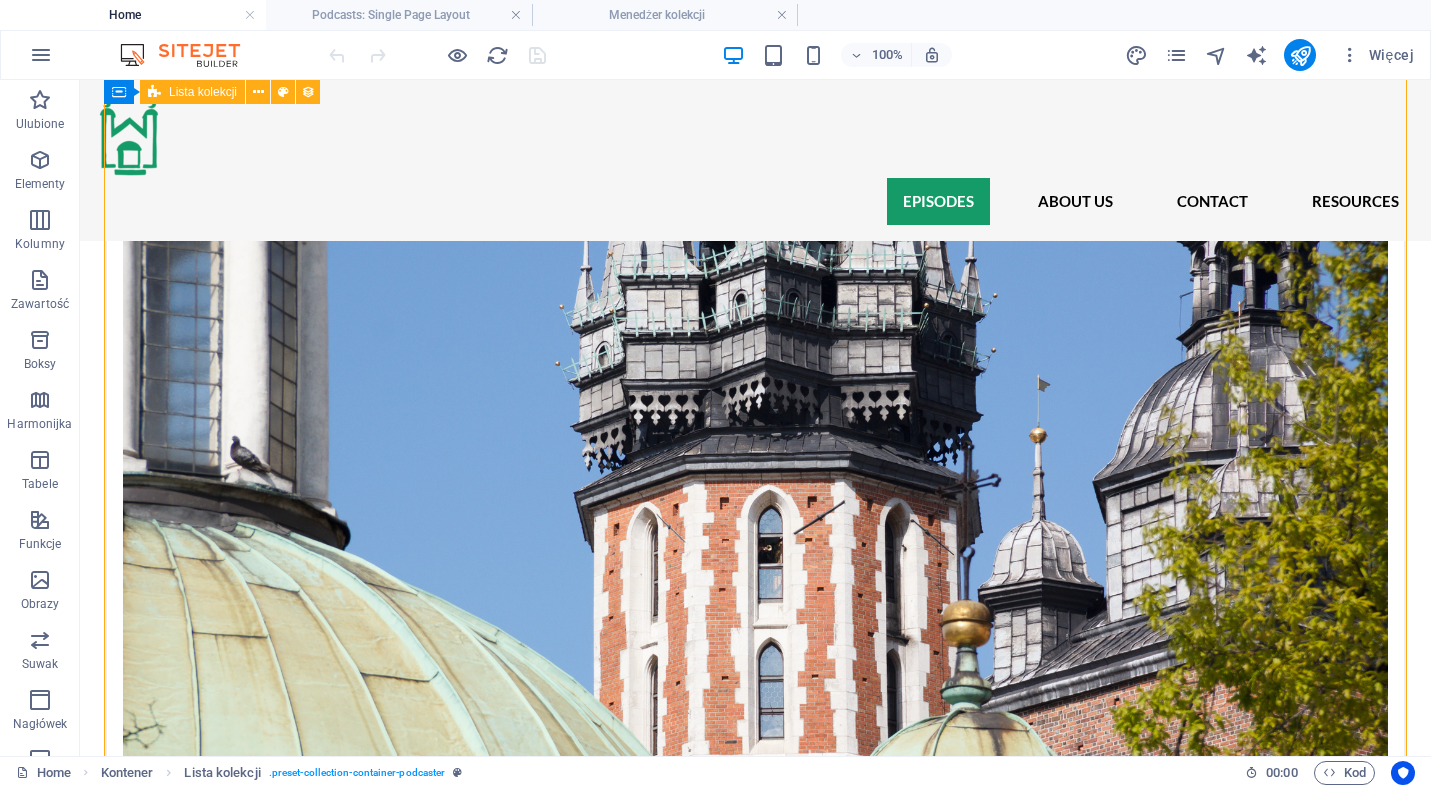 click on "Episode 1: The warrior [NAME] and [NAME] travel to Kruszyniany, a quiet village on Poland’s eastern border—and the heart of the country’s Tatar heritage. What they find is part cultural revival, part tourist attraction. Over meals, mosque visits, and long conversations with local Tatars, they uncover stories of resilience, memory, and unexpected religious traditions. What does it mean to preserve identity in a place where Islam blends with local customs—and what happens when tourists become part of that story? [NAME] and [NAME] ask themselves to what extent the Islam practices of the Tatars are influenced by Catholicism, and pose this question to professor Drozd who comes with a surprising answer. ▶ Listen Episode 2: The Tourists ▶ Listen Episode 3: The Cemetery ▶ Listen Episode 4: Religion or Culture? ▶ Listen Episode 5: The Headscarf ▶ Listen Previous Next" at bounding box center [755, 2905] 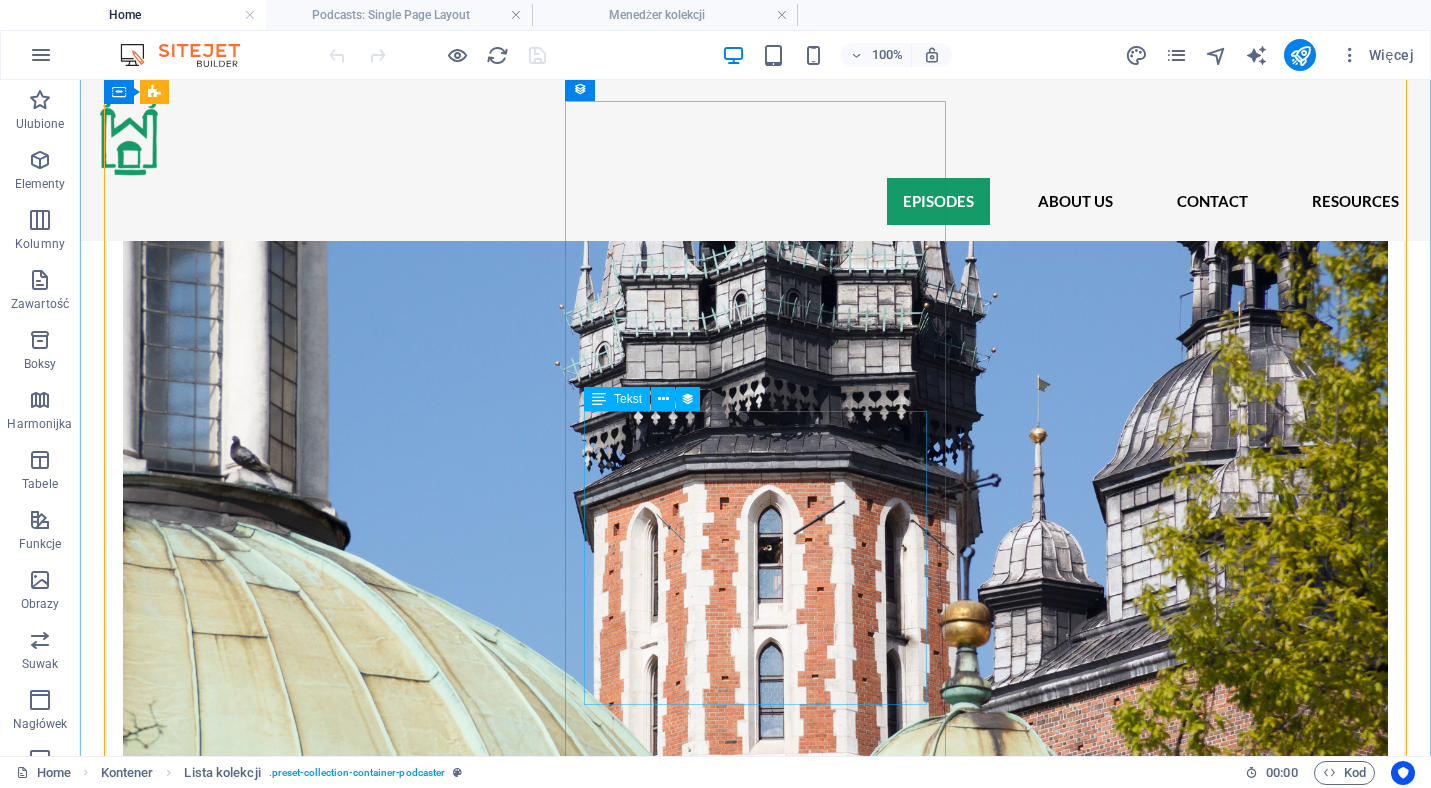 click on "Ewa and Maurits travel to Białystok, the symbolic heart of Tatar Islam in Poland. They begin at a strikingly modern mosque surrounded by grey communist-era apartment blocks—an architectural contrast that mirrors the conflicting impressions we have about the Tatars' Islam. Their walk through its empty corridors prompts the question: why to cover one’s hair in an empty mosque? Then they visit Dagmara, one of the few Tatar Muslim women we meet who wears a headscarf and teaches Islam. It's Ramadan, and we’re welcomed into her home during a time of fasting. Dagmara shares her story of faith, gender, and identity that is quite unlike what Ewa and Maurits have heard so far." at bounding box center [755, 5540] 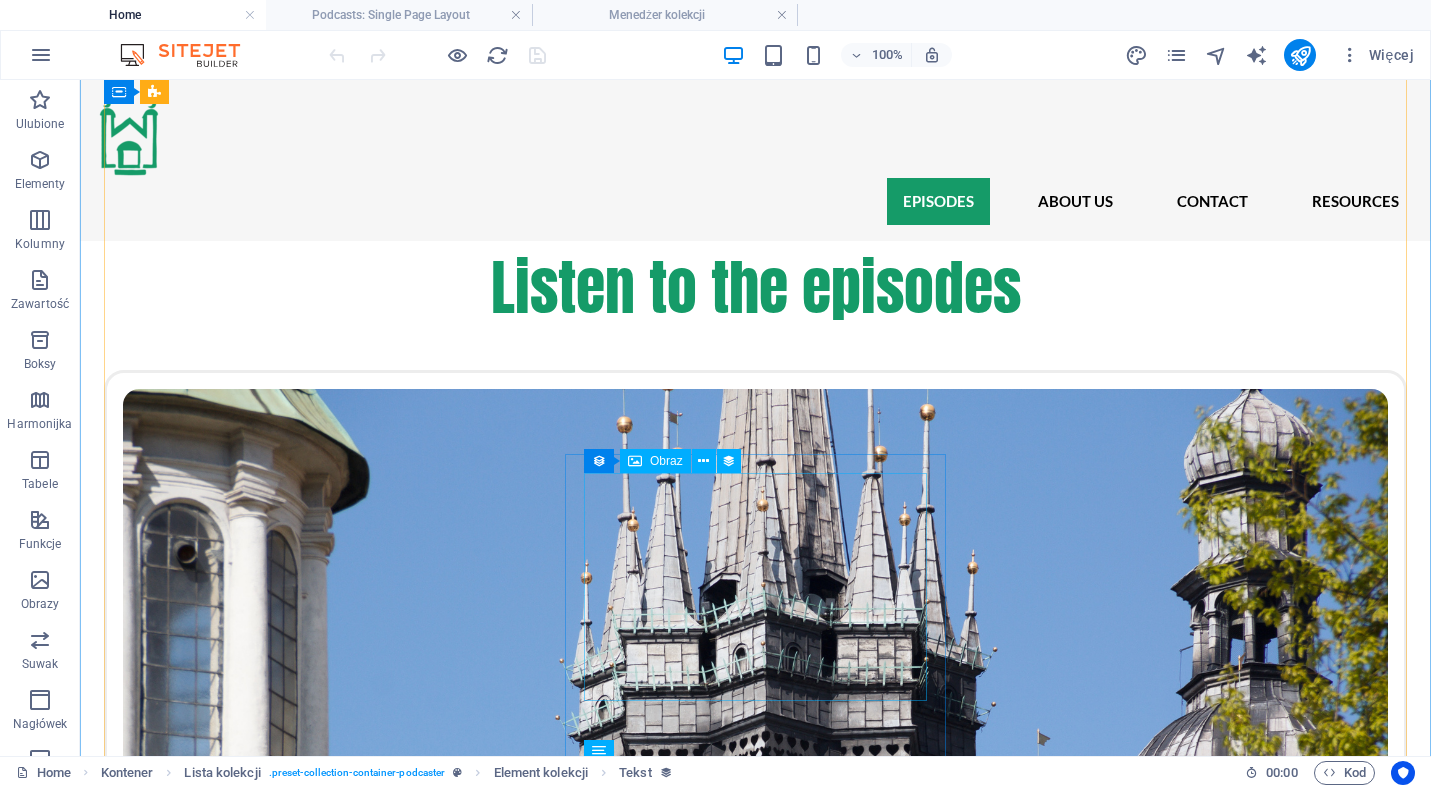 scroll, scrollTop: 1449, scrollLeft: 0, axis: vertical 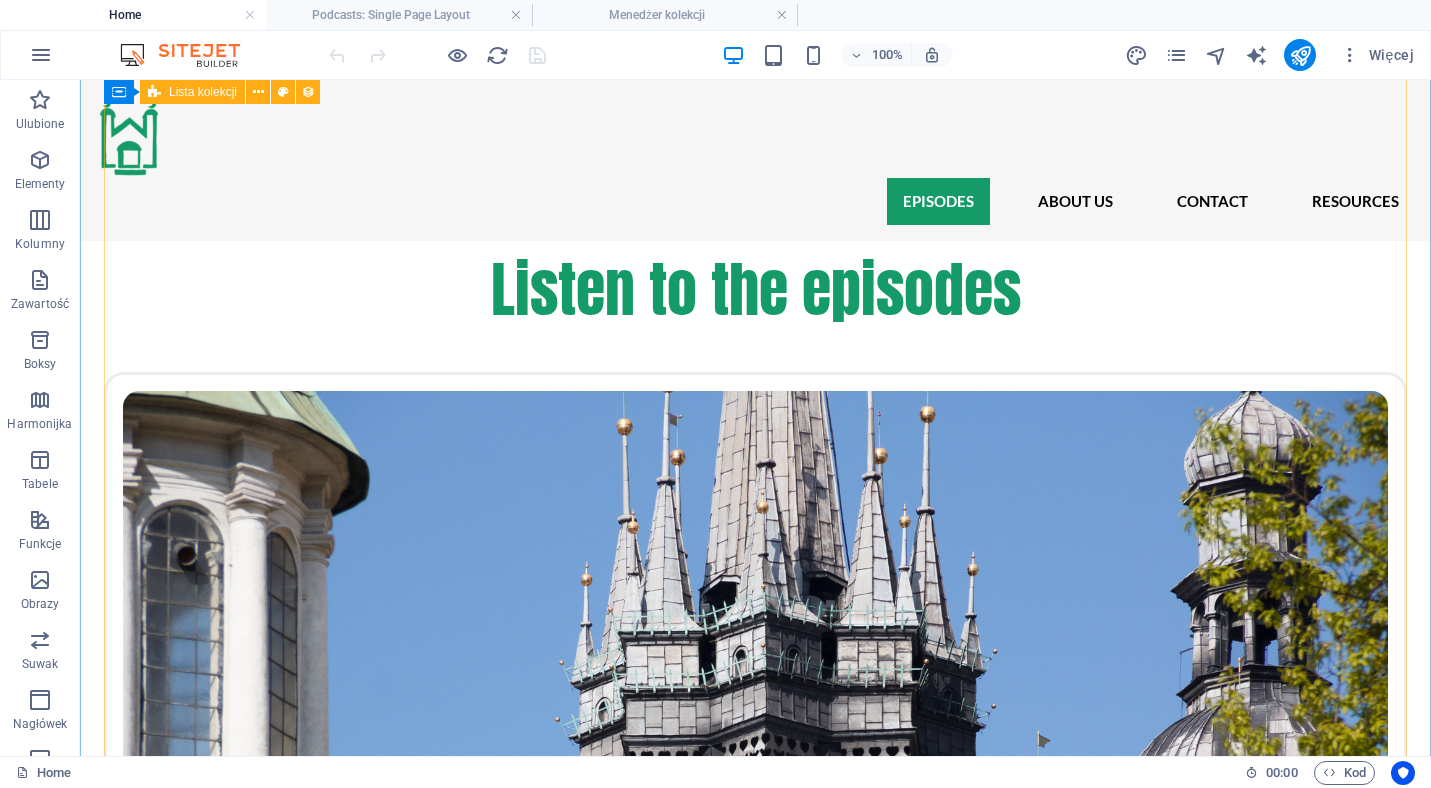 click on "Episode 1: The warrior [NAME] and [NAME] travel to Kruszyniany, a quiet village on Poland’s eastern border—and the heart of the country’s Tatar heritage. What they find is part cultural revival, part tourist attraction. Over meals, mosque visits, and long conversations with local Tatars, they uncover stories of resilience, memory, and unexpected religious traditions. What does it mean to preserve identity in a place where Islam blends with local customs—and what happens when tourists become part of that story? [NAME] and [NAME] ask themselves to what extent the Islam practices of the Tatars are influenced by Catholicism, and pose this question to professor Drozd who comes with a surprising answer. ▶ Listen Episode 2: The Tourists ▶ Listen Episode 3: The Cemetery ▶ Listen Episode 4: Religion or Culture? ▶ Listen Episode 5: The Headscarf ▶ Listen Previous Next" at bounding box center (755, 3261) 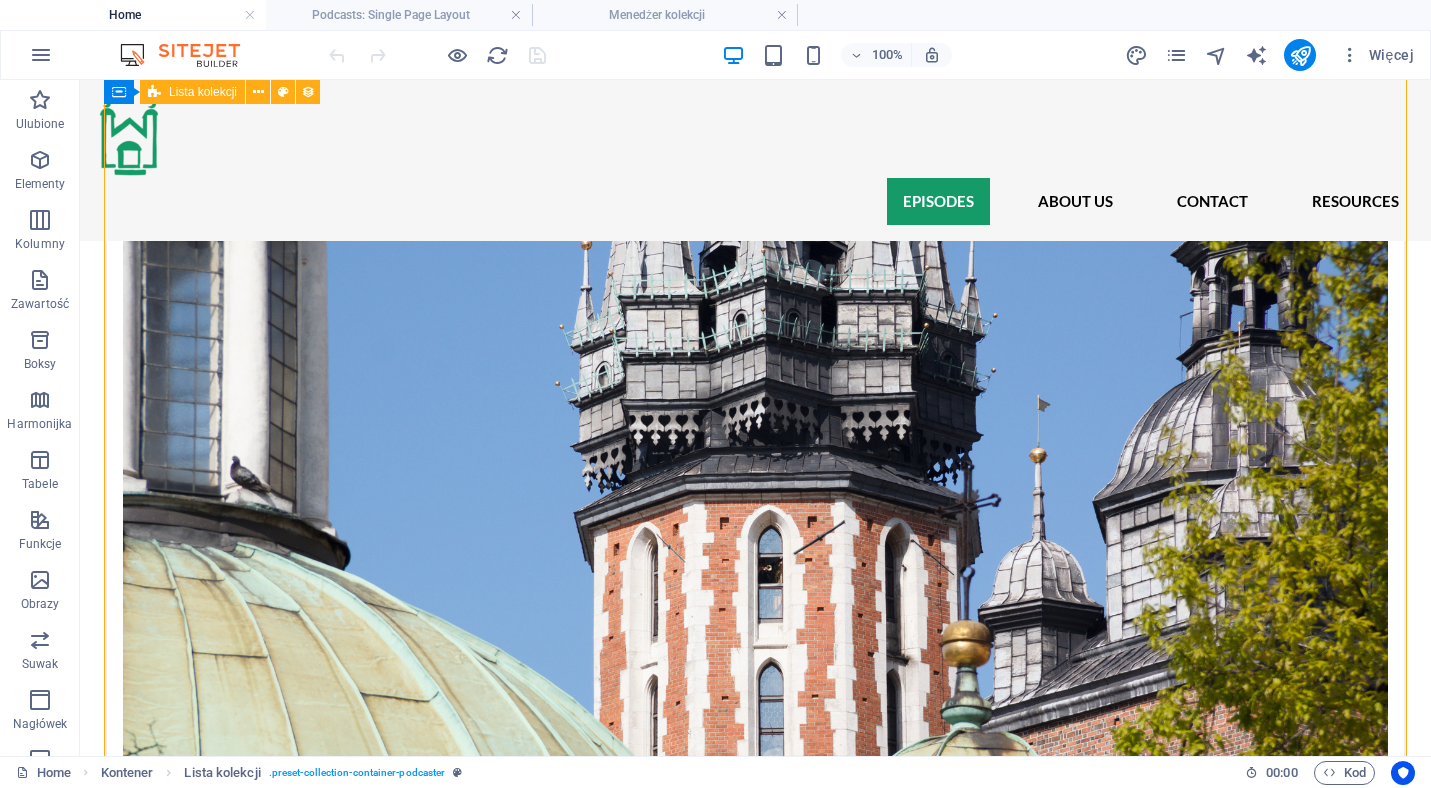 scroll, scrollTop: 1797, scrollLeft: 0, axis: vertical 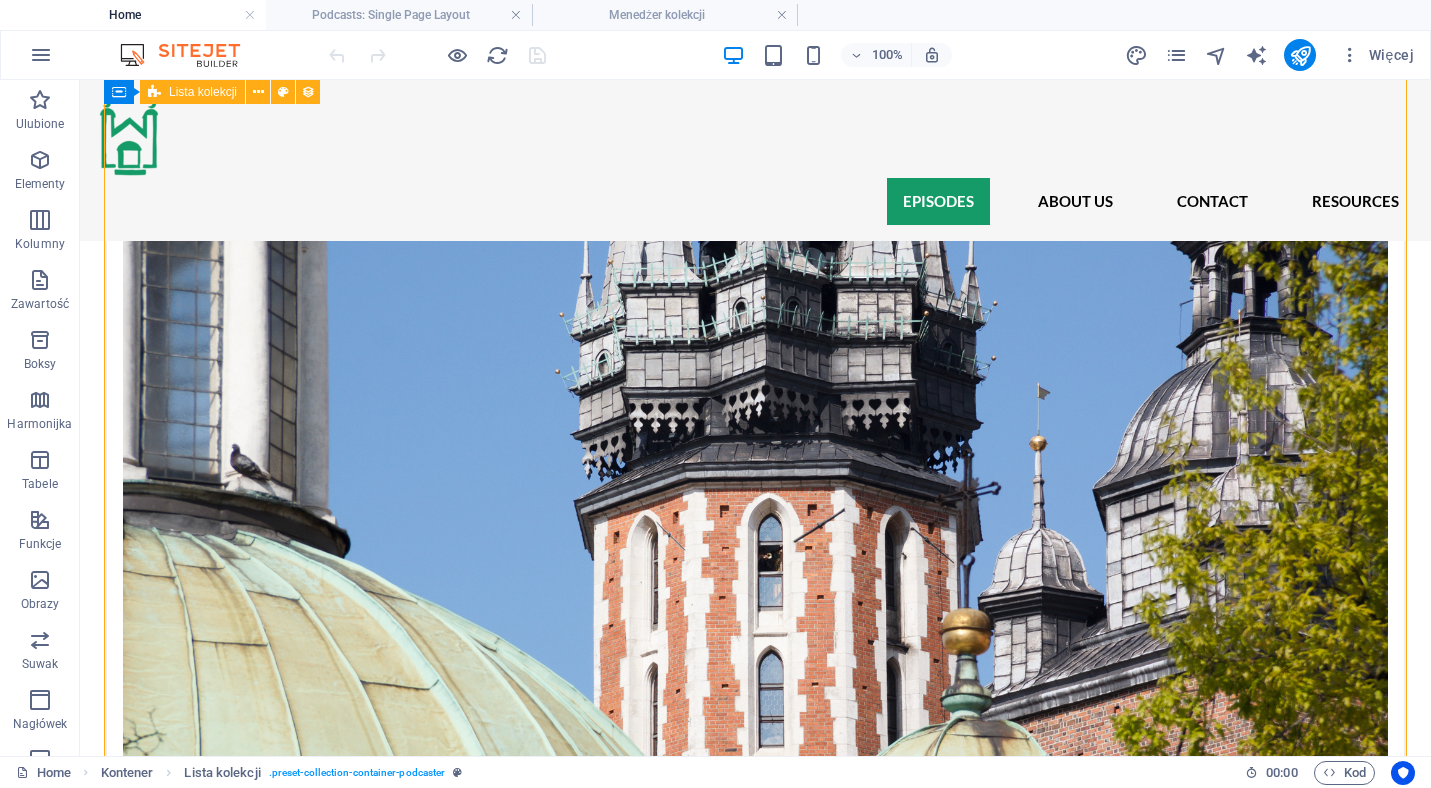 click on "Episode 1: The warrior [NAME] and [NAME] travel to Kruszyniany, a quiet village on Poland’s eastern border—and the heart of the country’s Tatar heritage. What they find is part cultural revival, part tourist attraction. Over meals, mosque visits, and long conversations with local Tatars, they uncover stories of resilience, memory, and unexpected religious traditions. What does it mean to preserve identity in a place where Islam blends with local customs—and what happens when tourists become part of that story? [NAME] and [NAME] ask themselves to what extent the Islam practices of the Tatars are influenced by Catholicism, and pose this question to professor Drozd who comes with a surprising answer. ▶ Listen Episode 2: The Tourists ▶ Listen Episode 3: The Cemetery ▶ Listen Episode 4: Religion or Culture? ▶ Listen Episode 5: The Headscarf ▶ Listen Previous Next" at bounding box center [755, 2913] 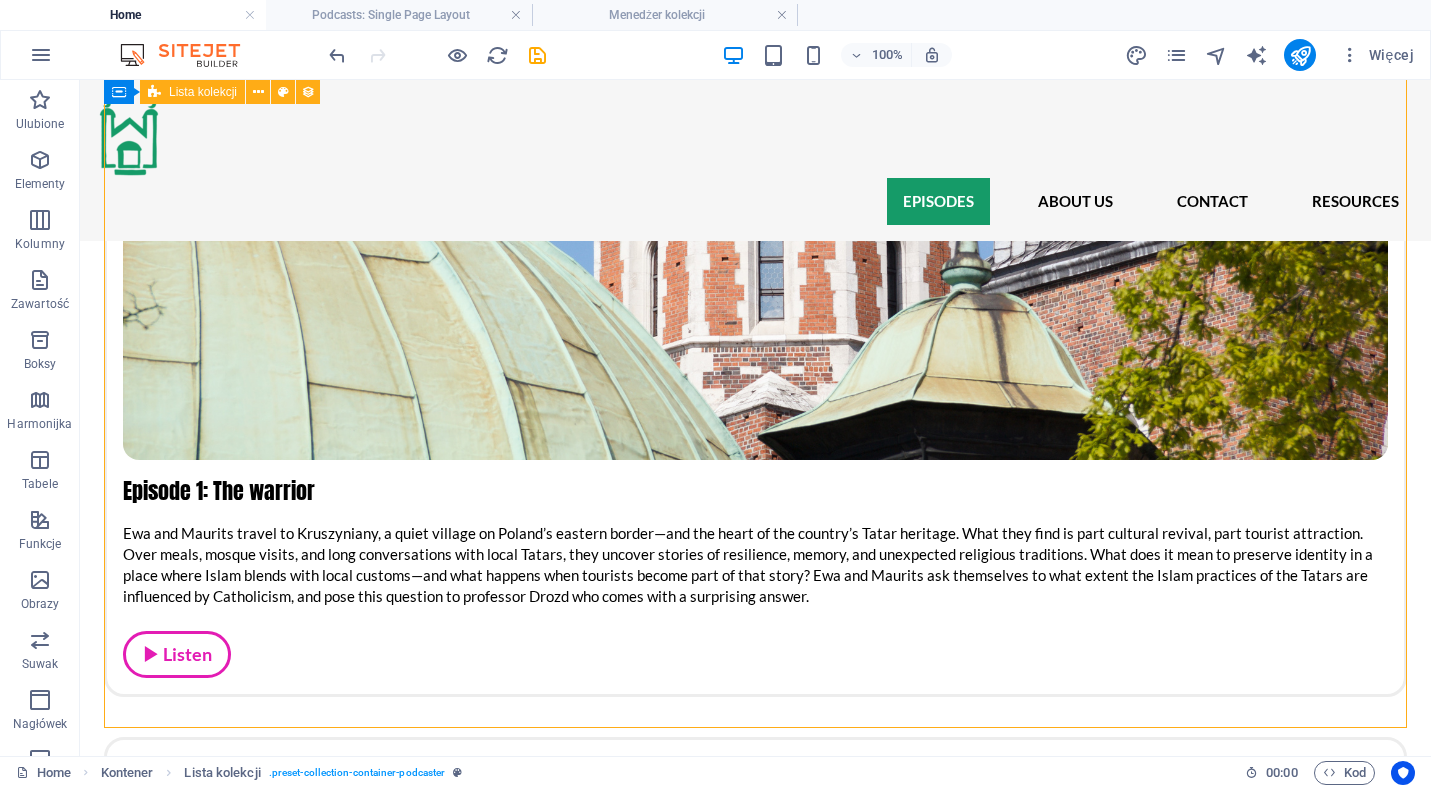 scroll, scrollTop: 2482, scrollLeft: 0, axis: vertical 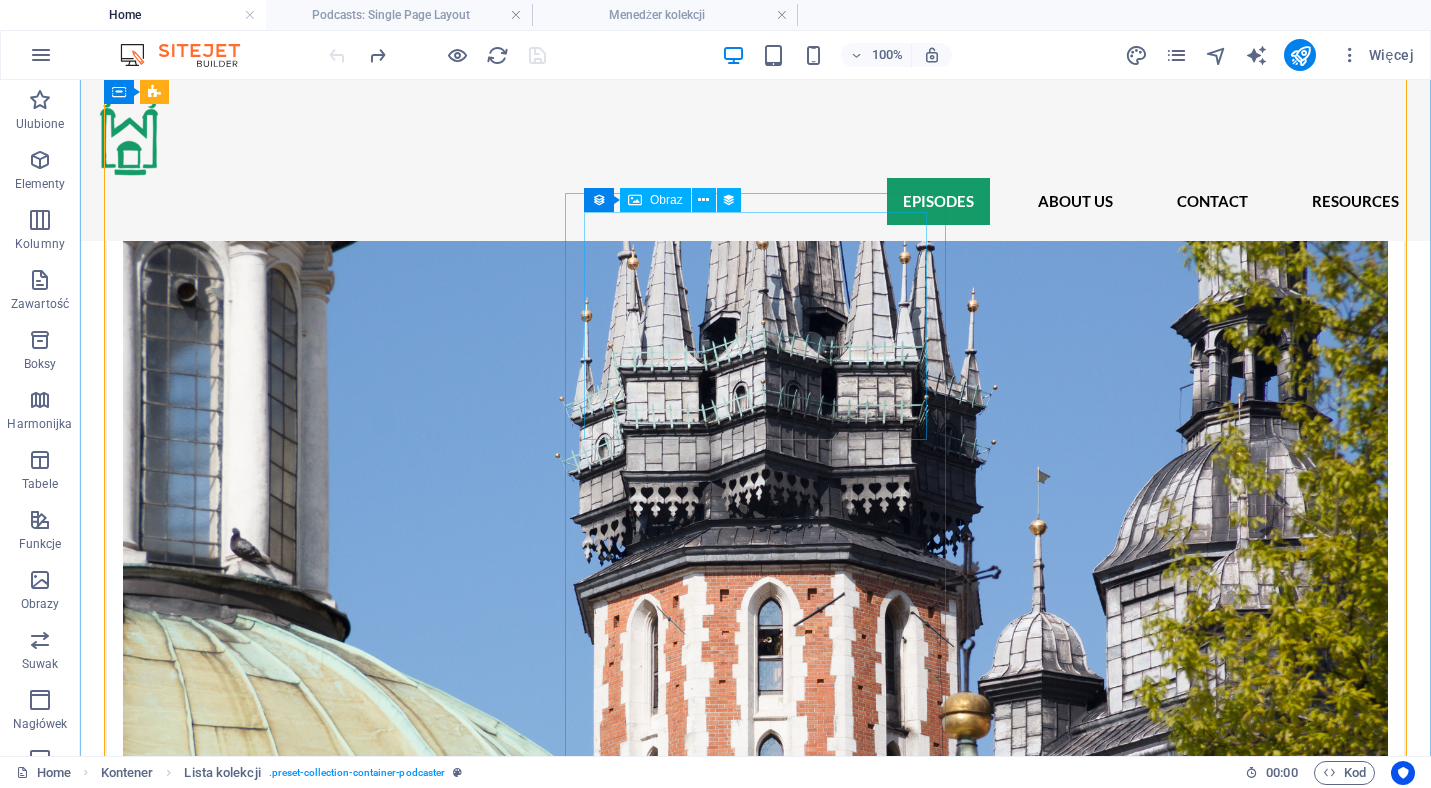 click at bounding box center (755, 5106) 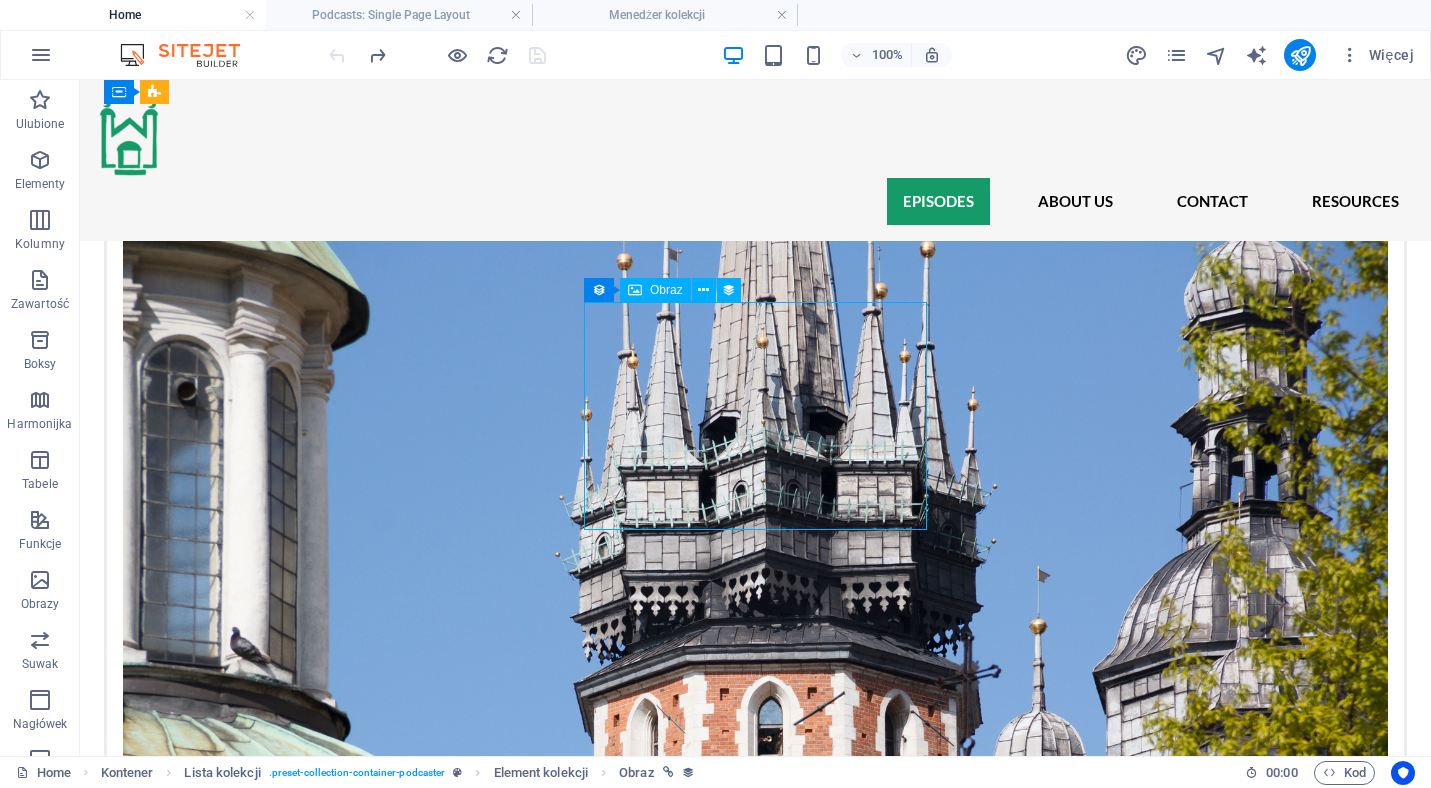 scroll, scrollTop: 1597, scrollLeft: 0, axis: vertical 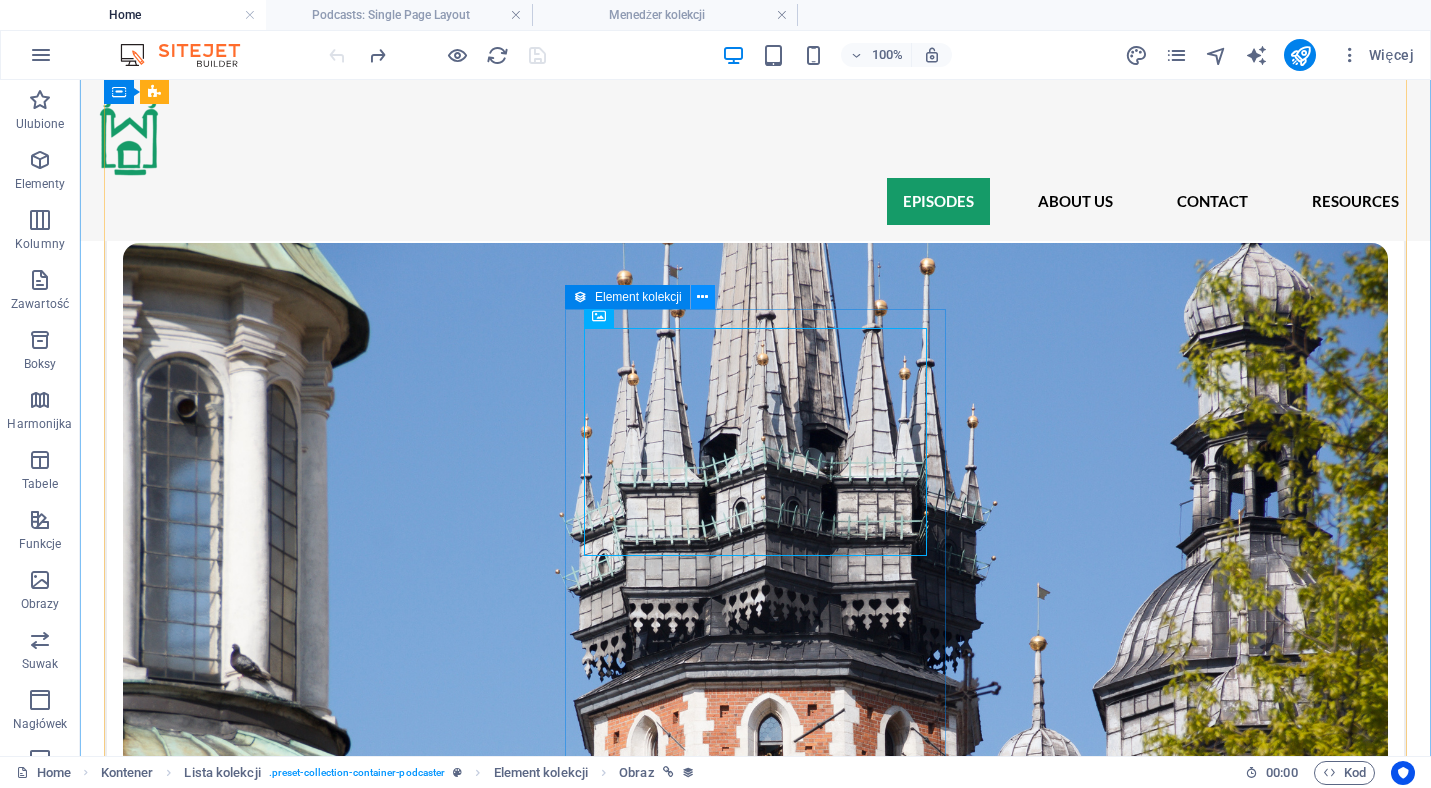 click at bounding box center (702, 297) 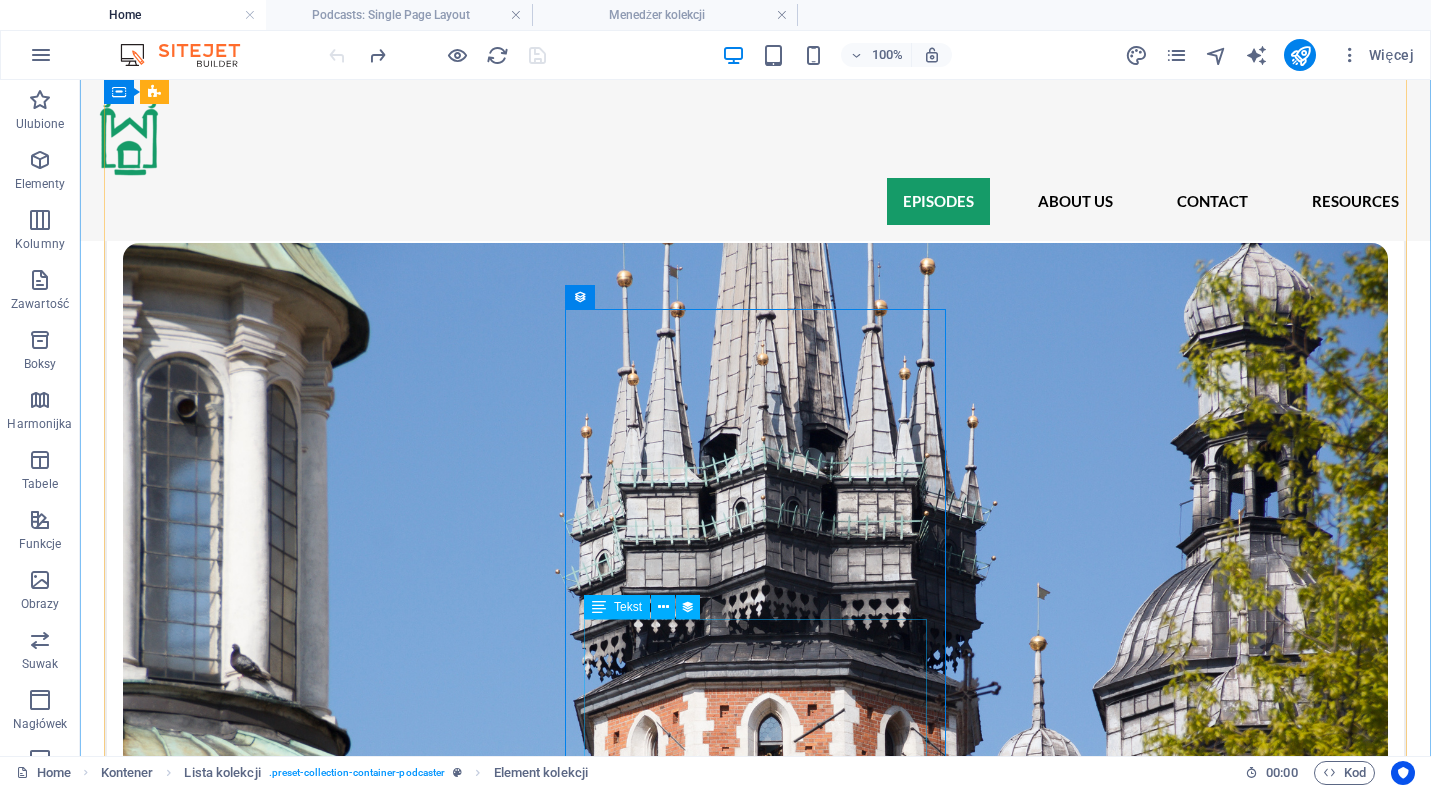 click on "Ewa and Maurits travel to Białystok, the symbolic heart of Tatar Islam in Poland. They begin at a strikingly modern mosque surrounded by grey communist-era apartment blocks—an architectural contrast that mirrors the conflicting impressions we have about the Tatars' Islam. Their walk through its empty corridors prompts the question: why to cover one’s hair in an empty mosque? Then they visit Dagmara, one of the few Tatar Muslim women we meet who wears a headscarf and teaches Islam. It's Ramadan, and we’re welcomed into her home during a time of fasting. Dagmara shares her story of faith, gender, and identity that is quite unlike what Ewa and Maurits have heard so far." at bounding box center [755, 5748] 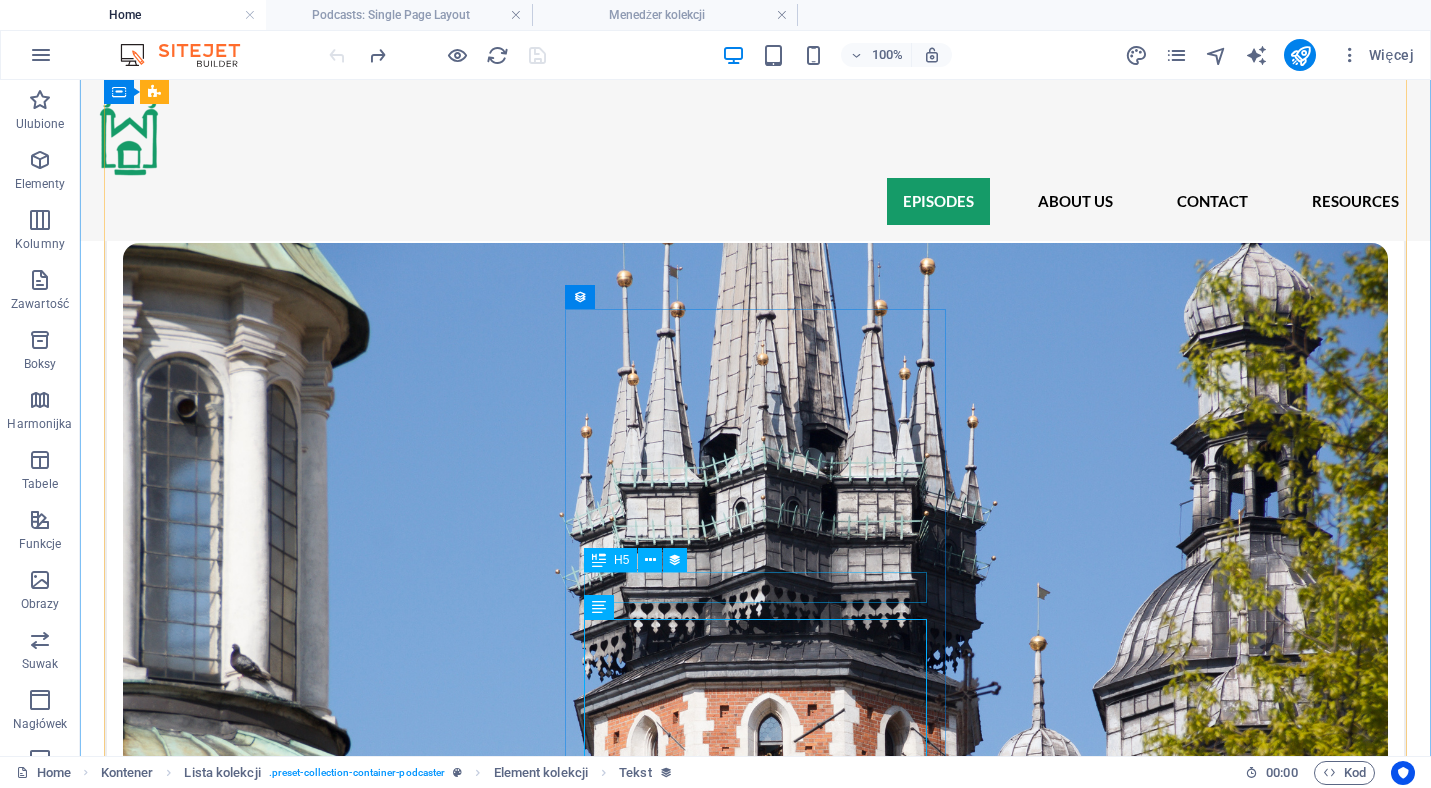 click on "Episode 5: The Headscarf" at bounding box center [755, 5674] 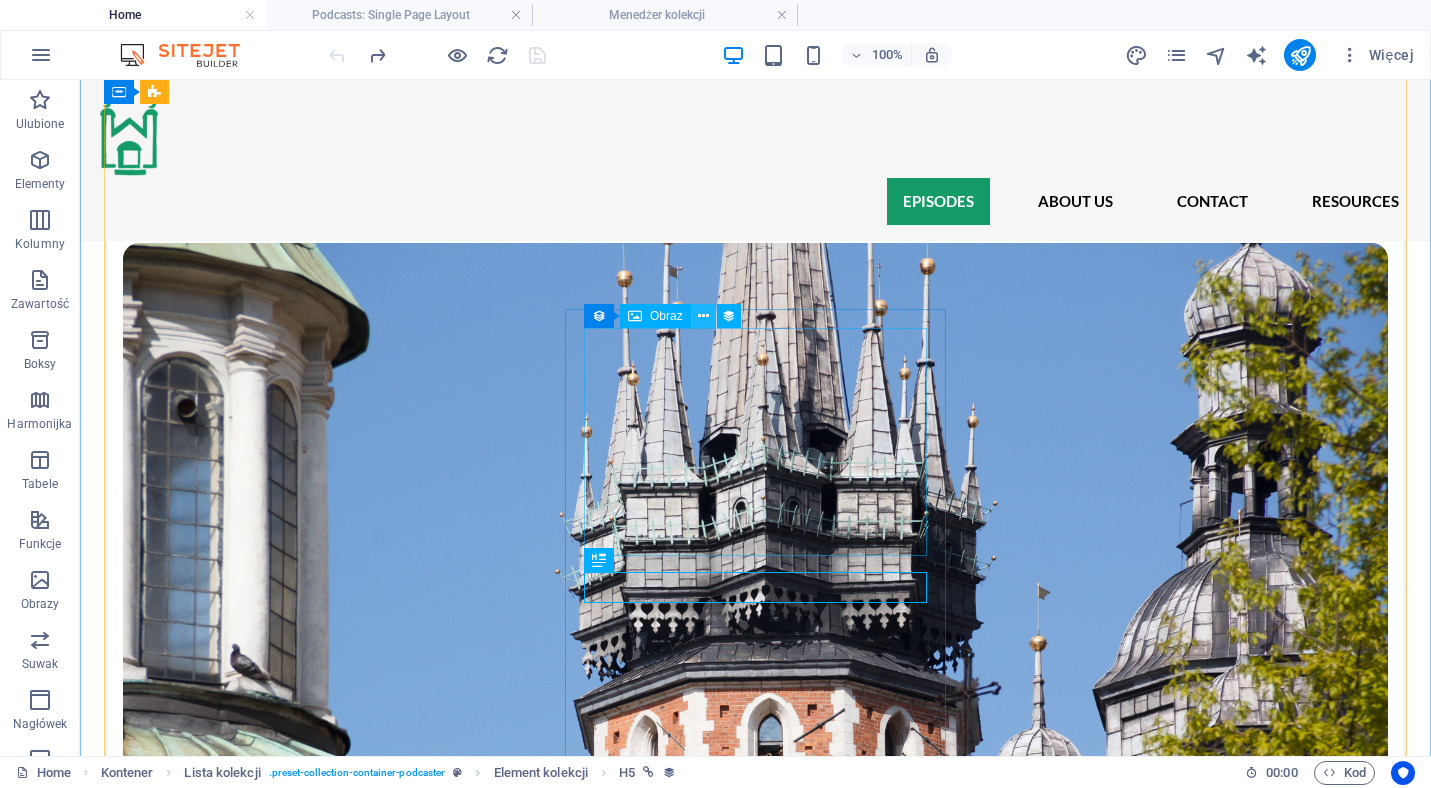 click at bounding box center (703, 316) 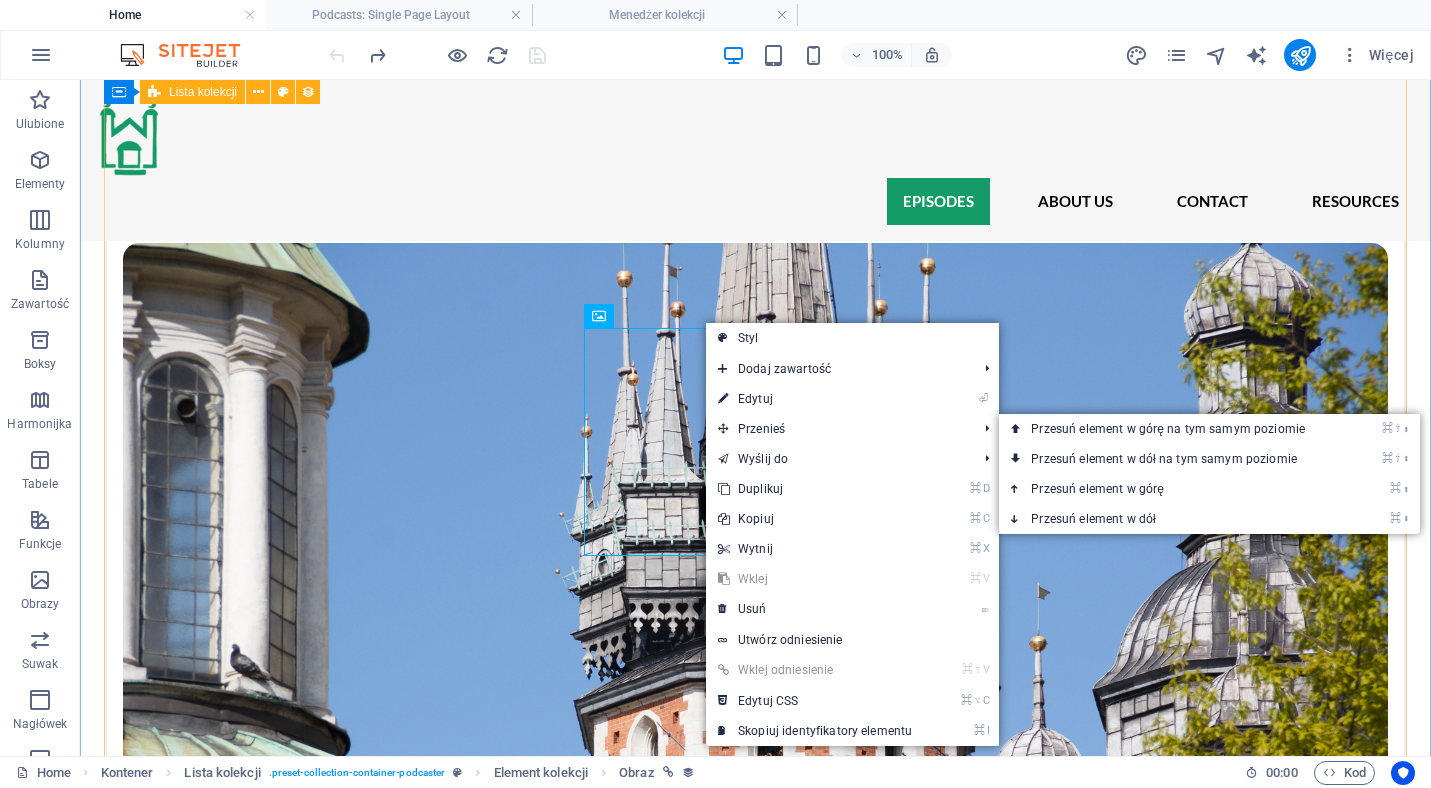 click on "Episode 1: The warrior [NAME] and [NAME] travel to Kruszyniany, a quiet village on Poland’s eastern border—and the heart of the country’s Tatar heritage. What they find is part cultural revival, part tourist attraction. Over meals, mosque visits, and long conversations with local Tatars, they uncover stories of resilience, memory, and unexpected religious traditions. What does it mean to preserve identity in a place where Islam blends with local customs—and what happens when tourists become part of that story? [NAME] and [NAME] ask themselves to what extent the Islam practices of the Tatars are influenced by Catholicism, and pose this question to professor Drozd who comes with a surprising answer. ▶ Listen Episode 2: The Tourists ▶ Listen Episode 3: The Cemetery ▶ Listen Episode 4: Religion or Culture? ▶ Listen Episode 5: The Headscarf ▶ Listen Previous Next" at bounding box center (755, 3113) 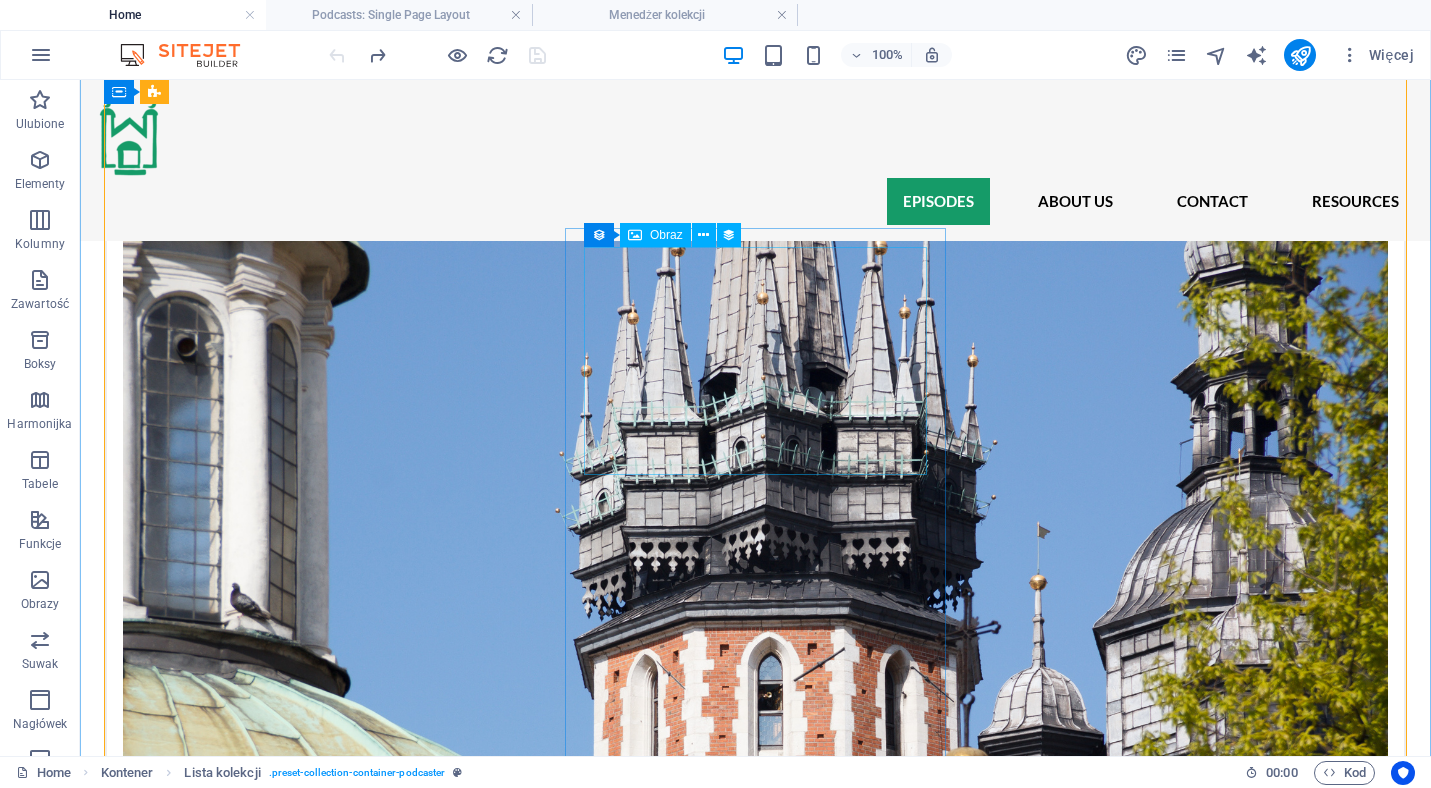 scroll, scrollTop: 1592, scrollLeft: 0, axis: vertical 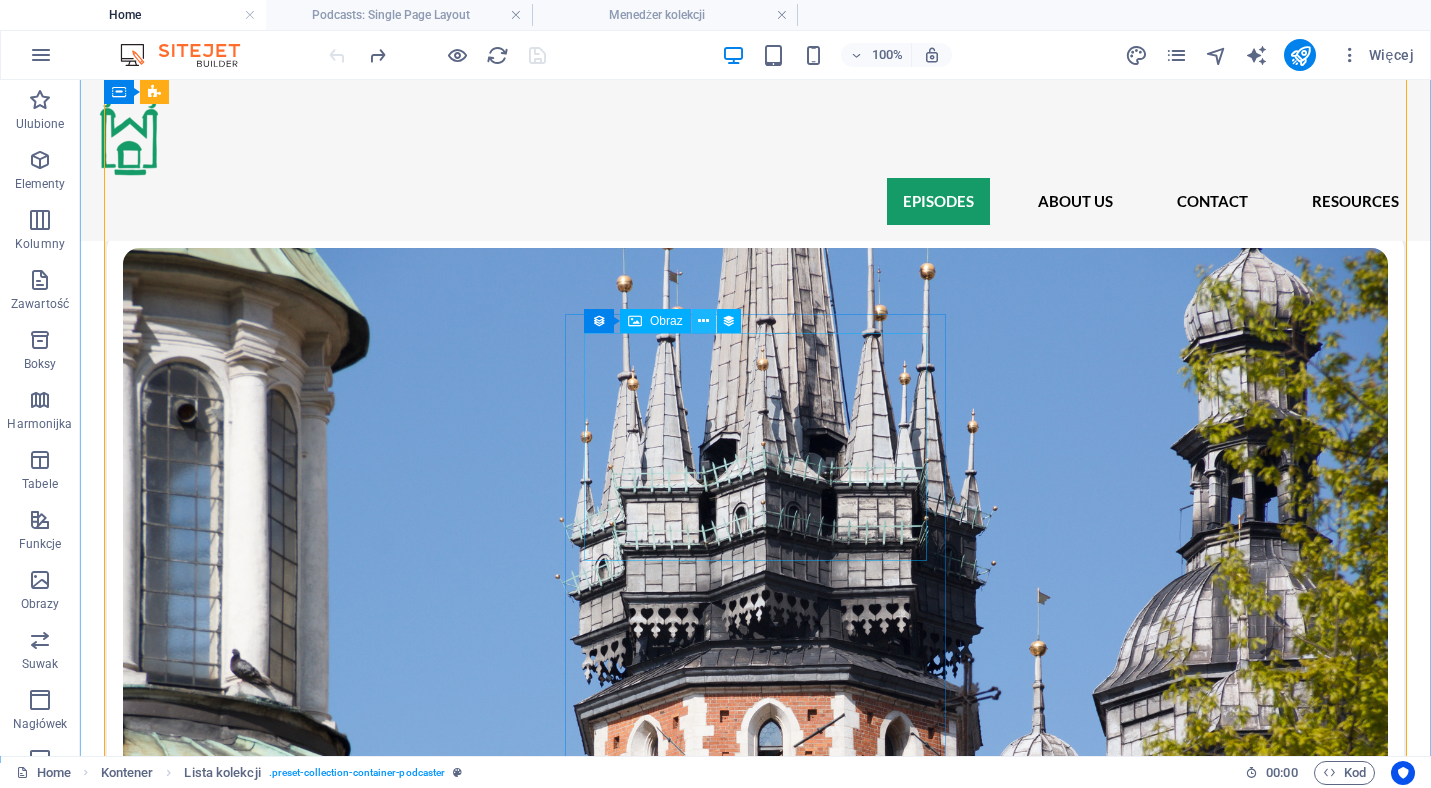 click at bounding box center (703, 321) 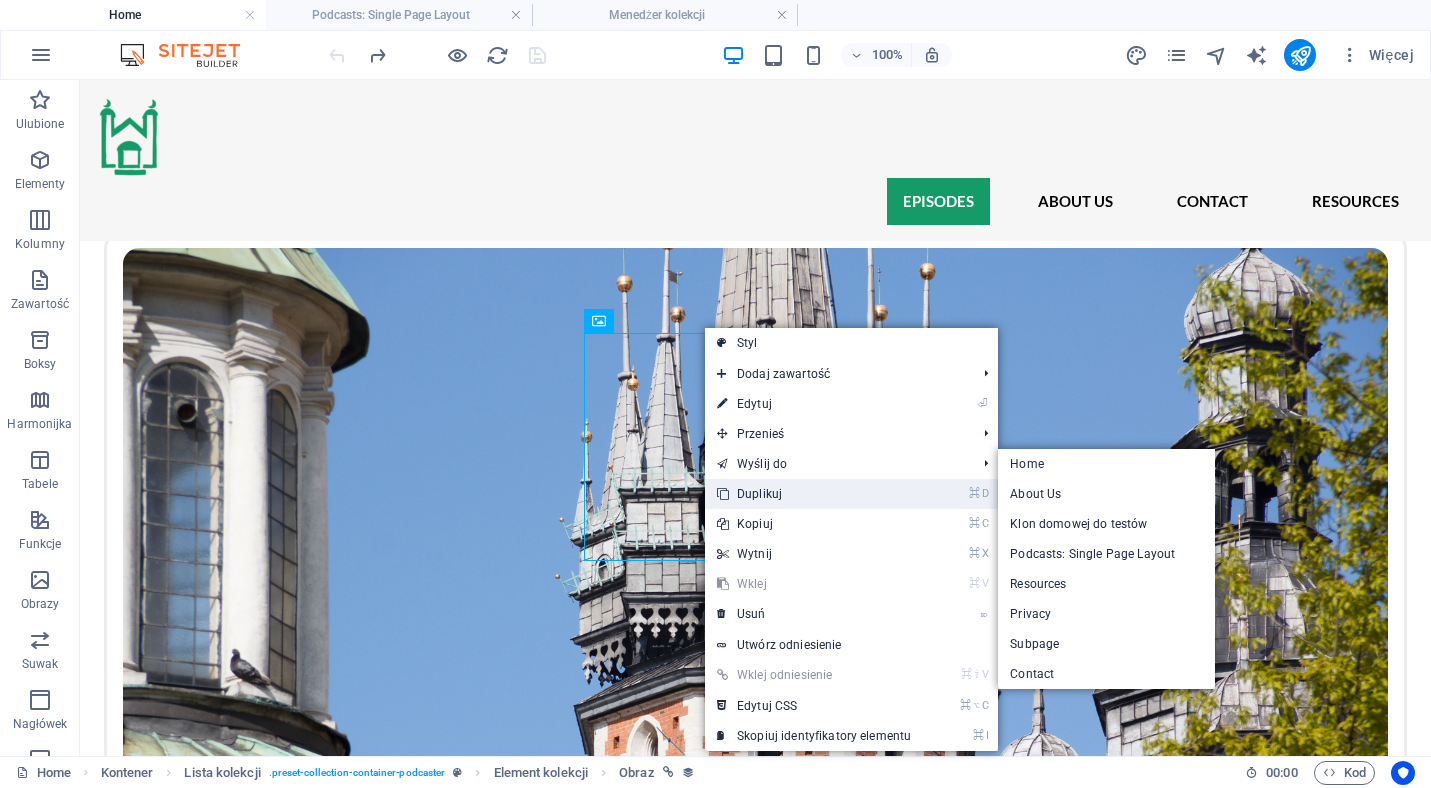 click on "⌘ D  Duplikuj" at bounding box center [814, 494] 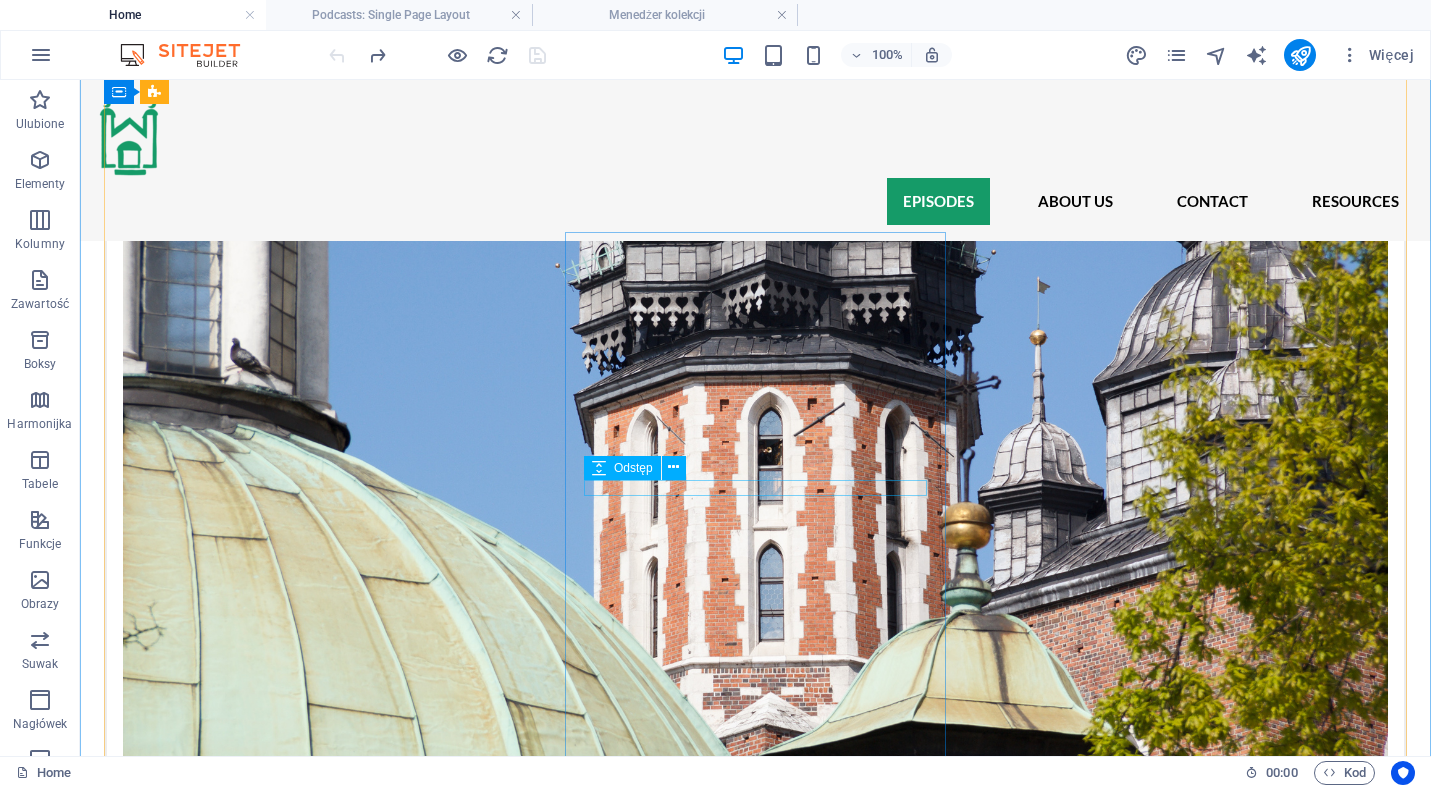scroll, scrollTop: 1674, scrollLeft: 0, axis: vertical 